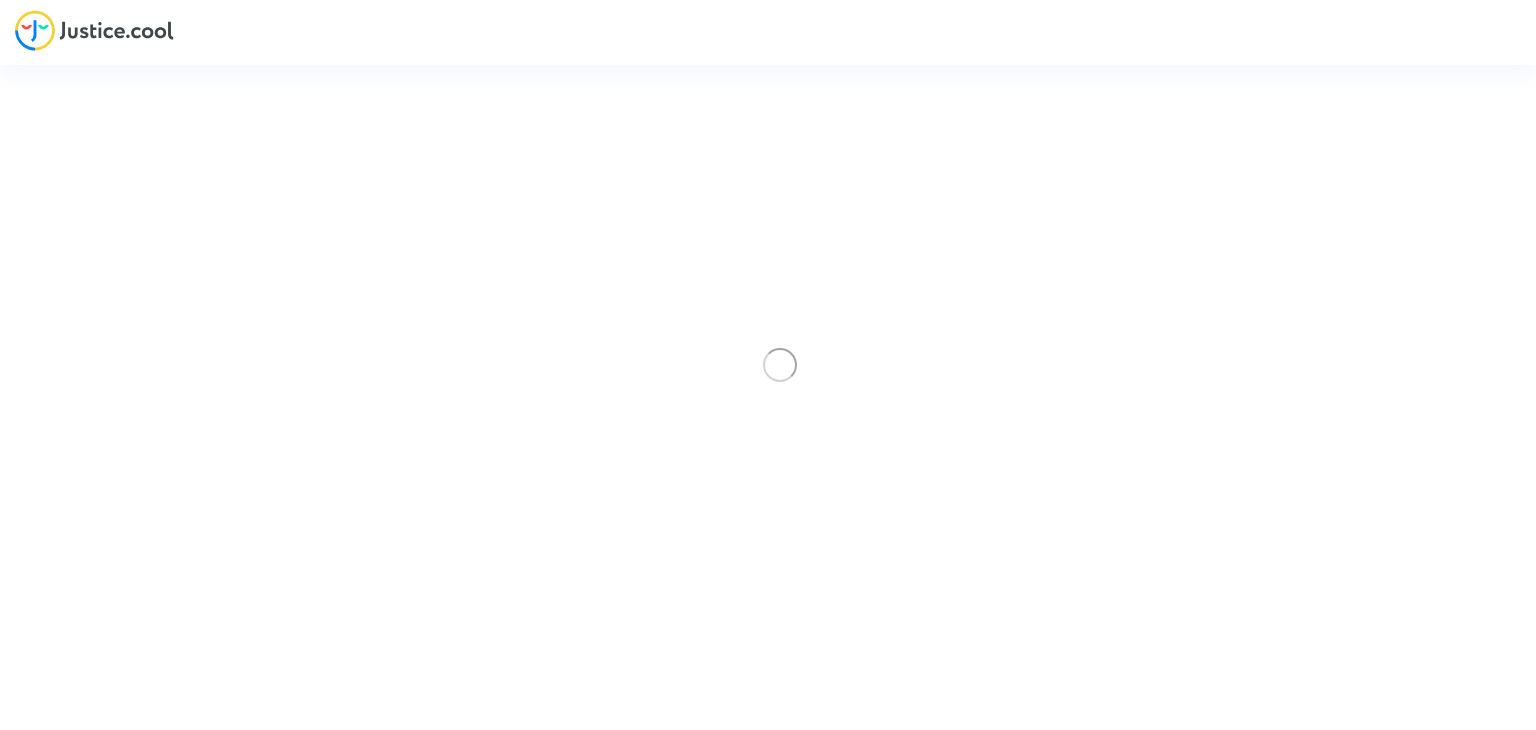 scroll, scrollTop: 0, scrollLeft: 0, axis: both 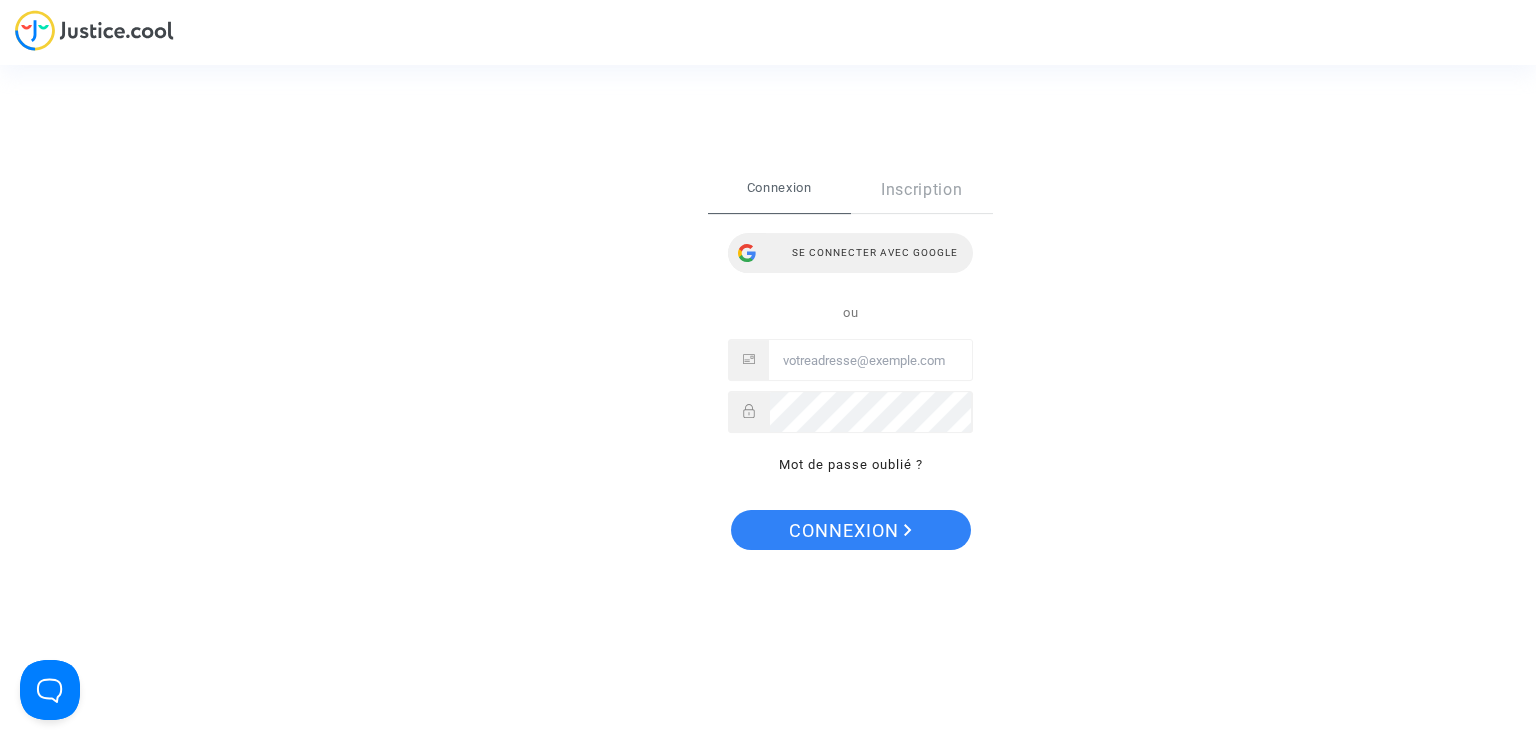 click on "Se connecter avec Google" at bounding box center (850, 253) 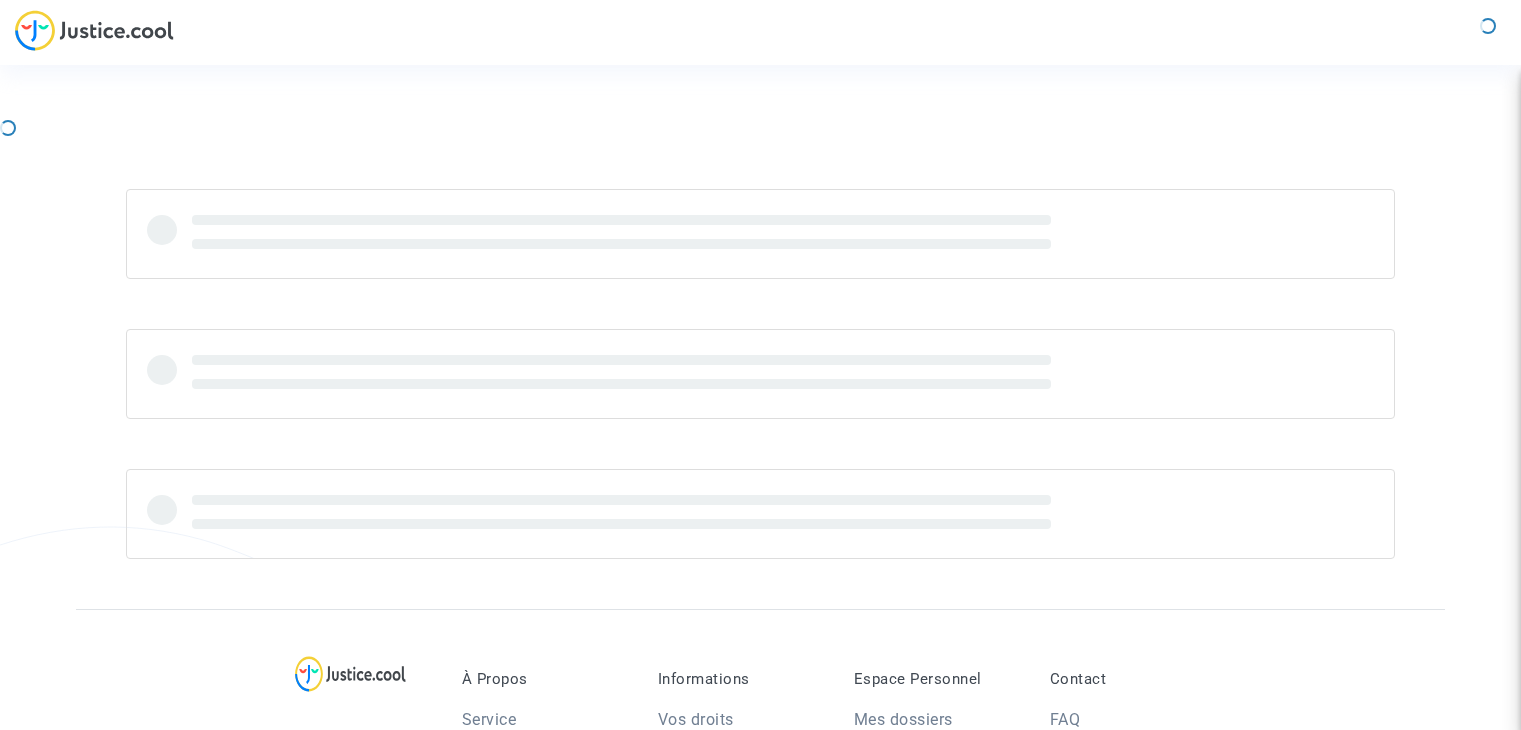 scroll, scrollTop: 0, scrollLeft: 0, axis: both 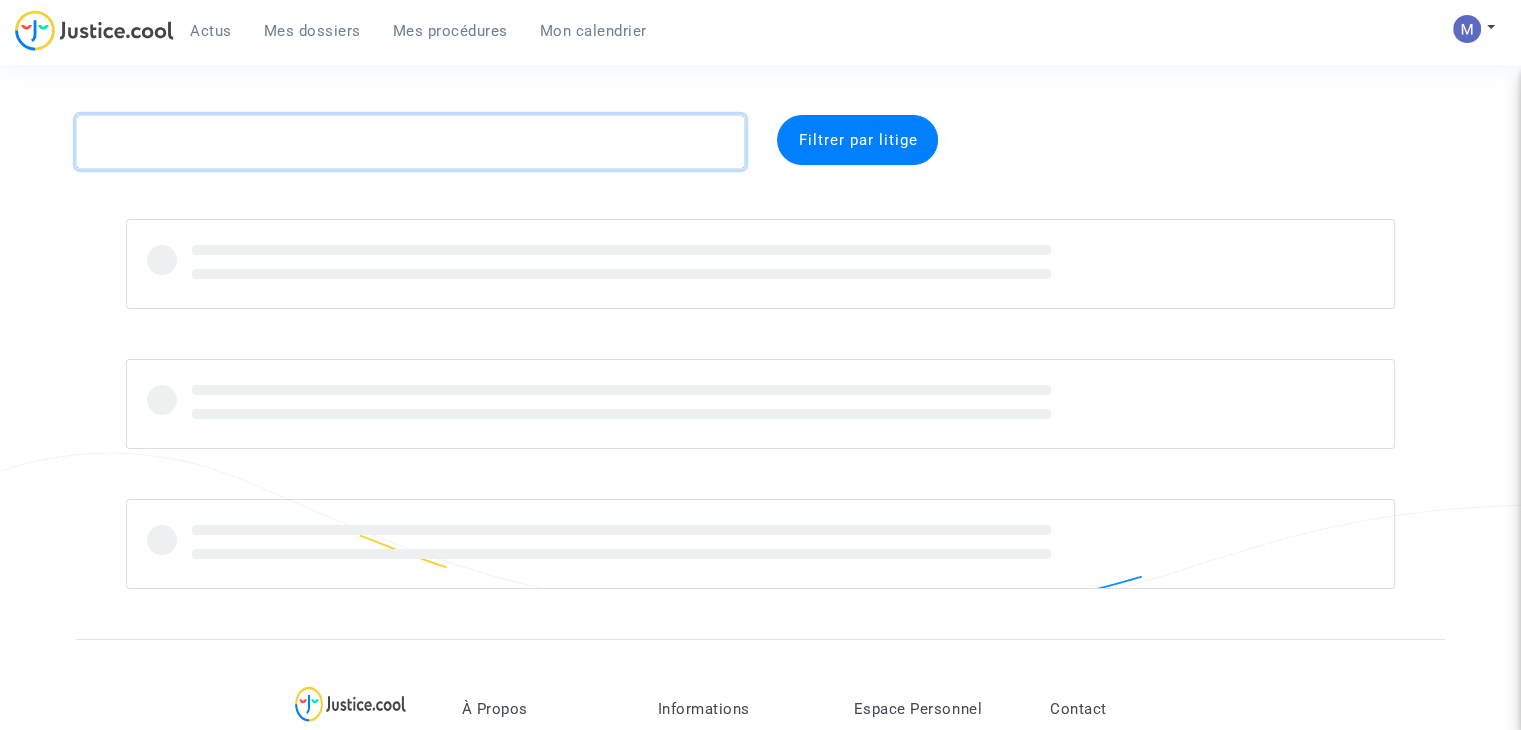 click 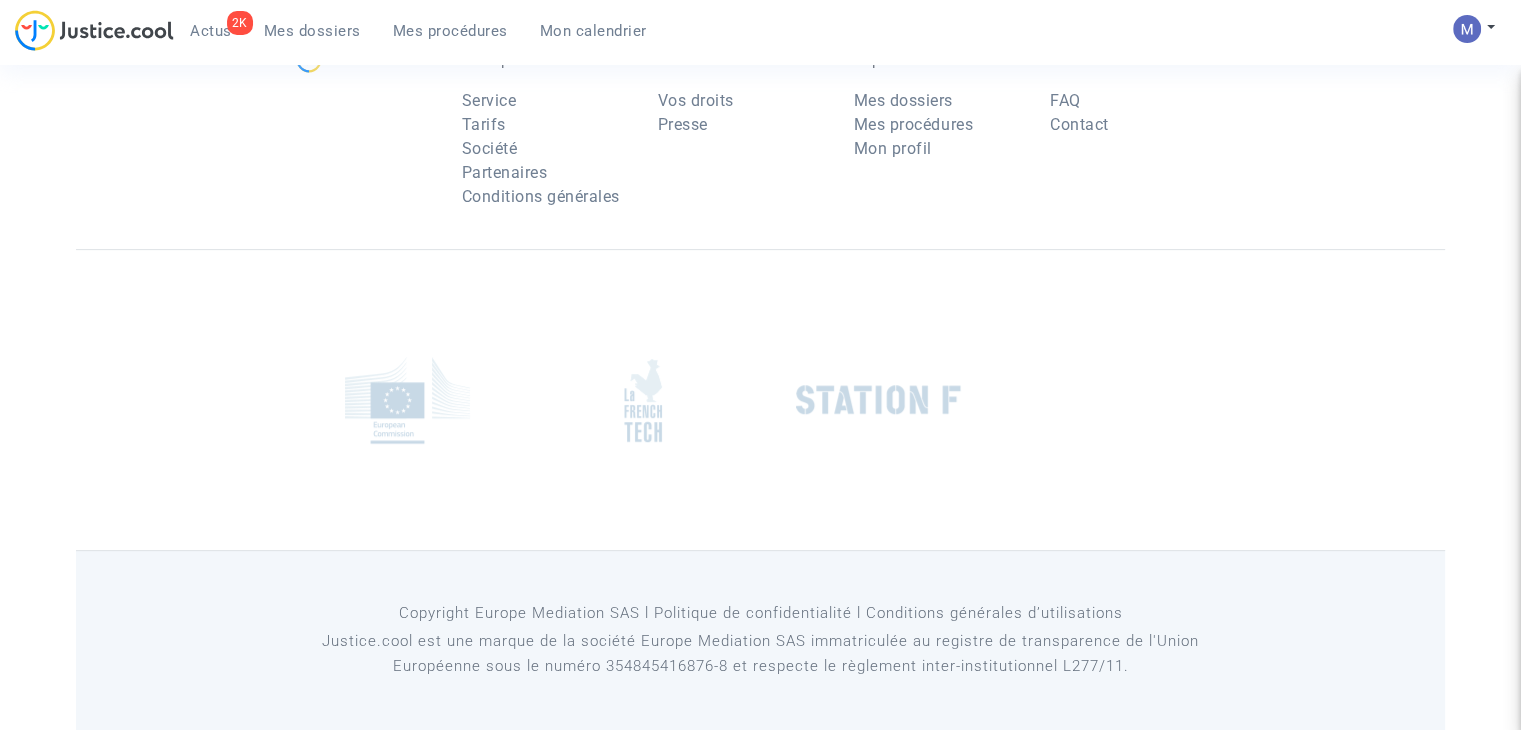 scroll, scrollTop: 0, scrollLeft: 0, axis: both 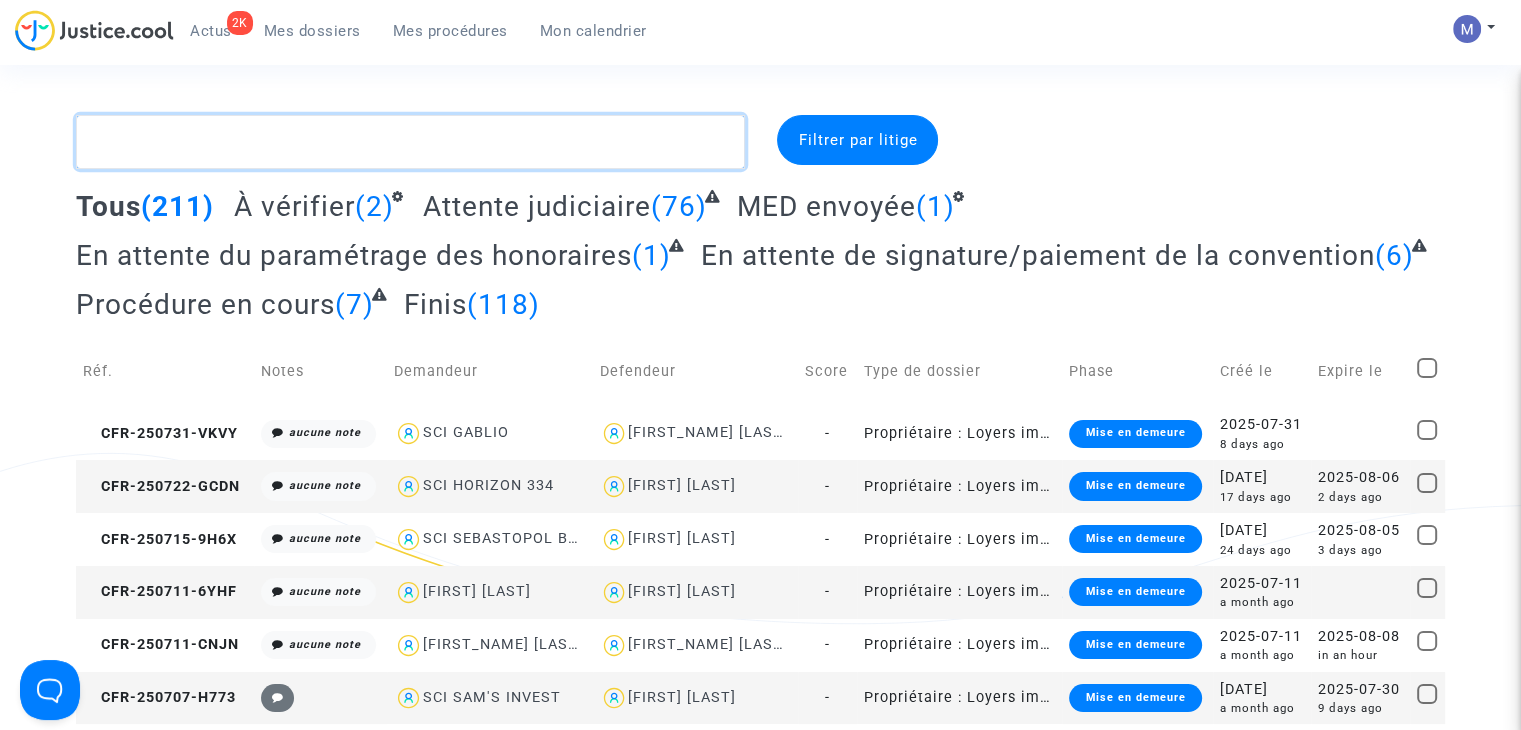 click 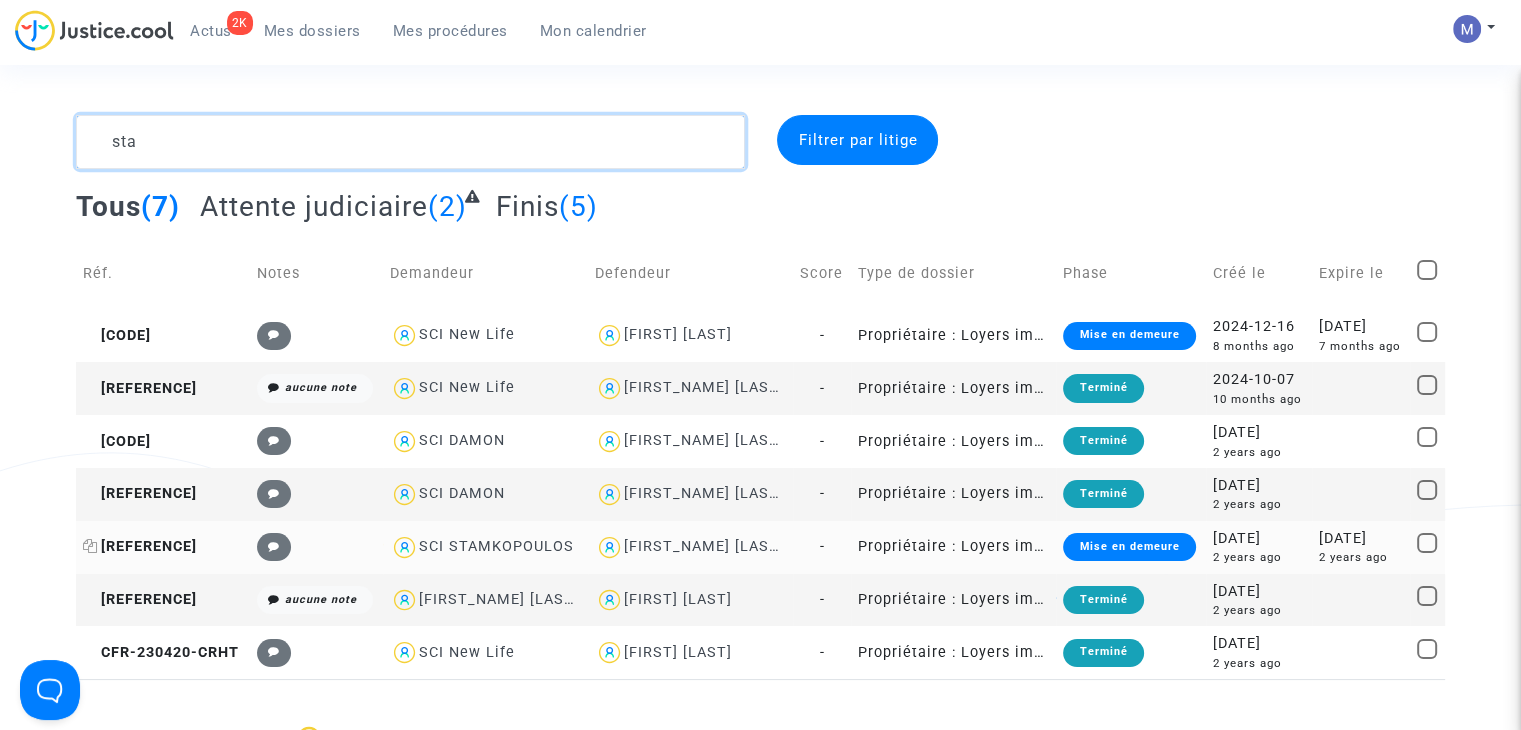 type on "sta" 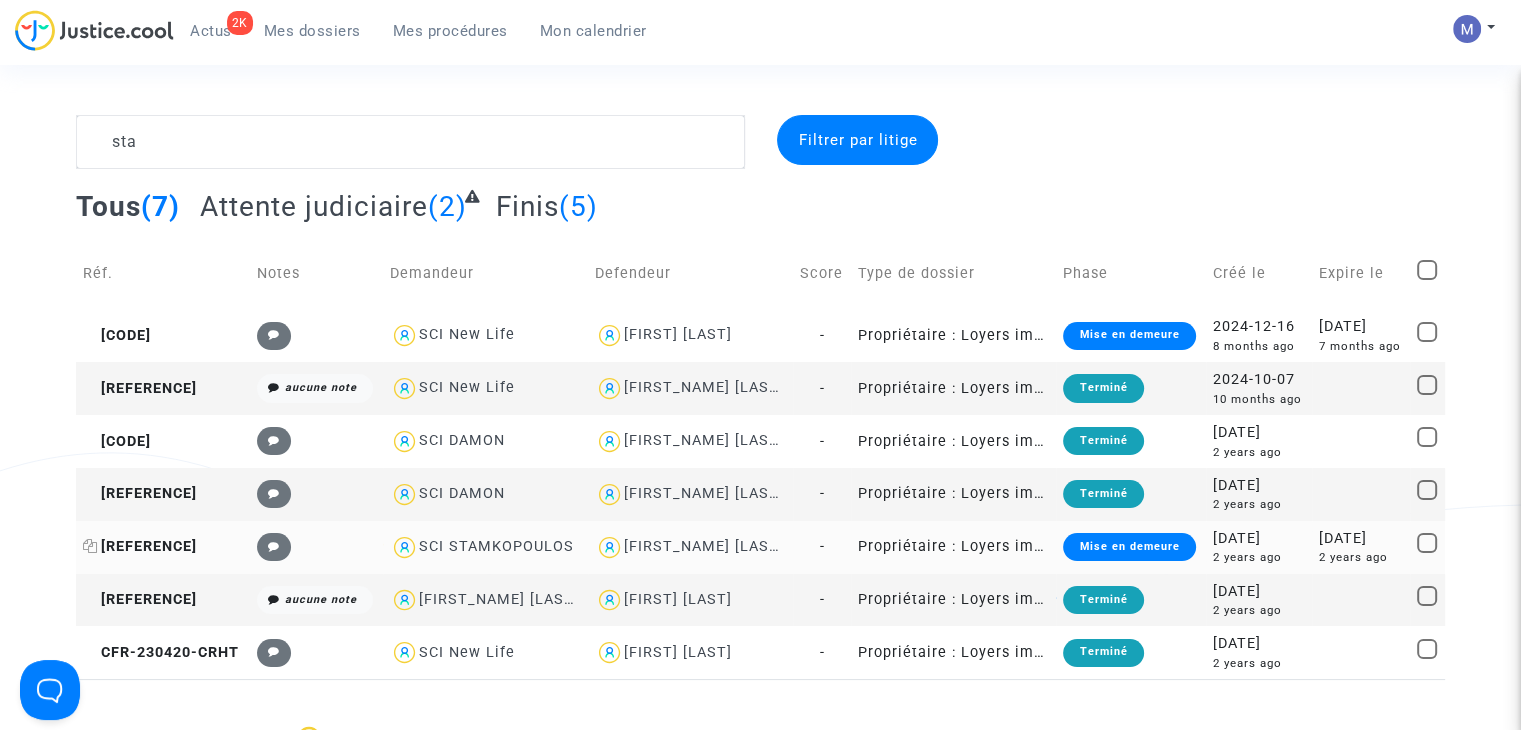click on "[REFERENCE]" 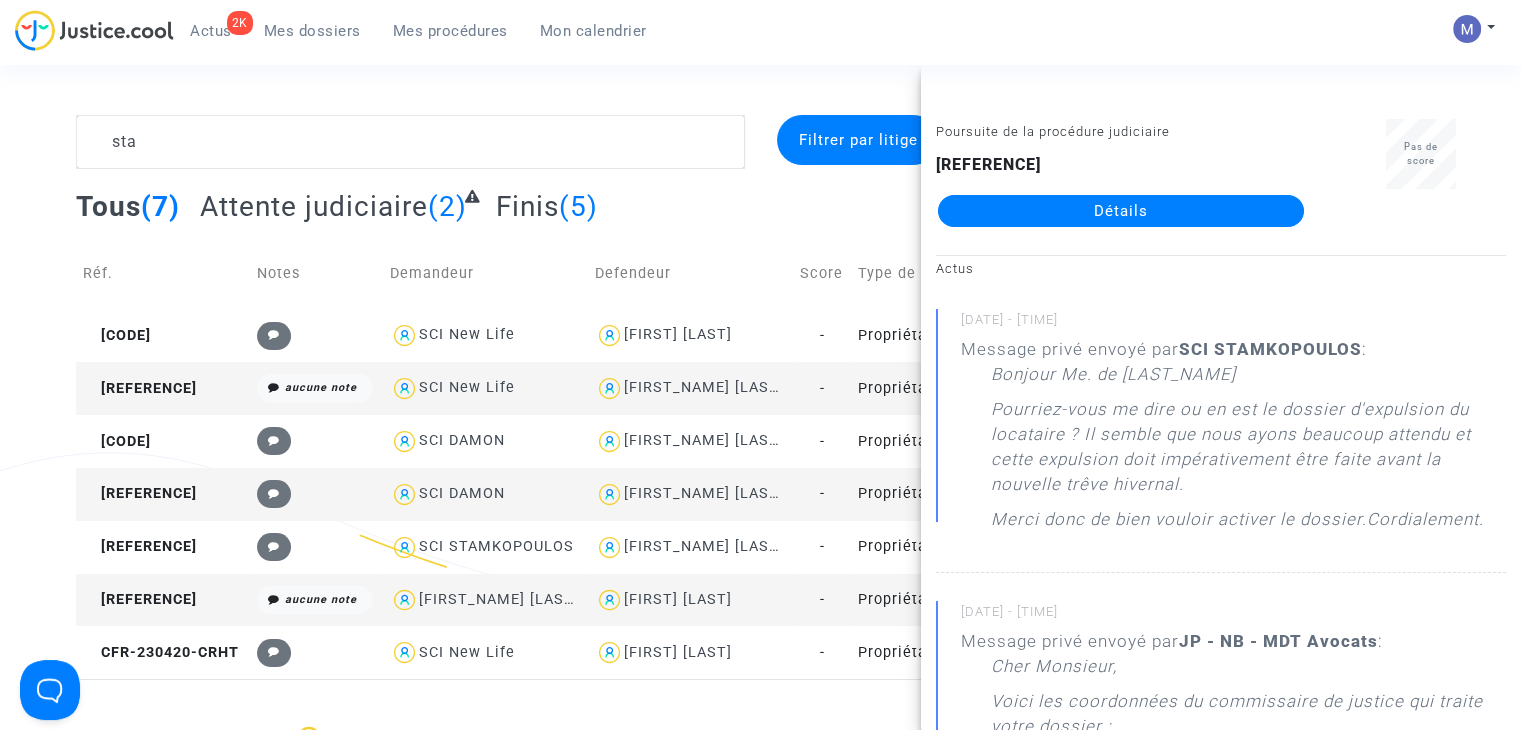 click on "Détails" 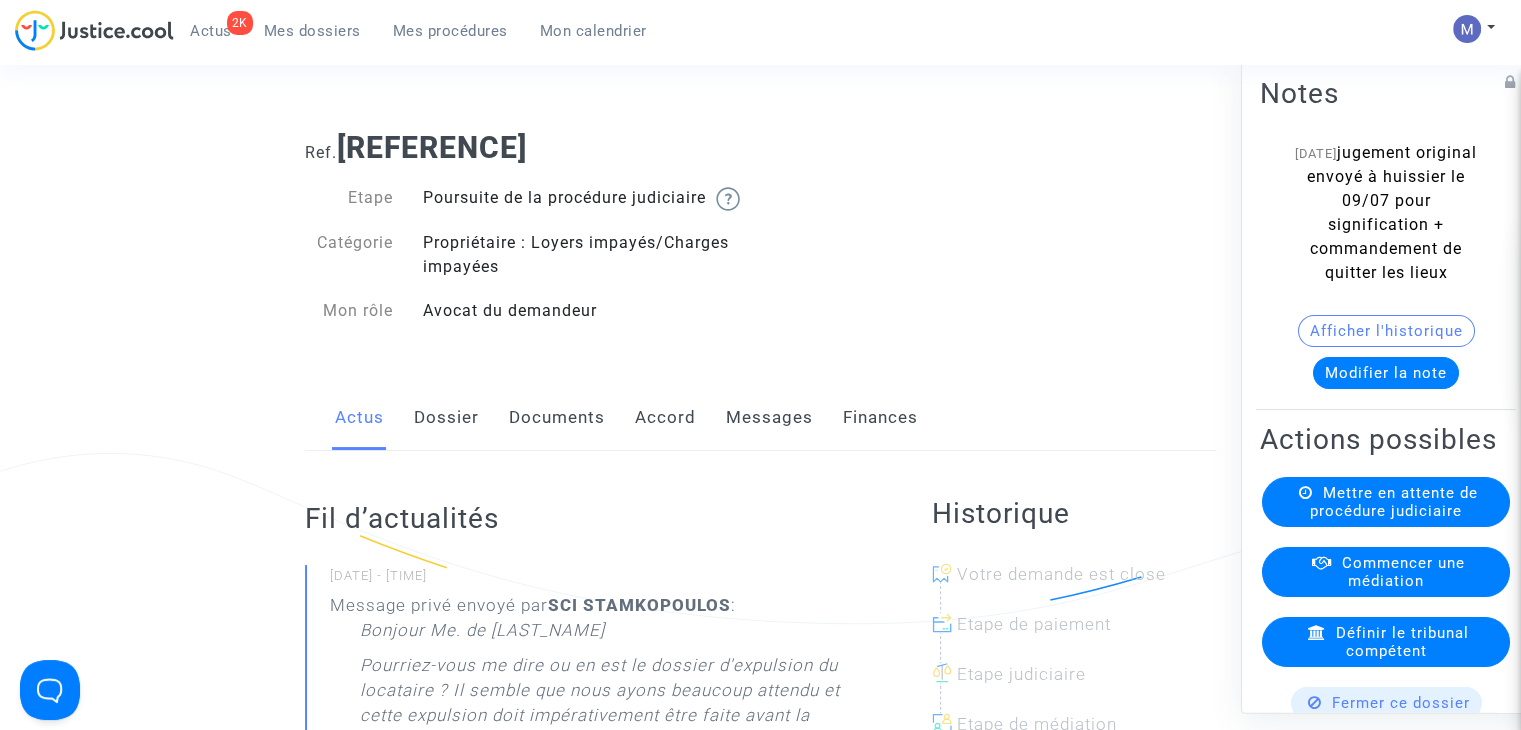 click on "Documents" 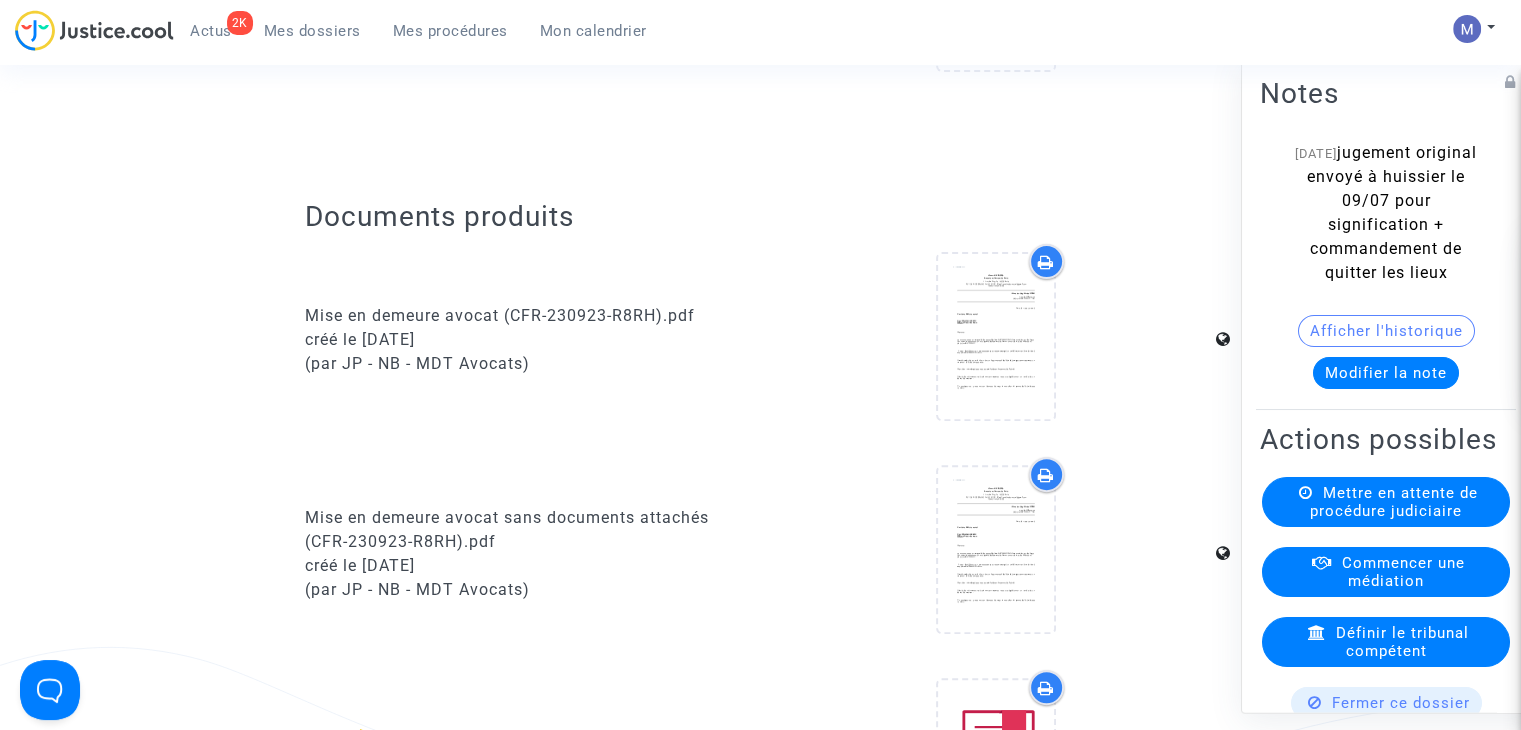 scroll, scrollTop: 621, scrollLeft: 0, axis: vertical 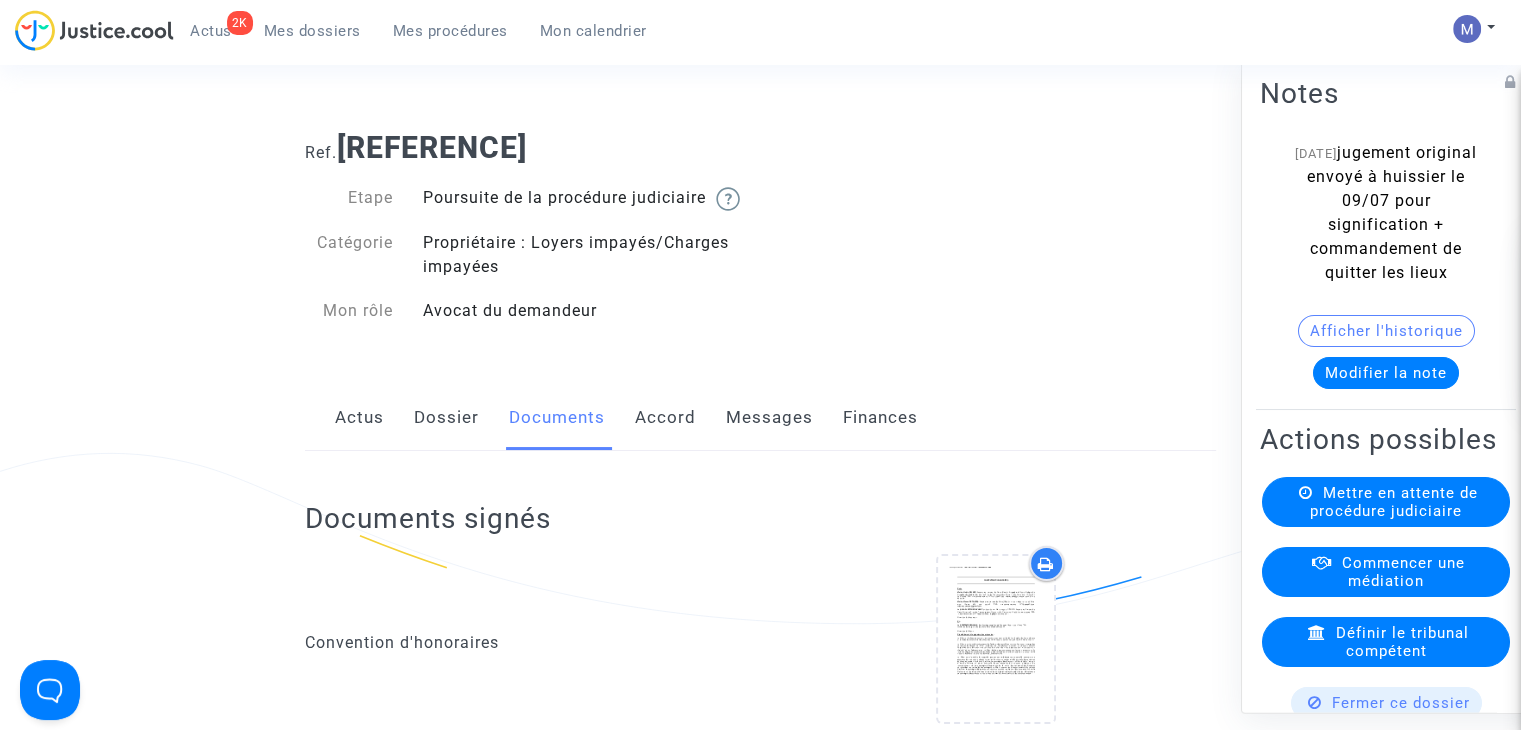 click on "Messages" 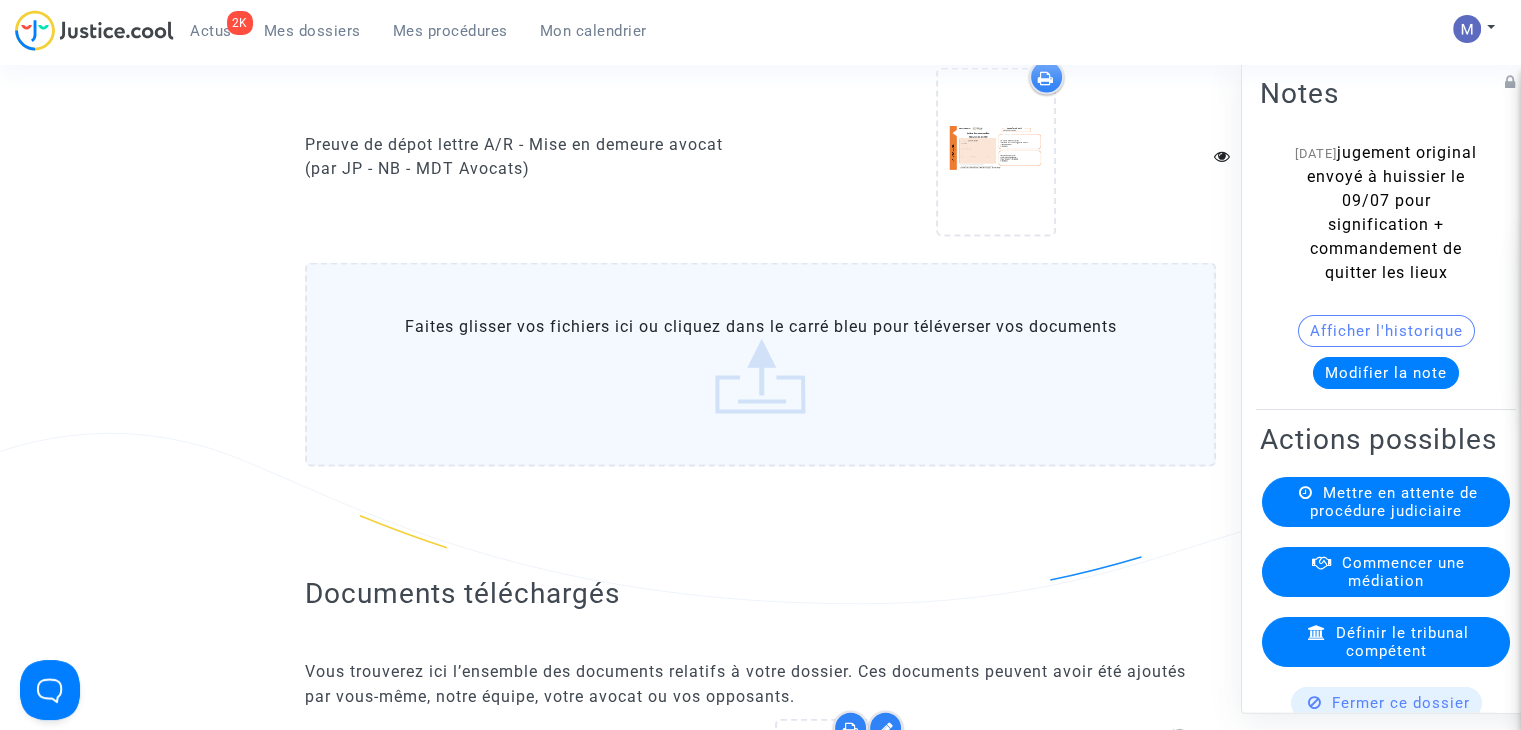 scroll, scrollTop: 4258, scrollLeft: 0, axis: vertical 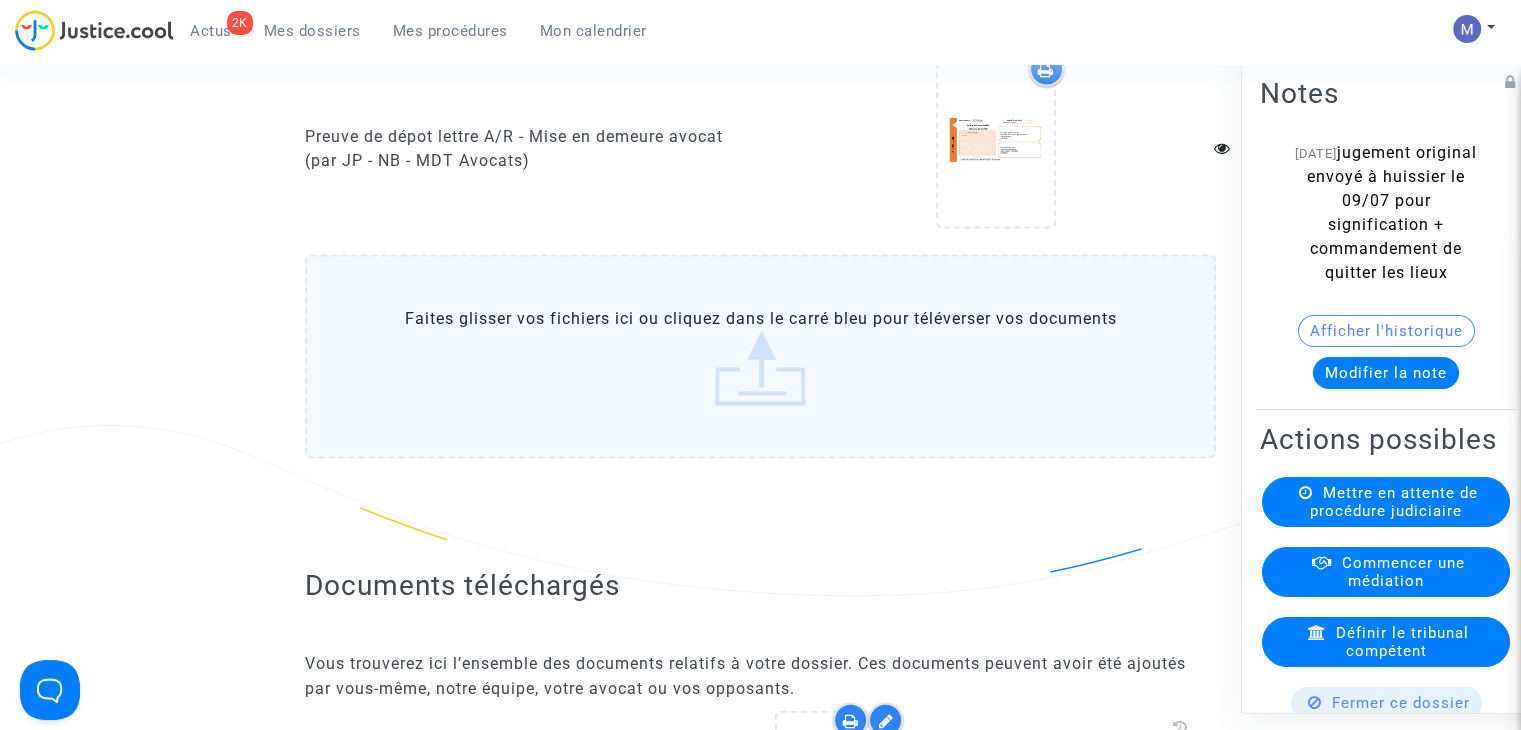 click on "Faites glisser vos fichiers ici ou cliquez dans le carré bleu pour téléverser vos documents" 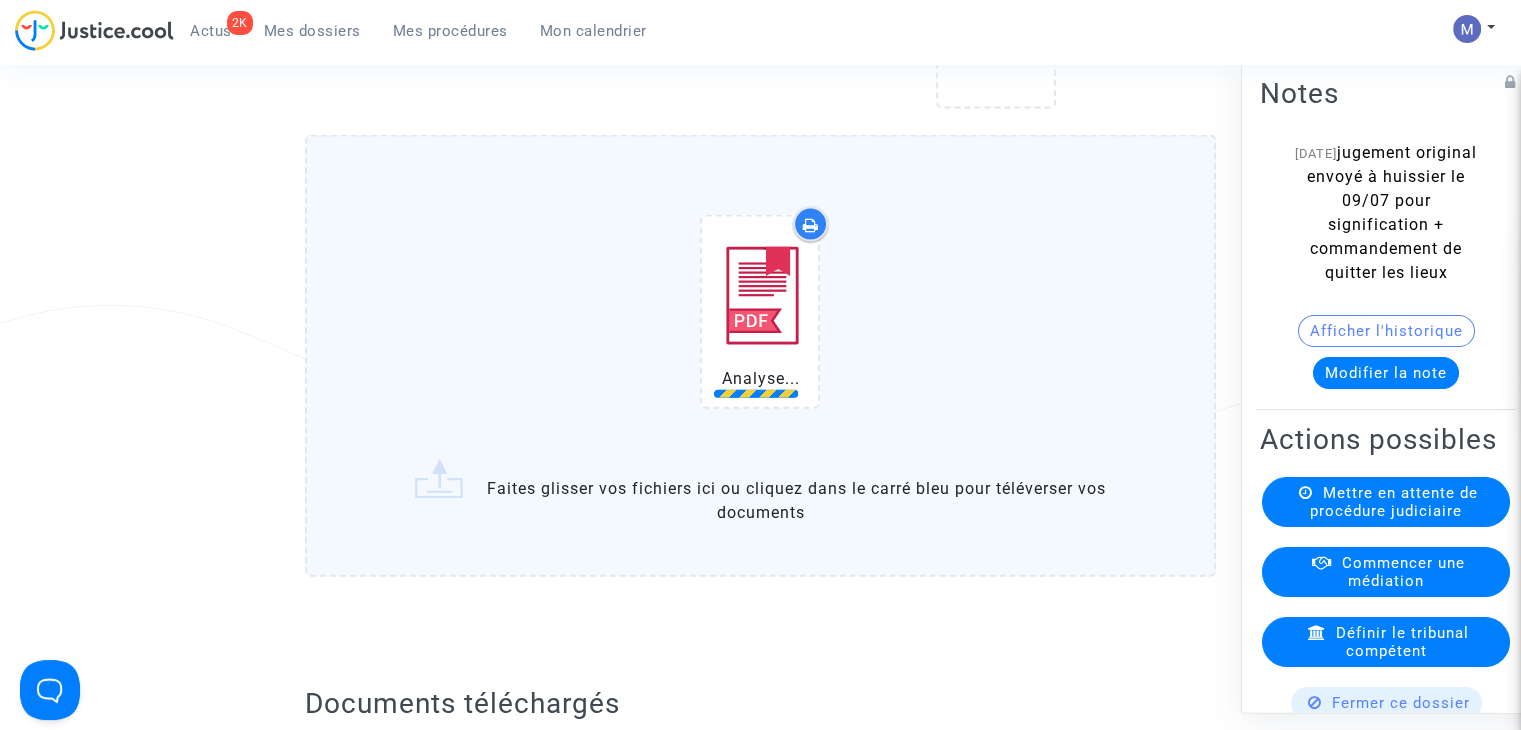 scroll, scrollTop: 4484, scrollLeft: 0, axis: vertical 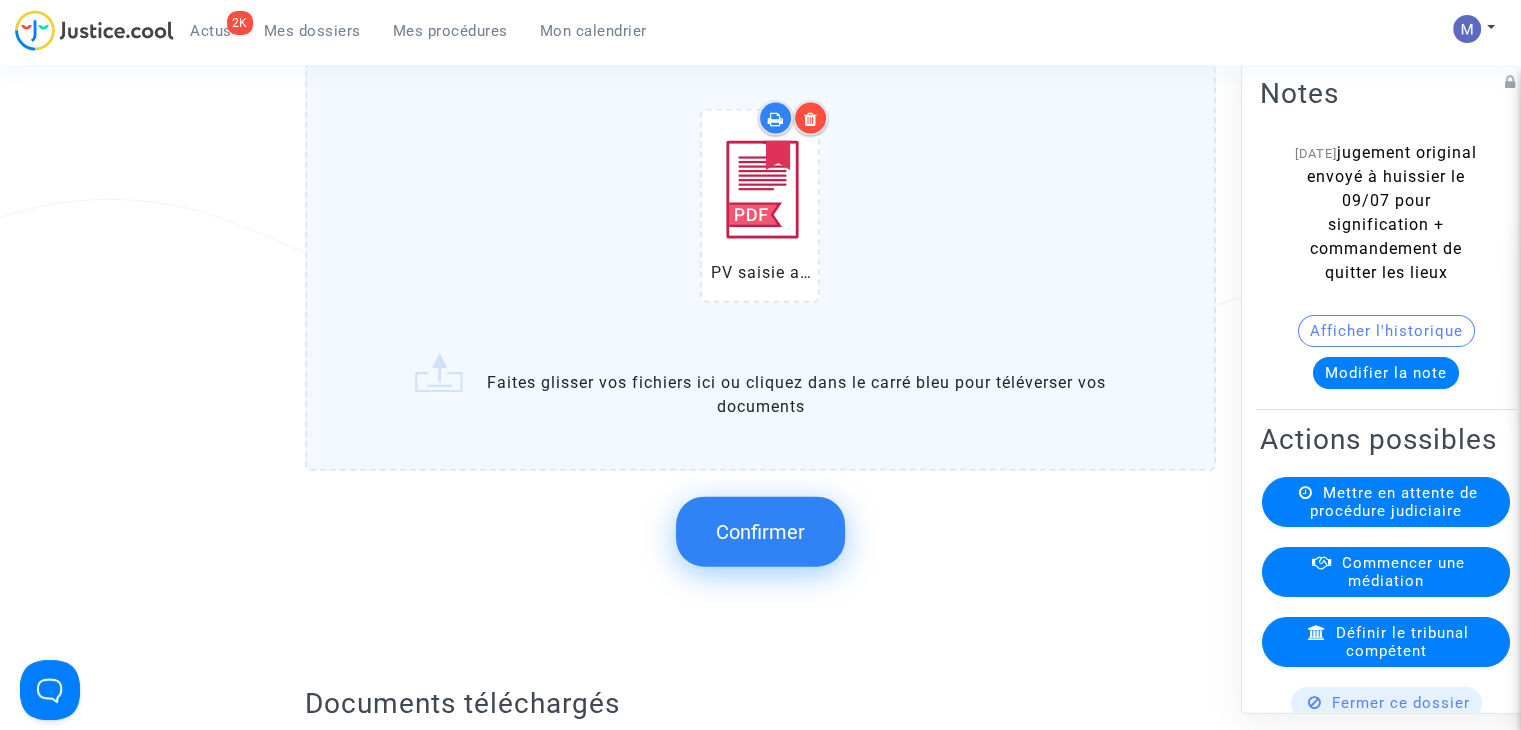 click on "Confirmer" 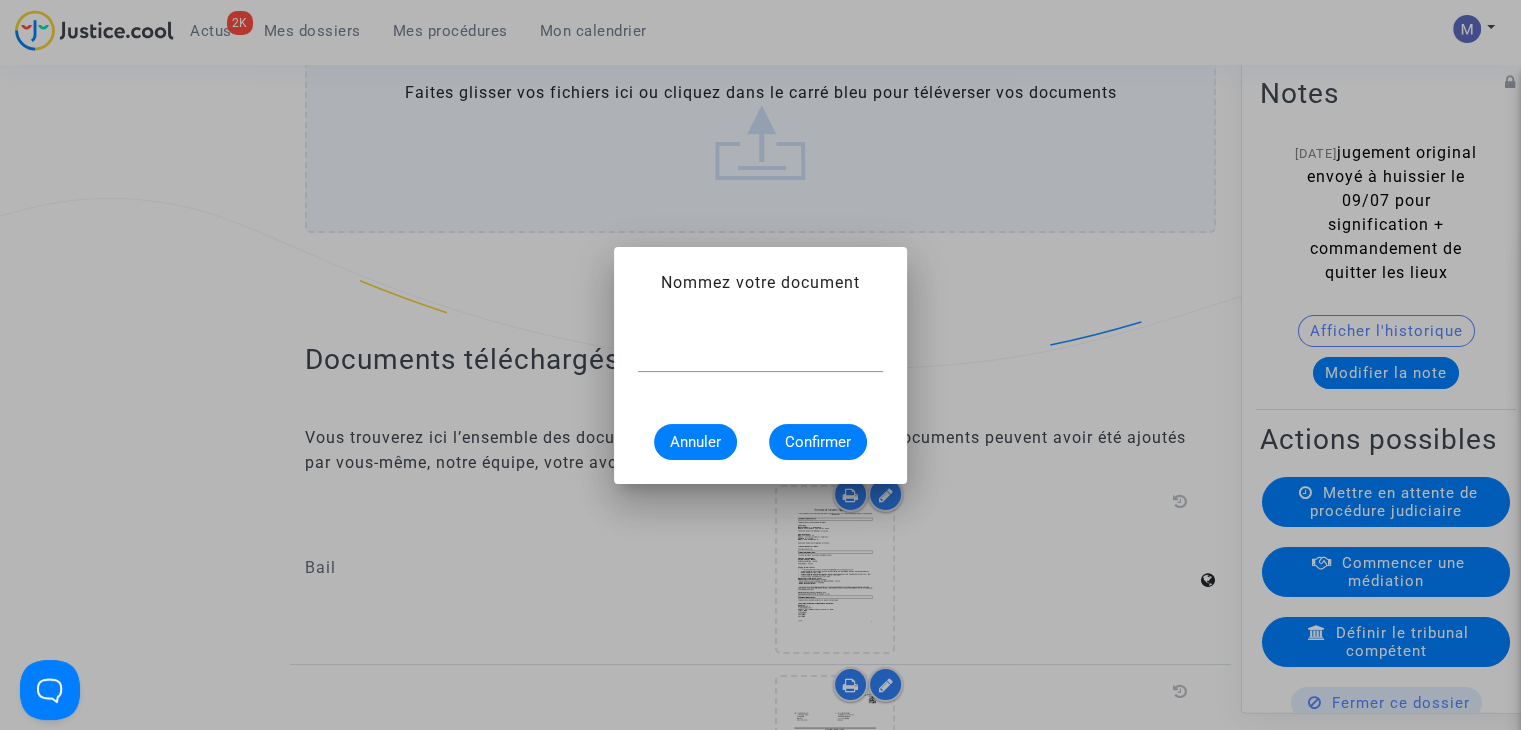 scroll, scrollTop: 0, scrollLeft: 0, axis: both 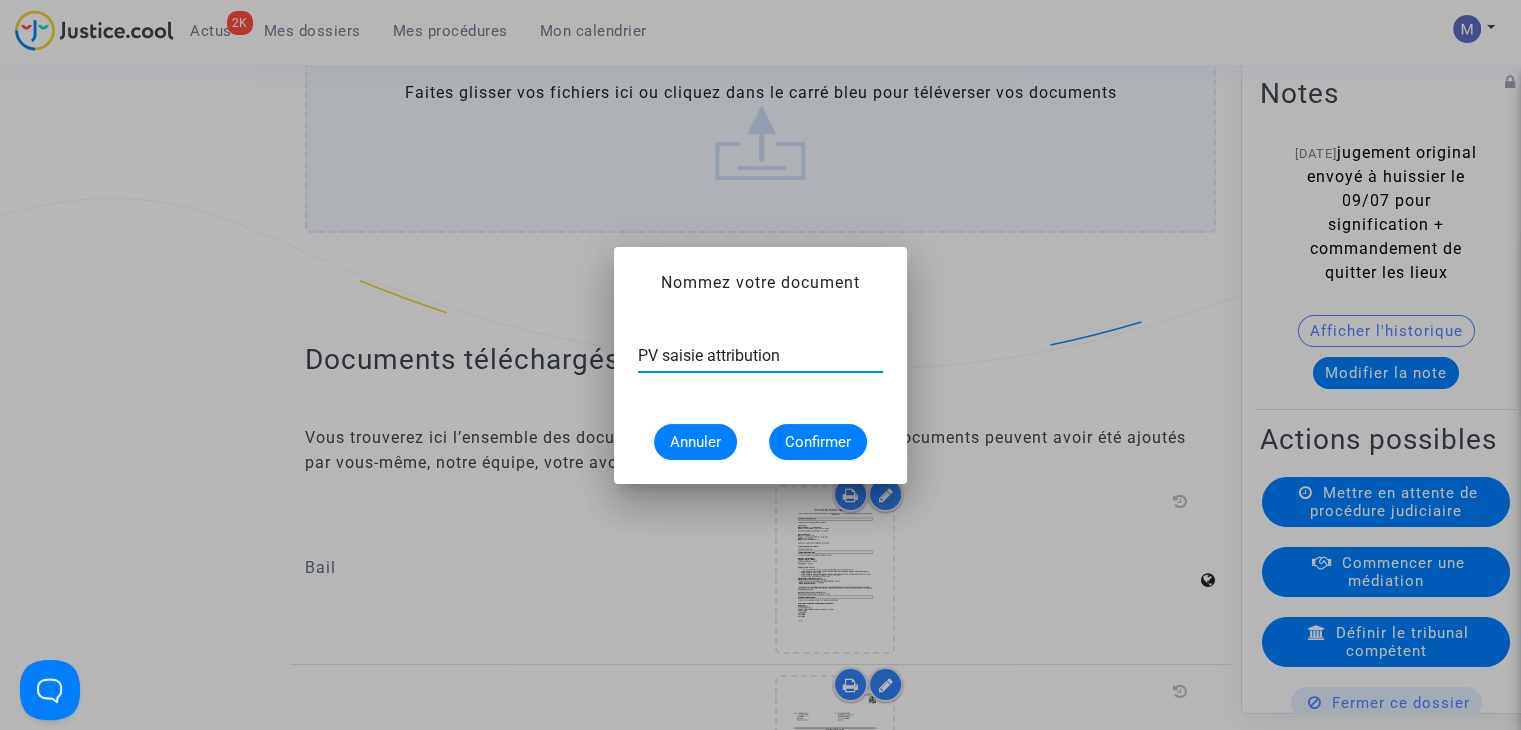 type on "PV saisie attribution" 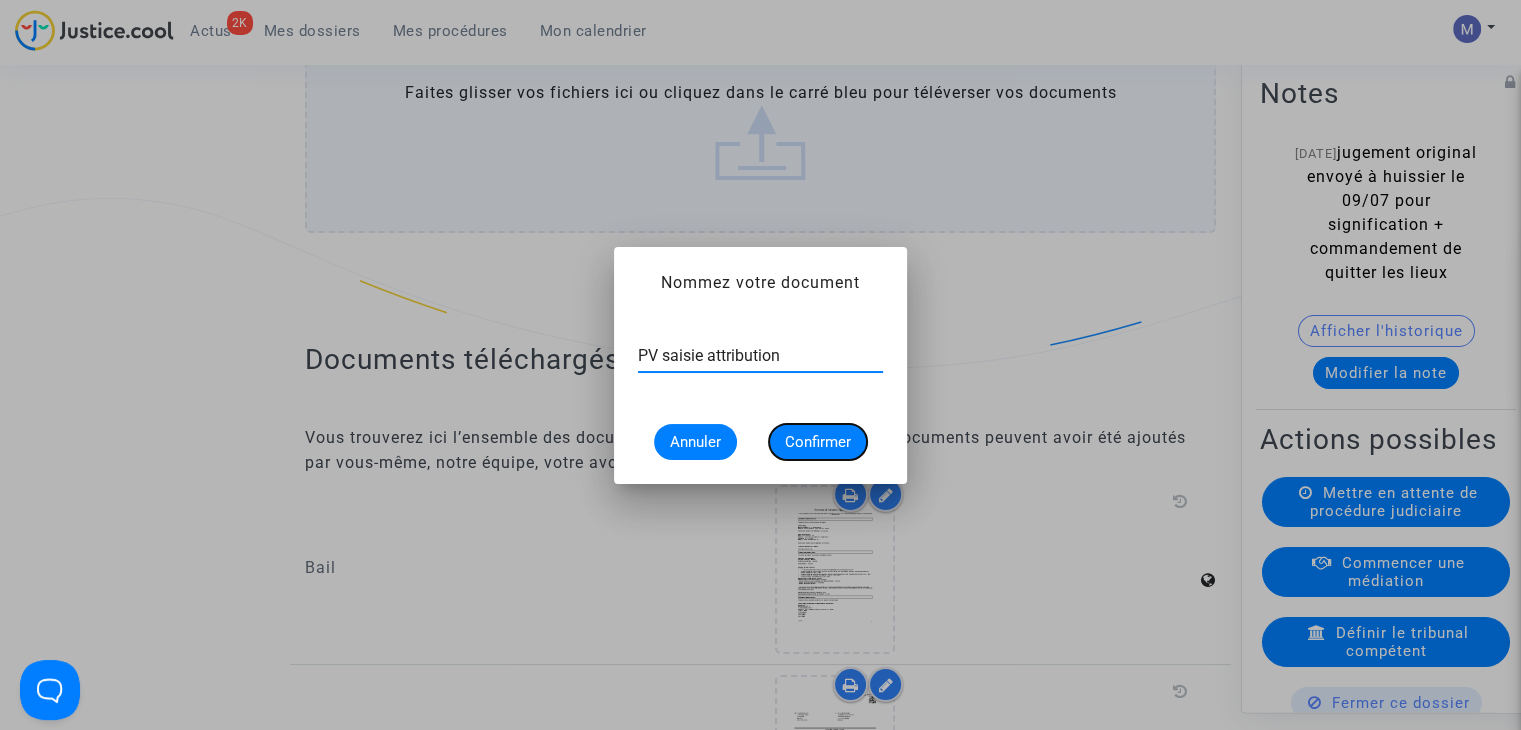 click on "Confirmer" at bounding box center [818, 442] 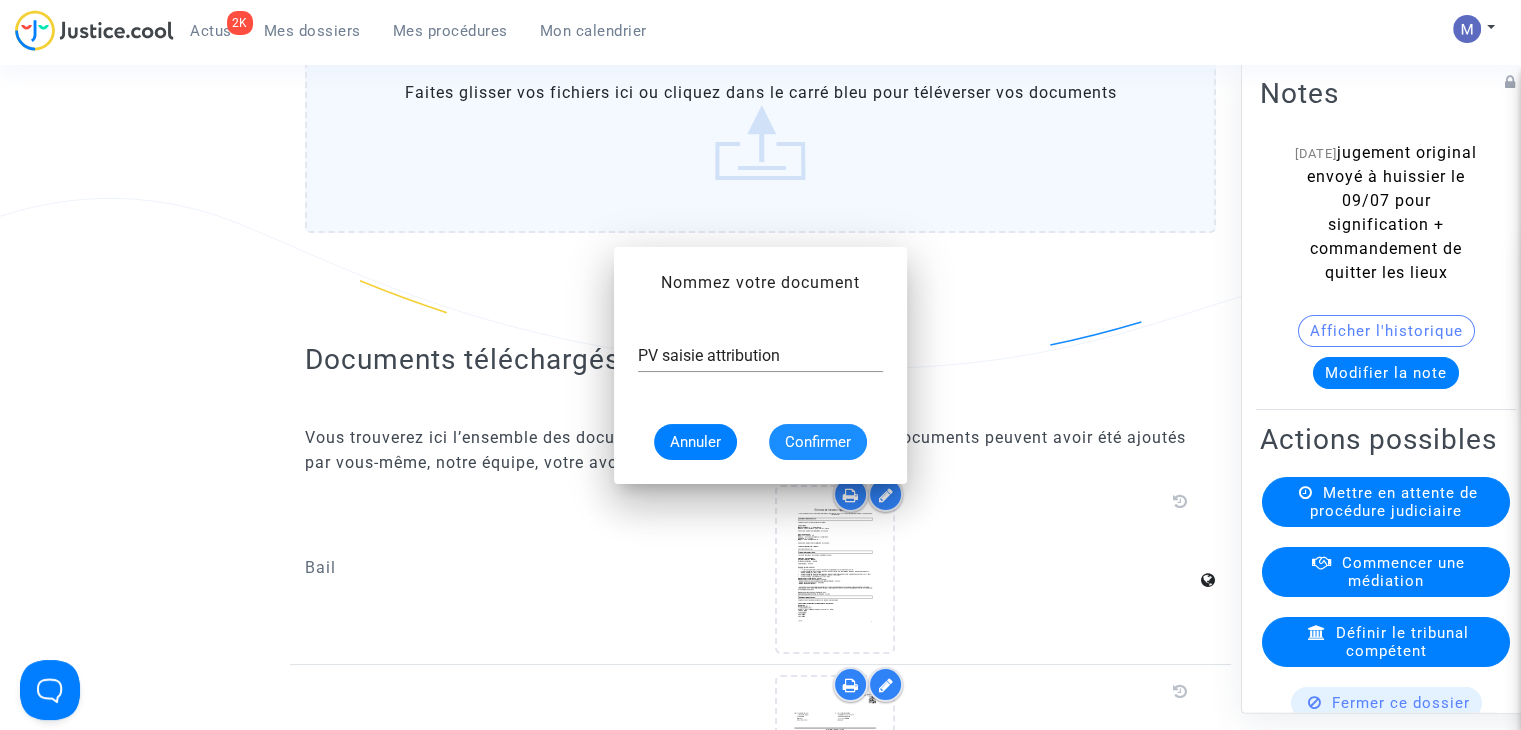 scroll, scrollTop: 0, scrollLeft: 0, axis: both 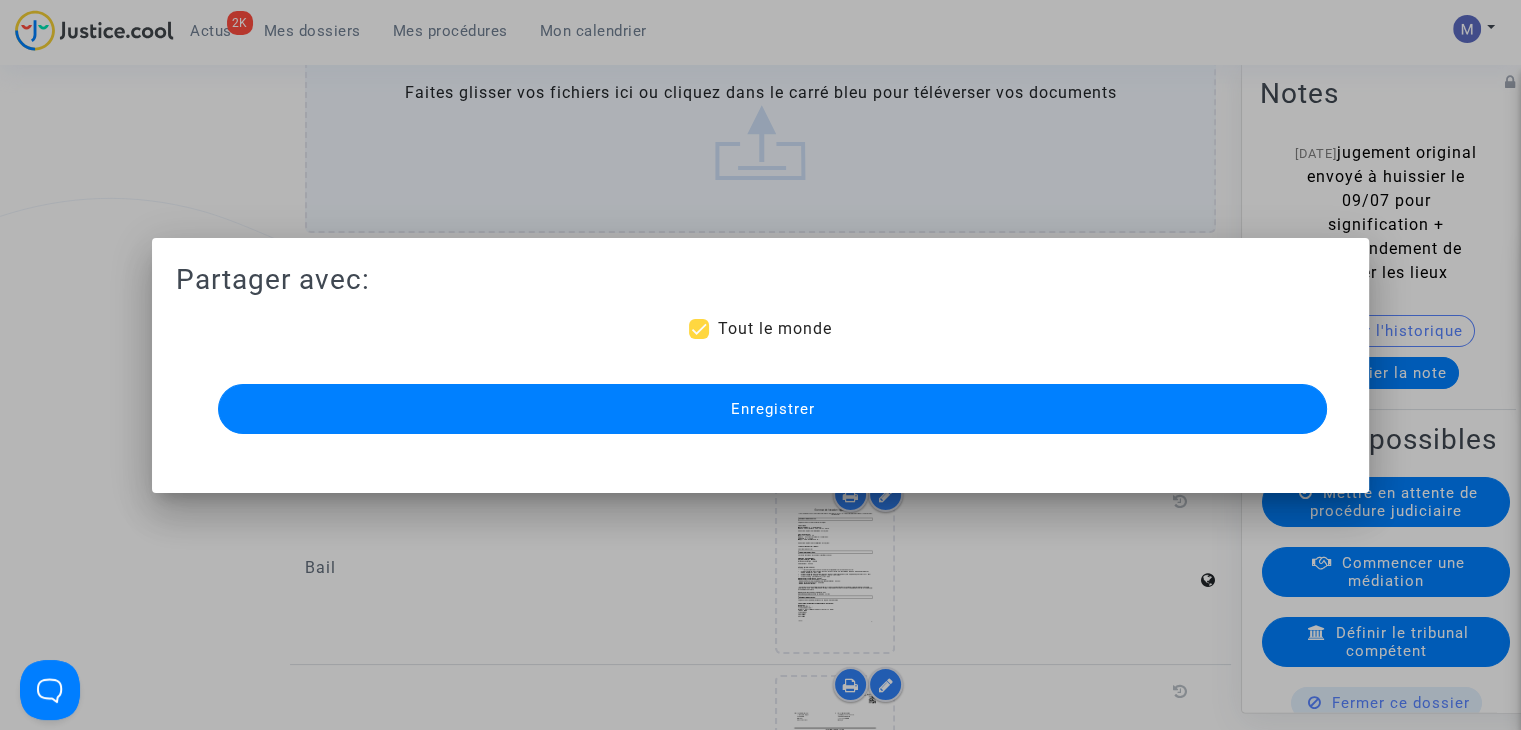 click on "Partager avec:   Tout le monde  Enregistrer" at bounding box center (760, 350) 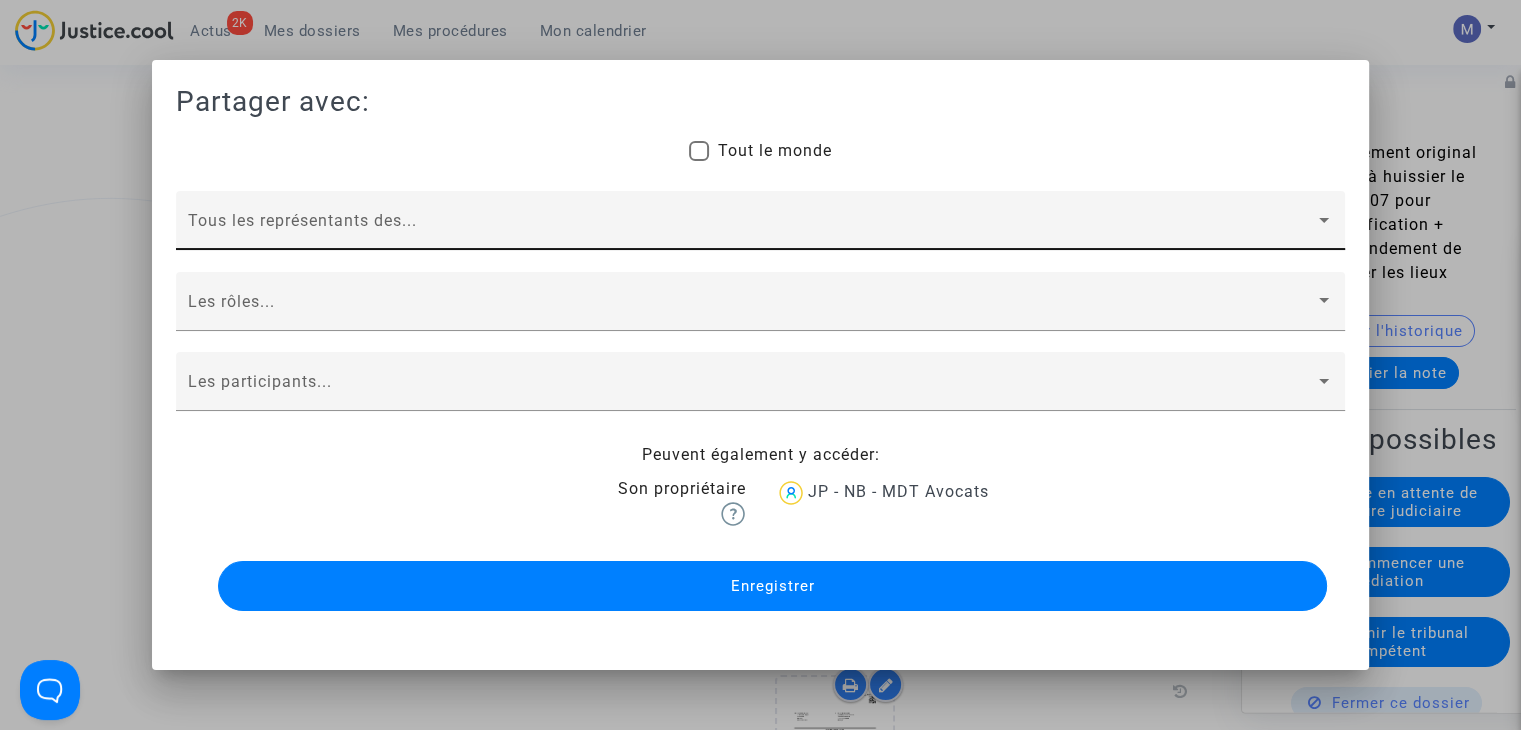 click at bounding box center (751, 229) 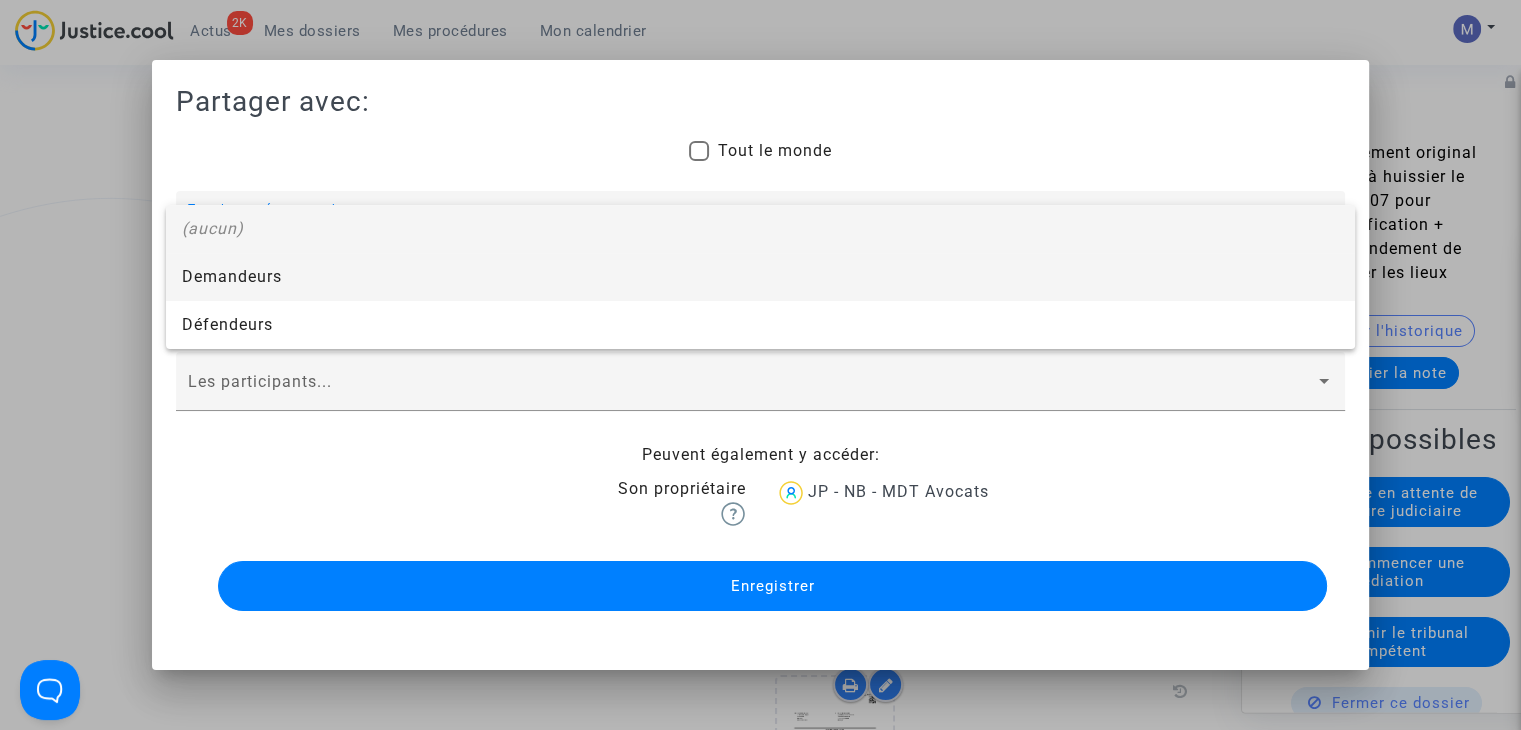 click on "Demandeurs" at bounding box center [760, 277] 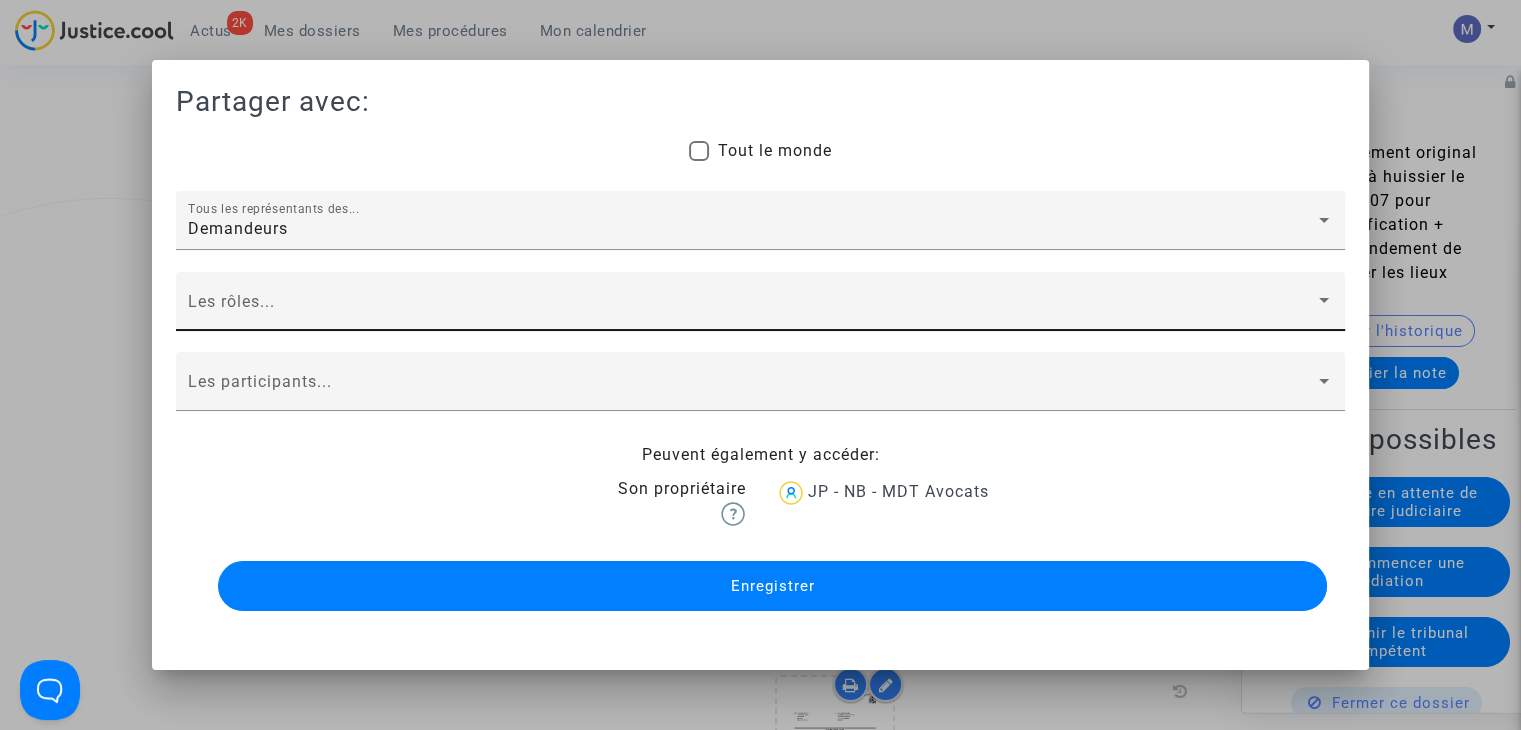 click on "Les rôles..." at bounding box center (760, 307) 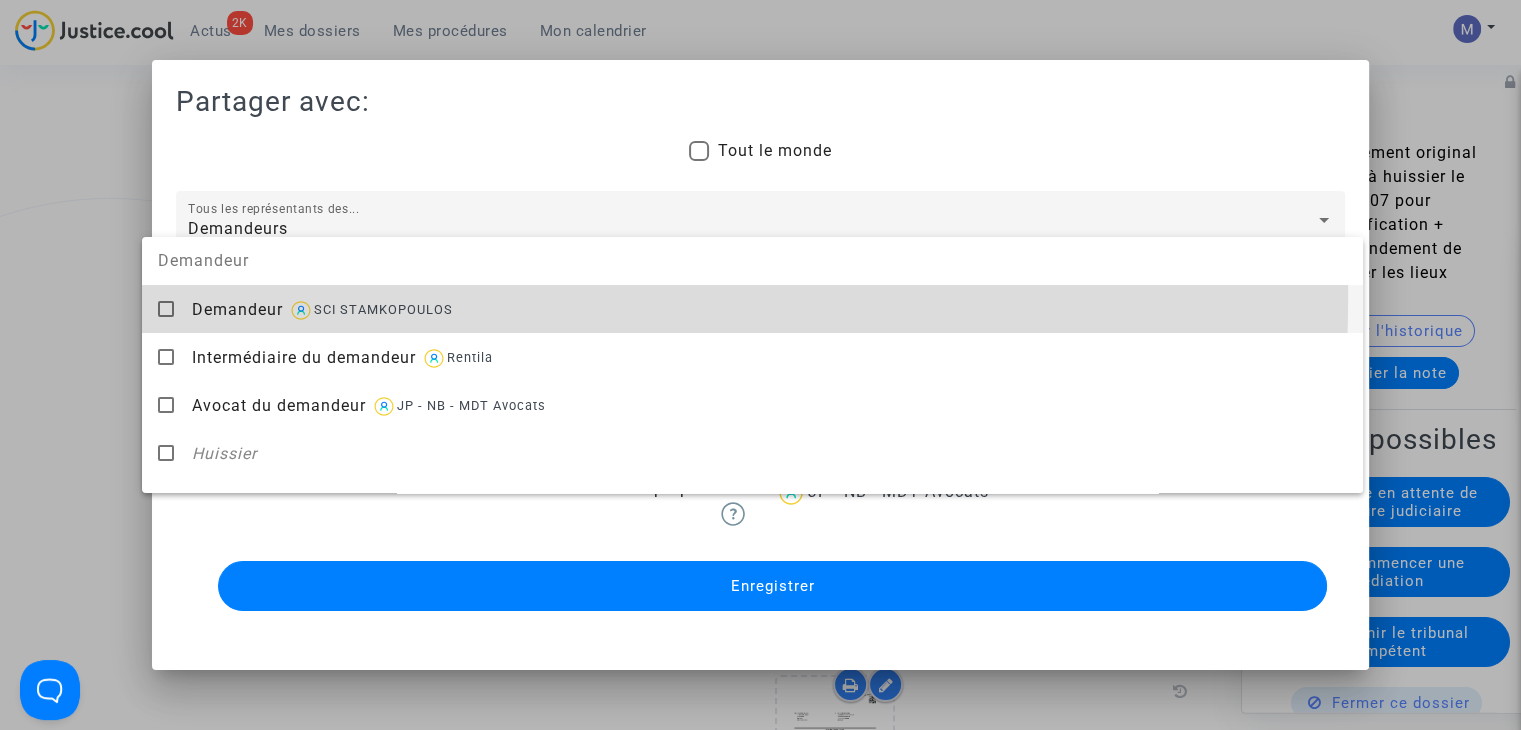 click on "Demandeur SCI STAMKOPOULOS" at bounding box center [769, 309] 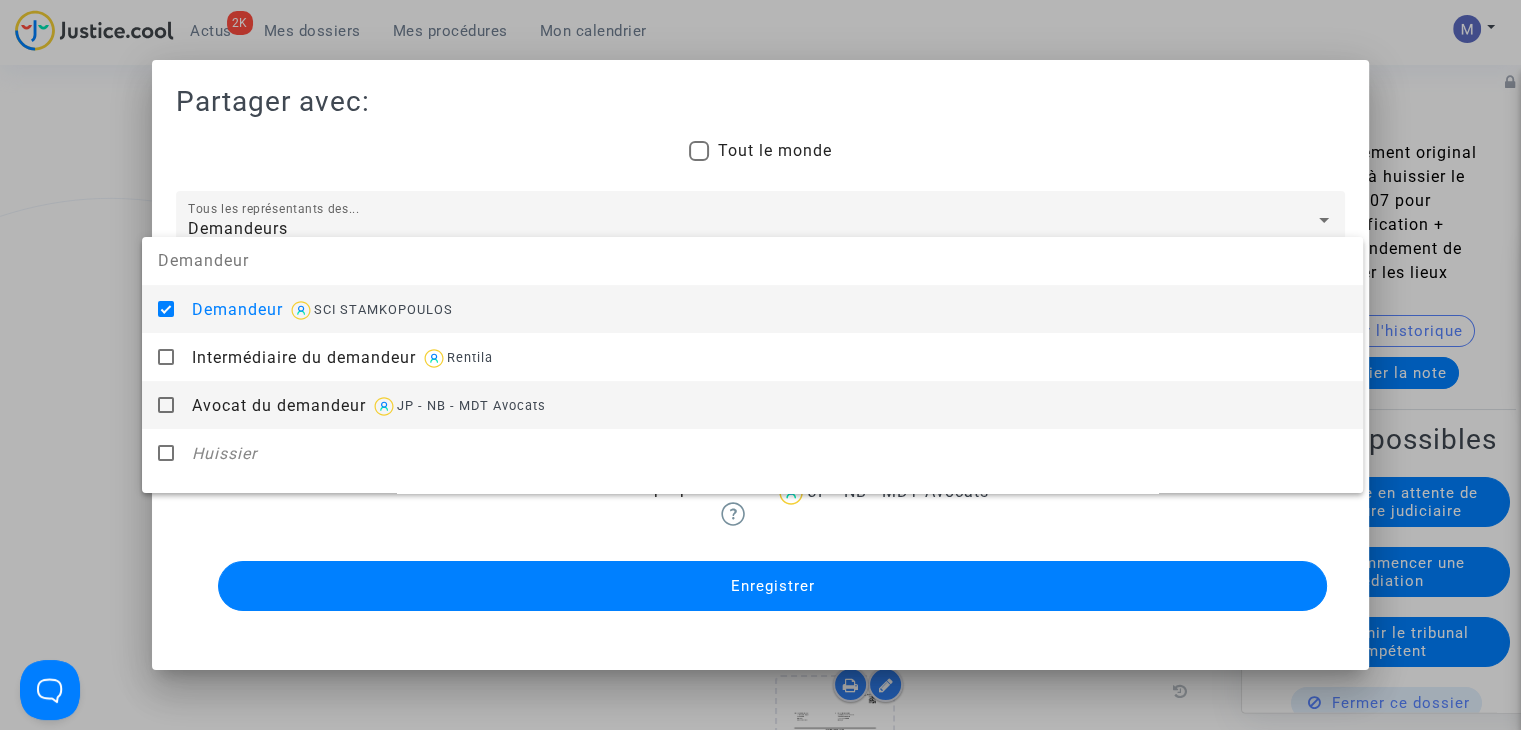 click on "Avocat du demandeur JP - NB - MDT Avocats" at bounding box center (769, 405) 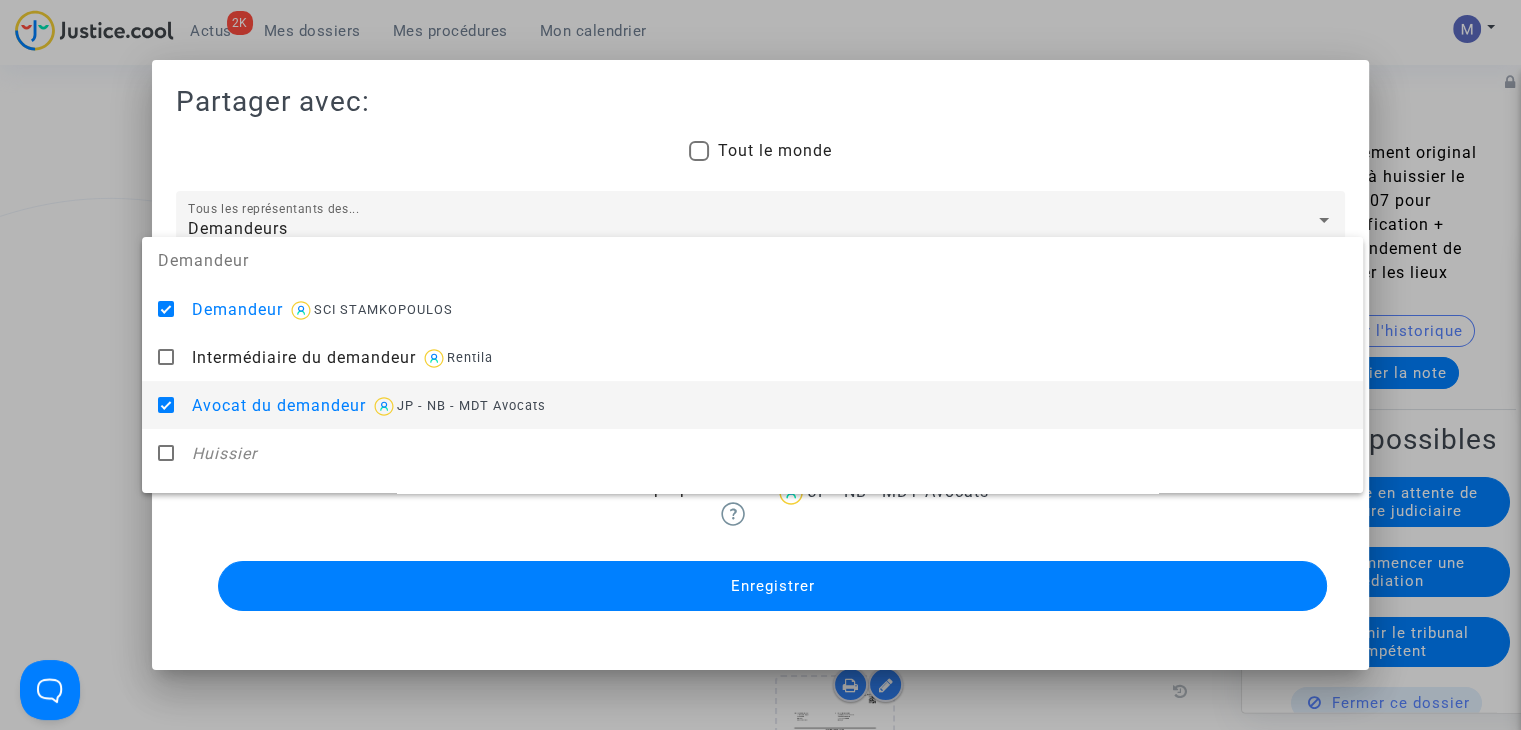 click at bounding box center (760, 365) 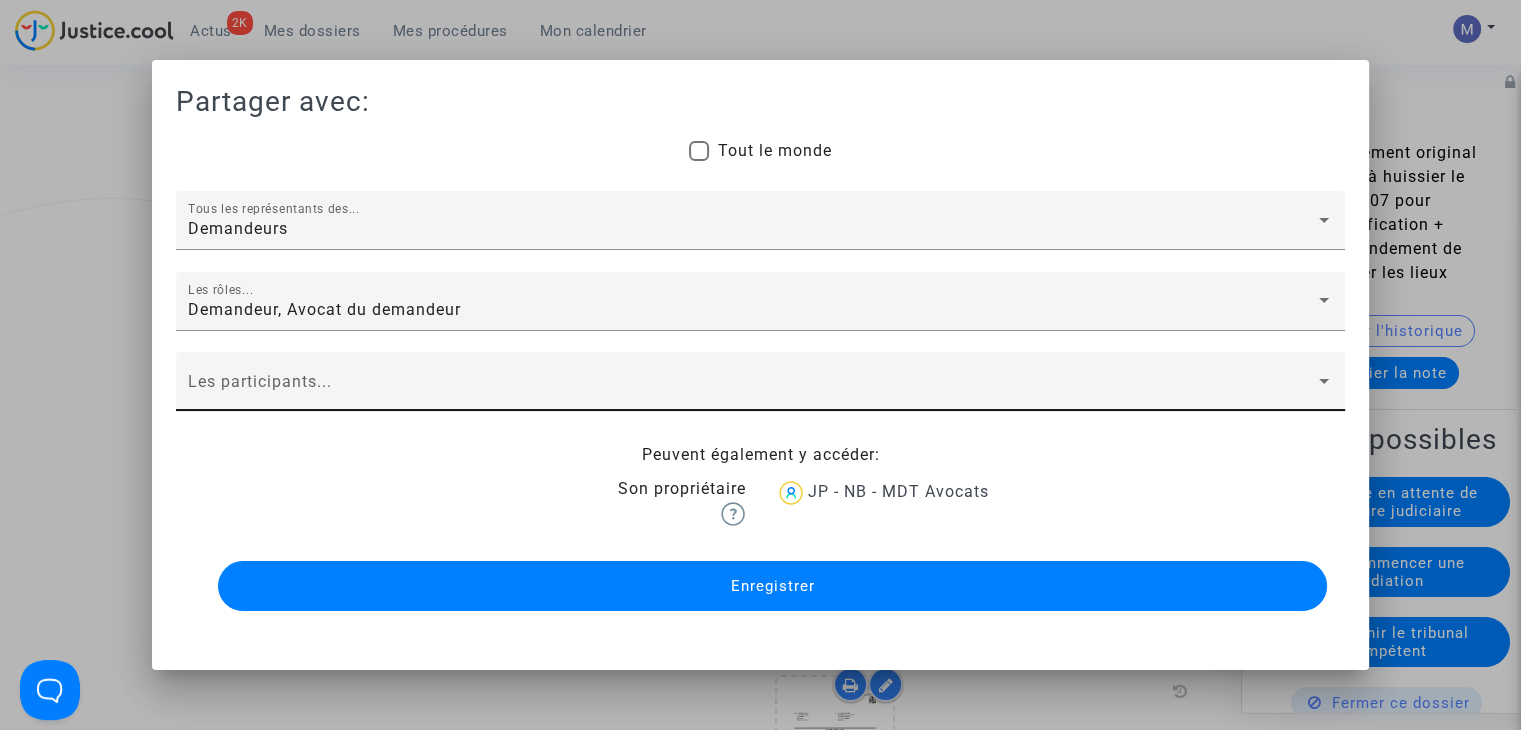 click at bounding box center [751, 390] 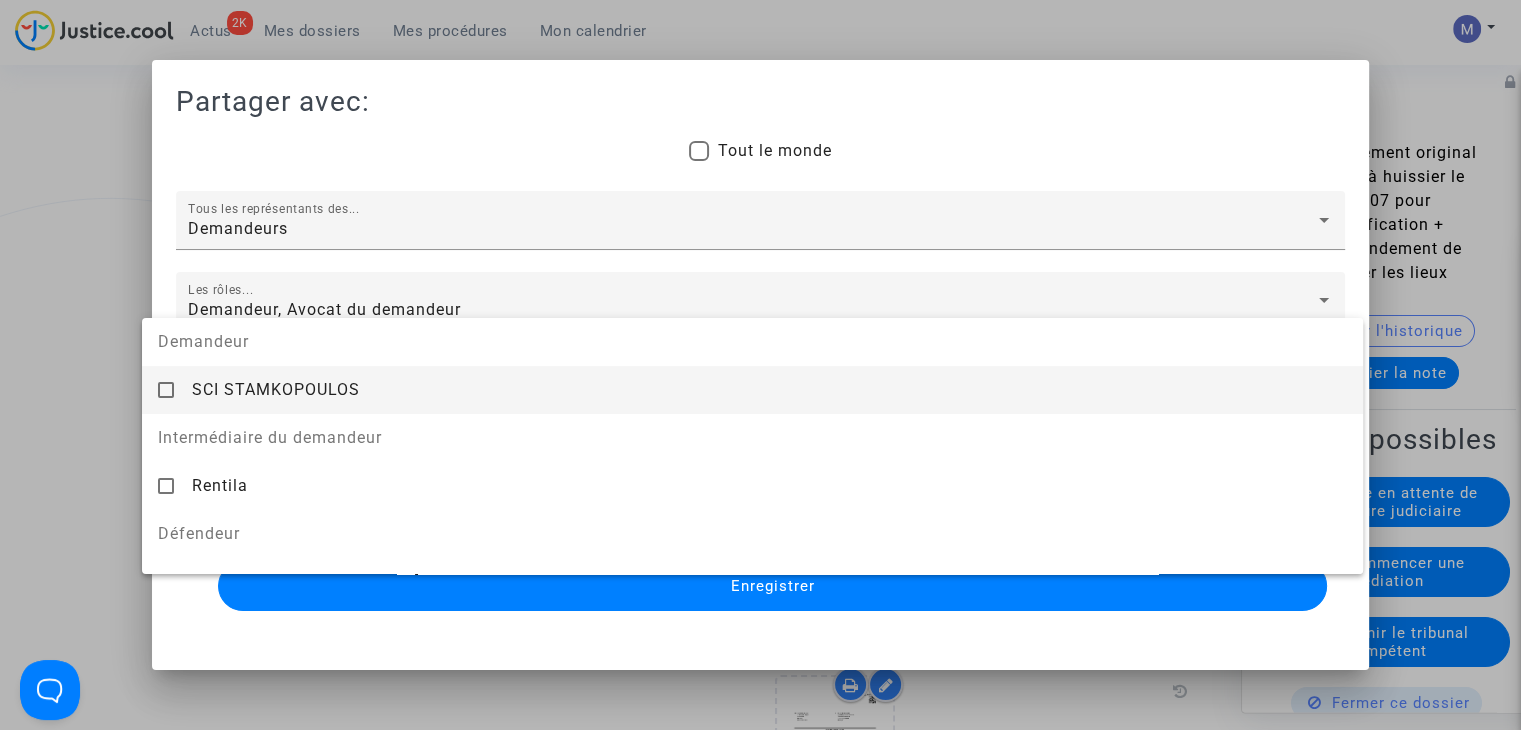 click on "SCI STAMKOPOULOS" at bounding box center [276, 389] 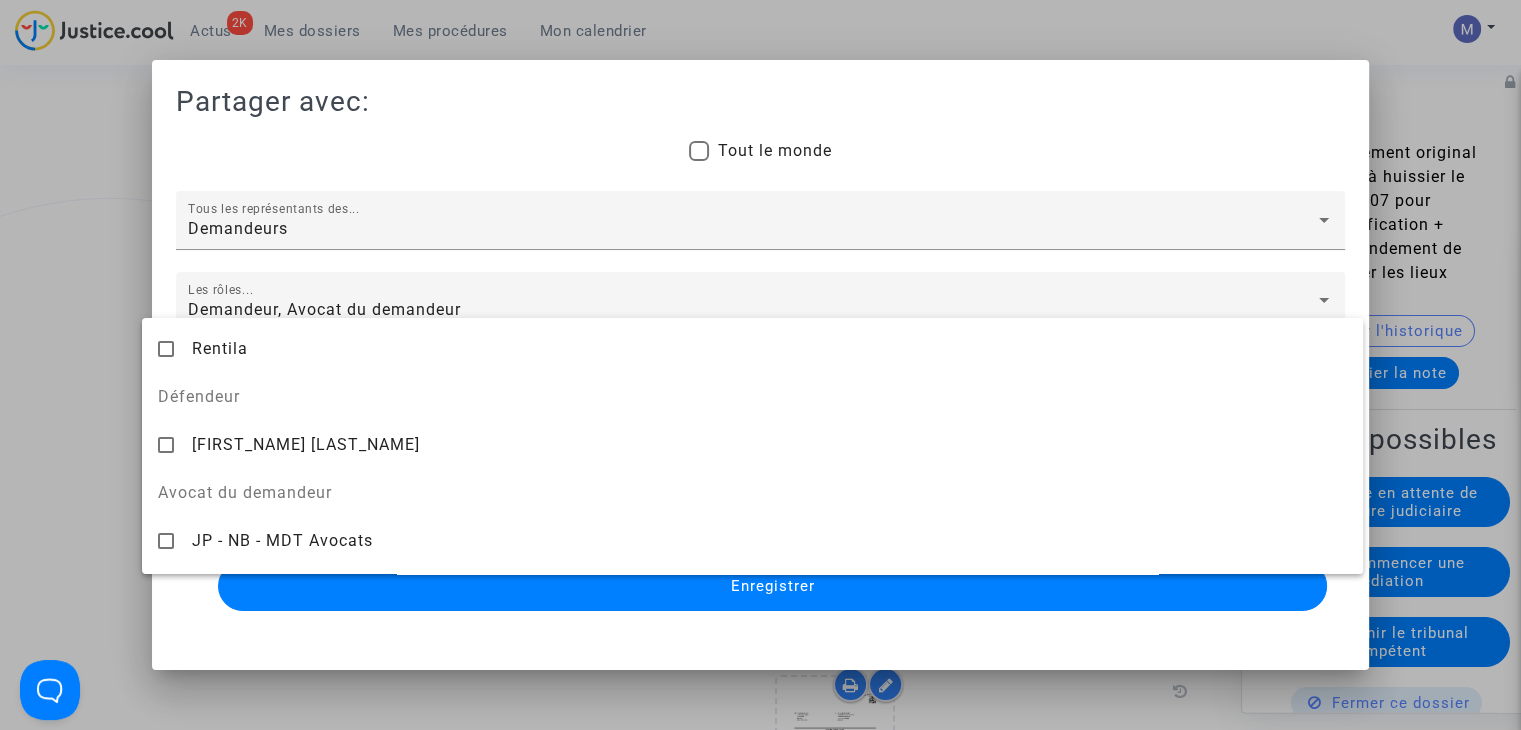 scroll, scrollTop: 190, scrollLeft: 0, axis: vertical 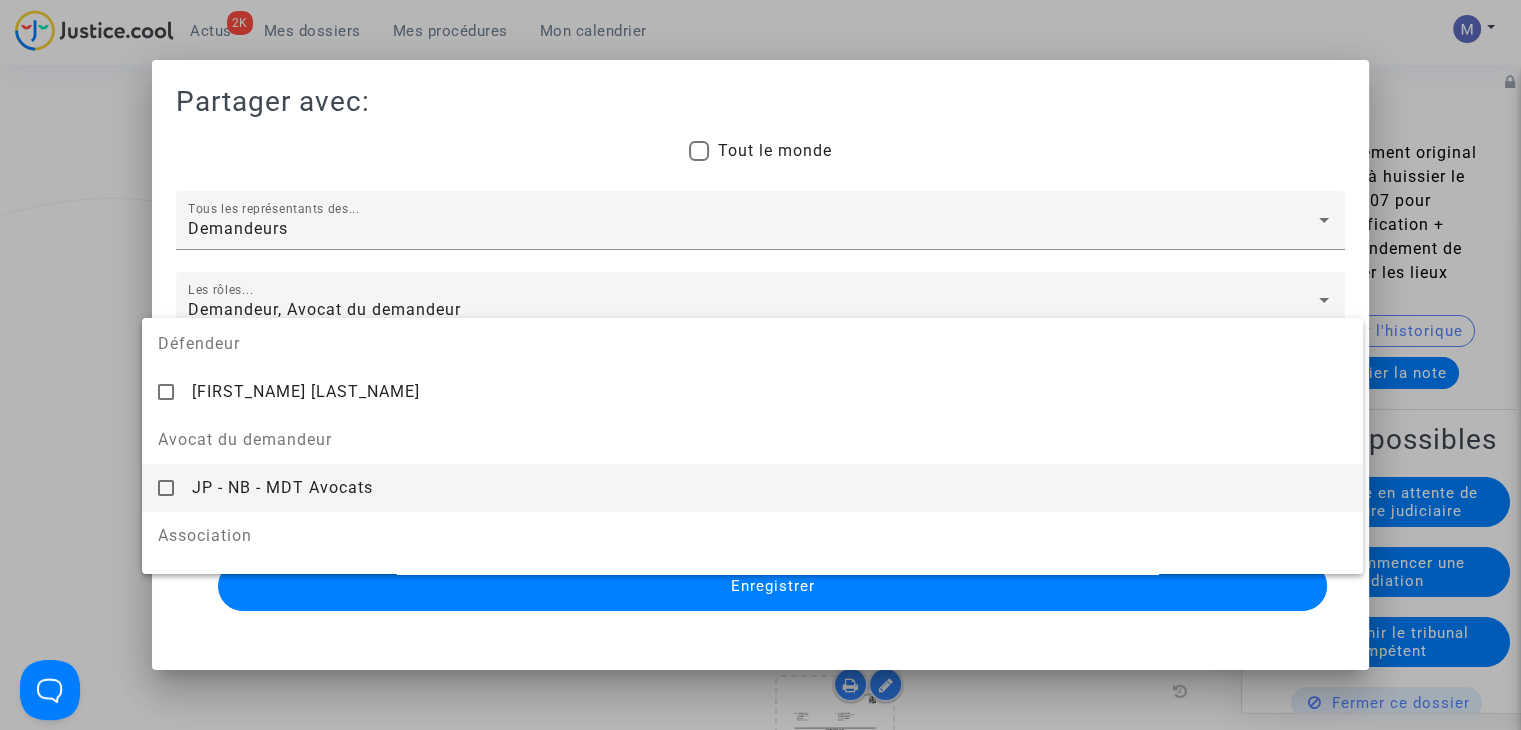 click on "JP - NB - MDT Avocats" at bounding box center [282, 487] 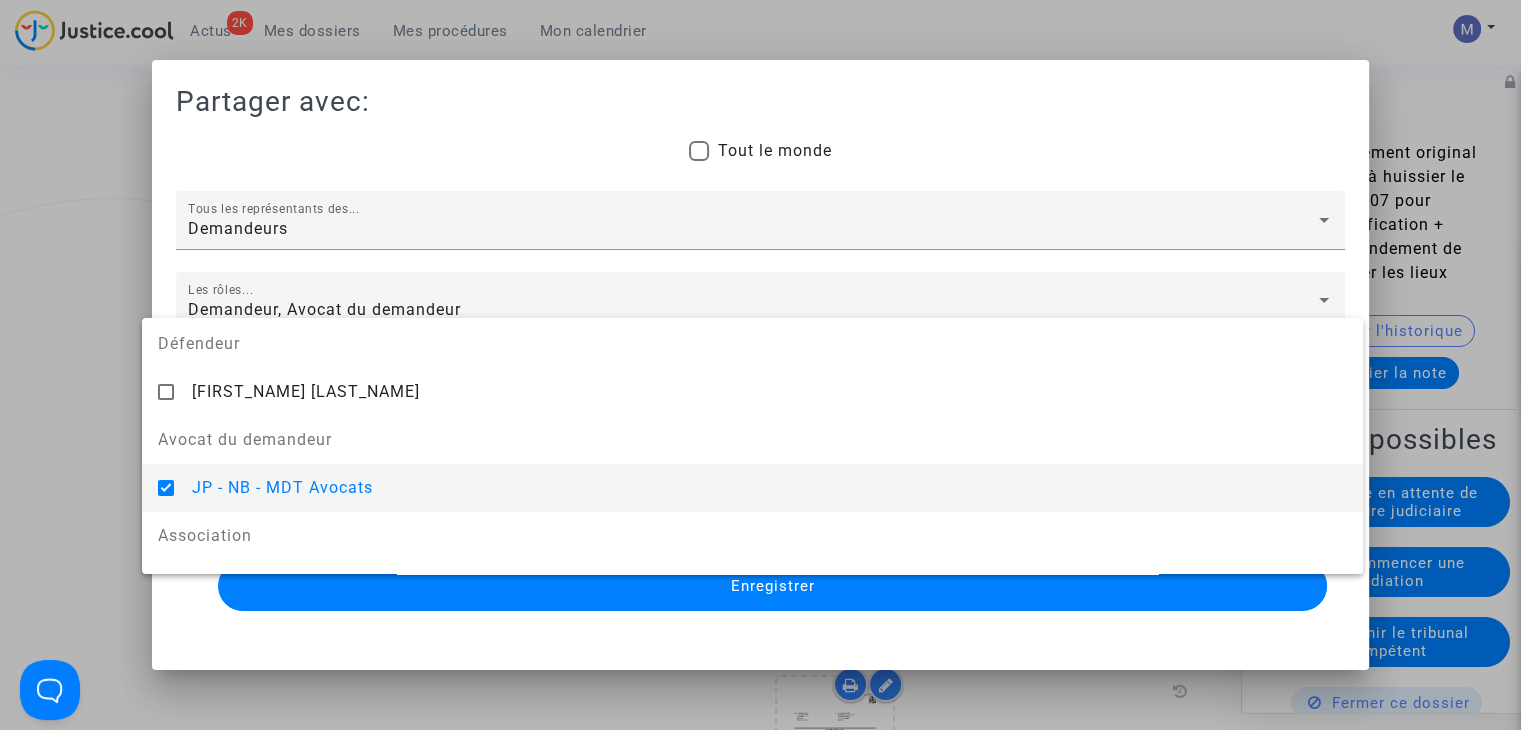 click at bounding box center (760, 365) 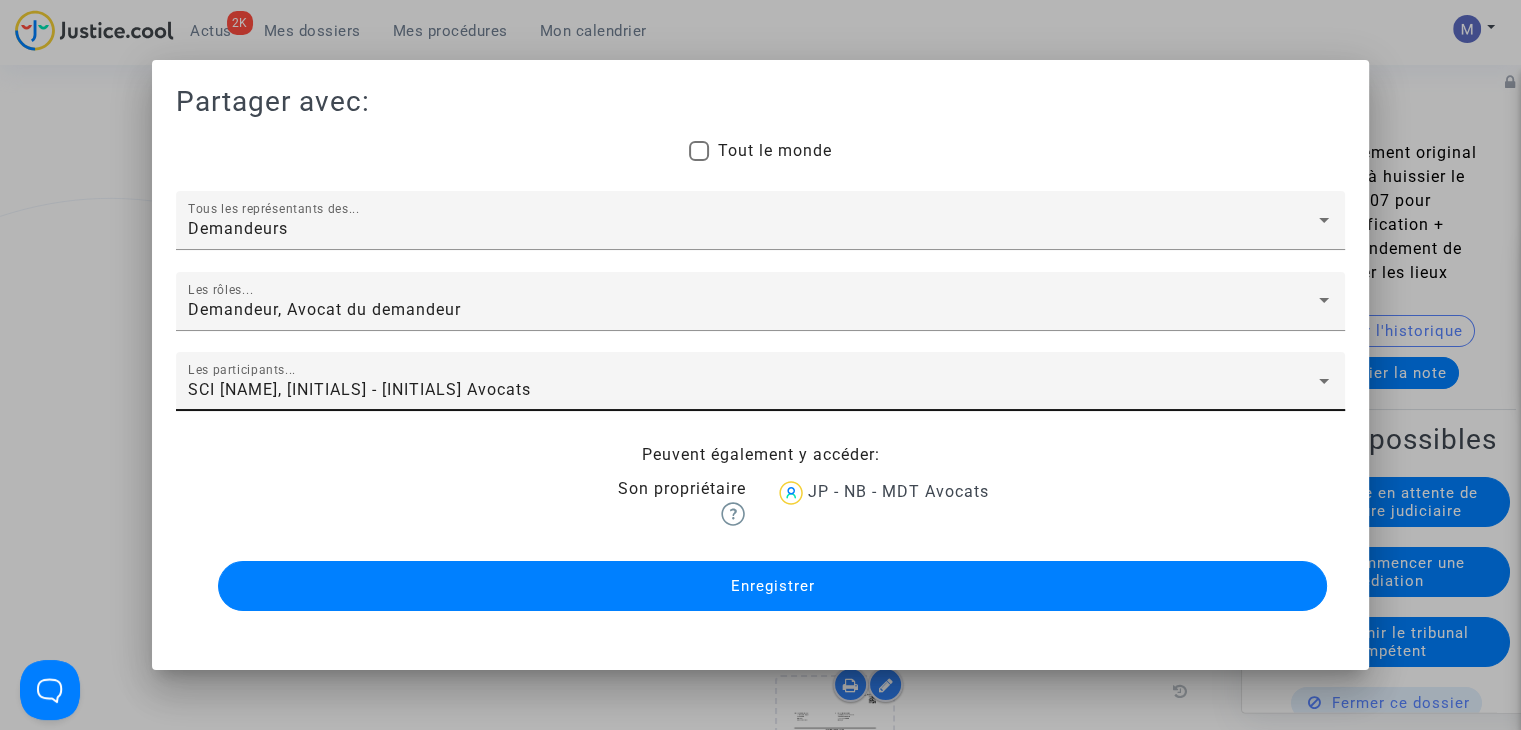 click on "Enregistrer" at bounding box center [772, 586] 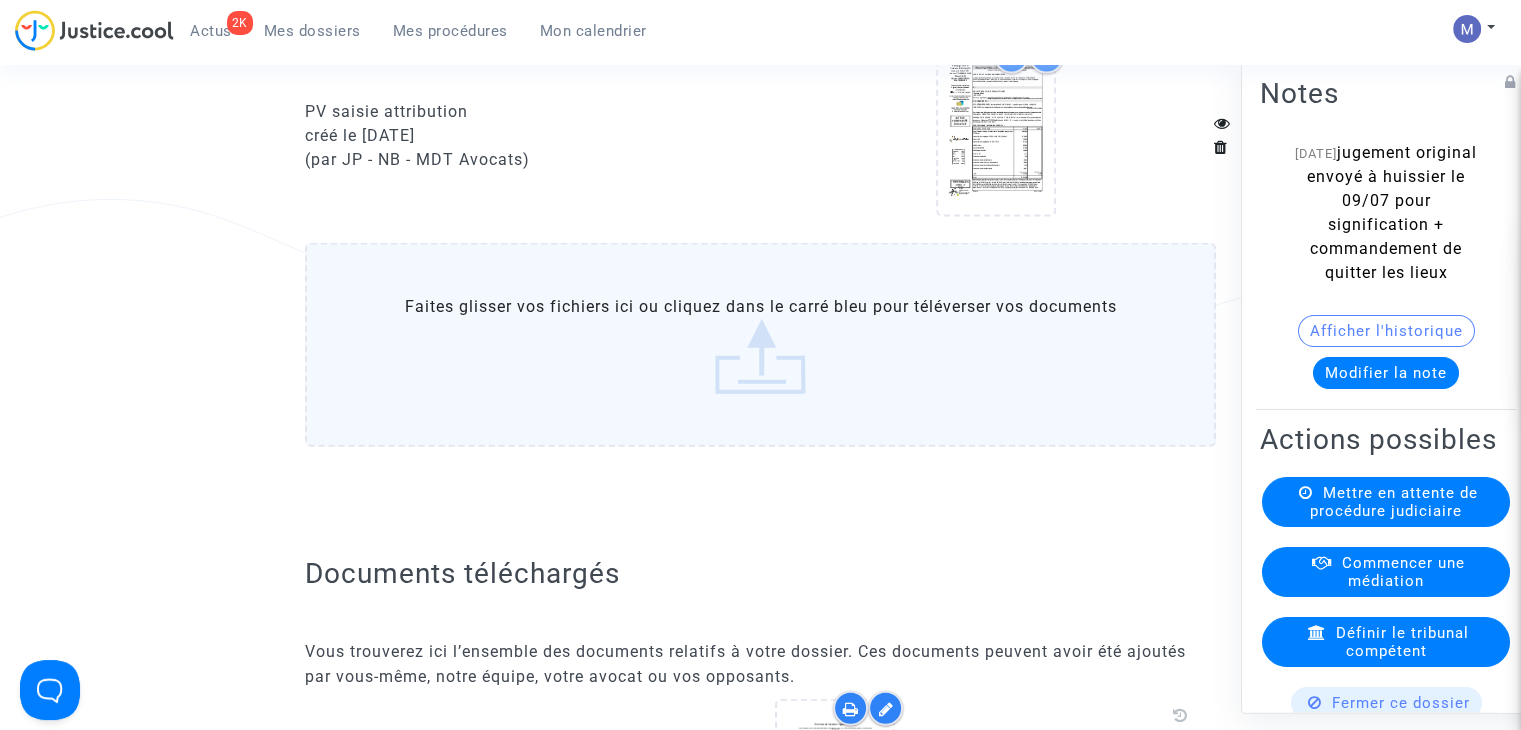 scroll, scrollTop: 0, scrollLeft: 0, axis: both 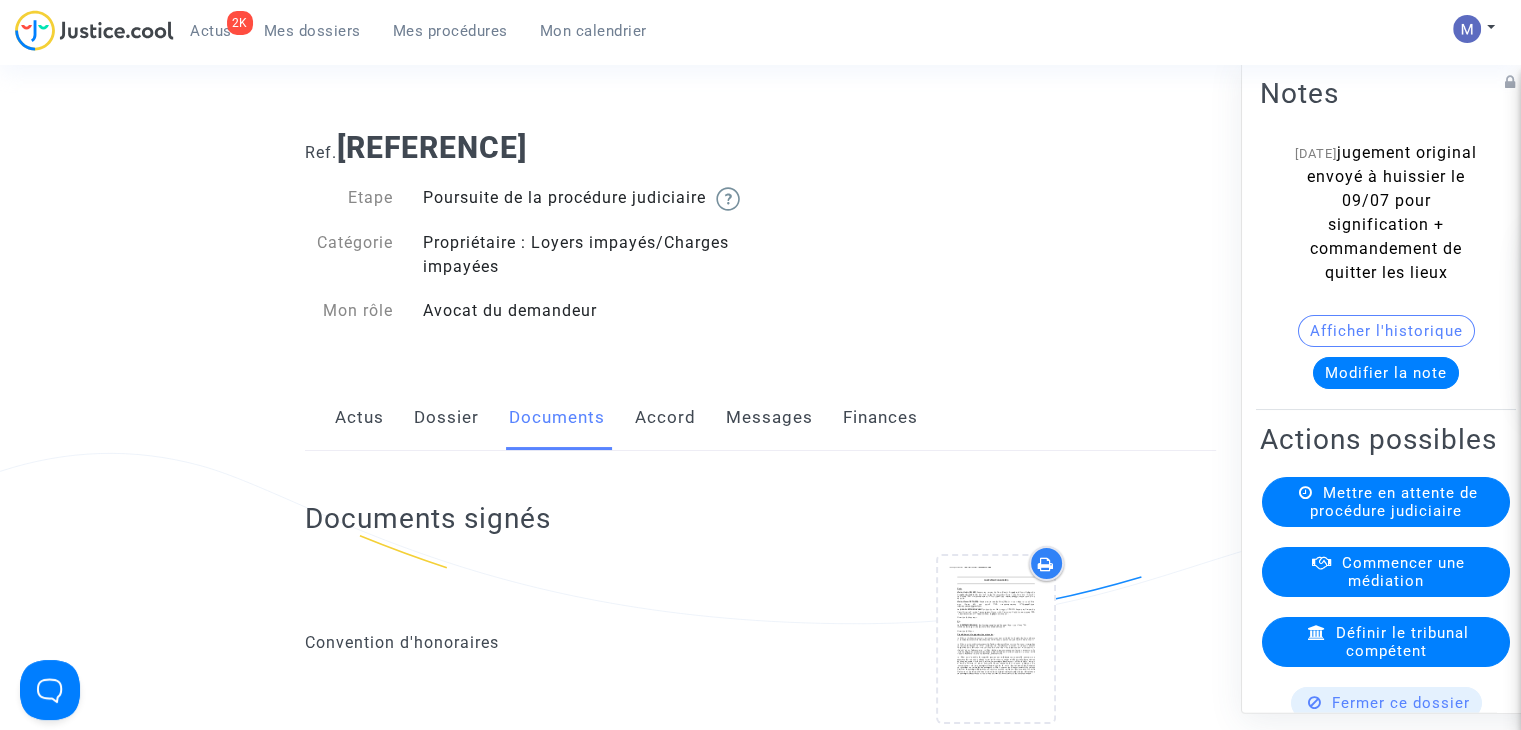 click on "Messages" 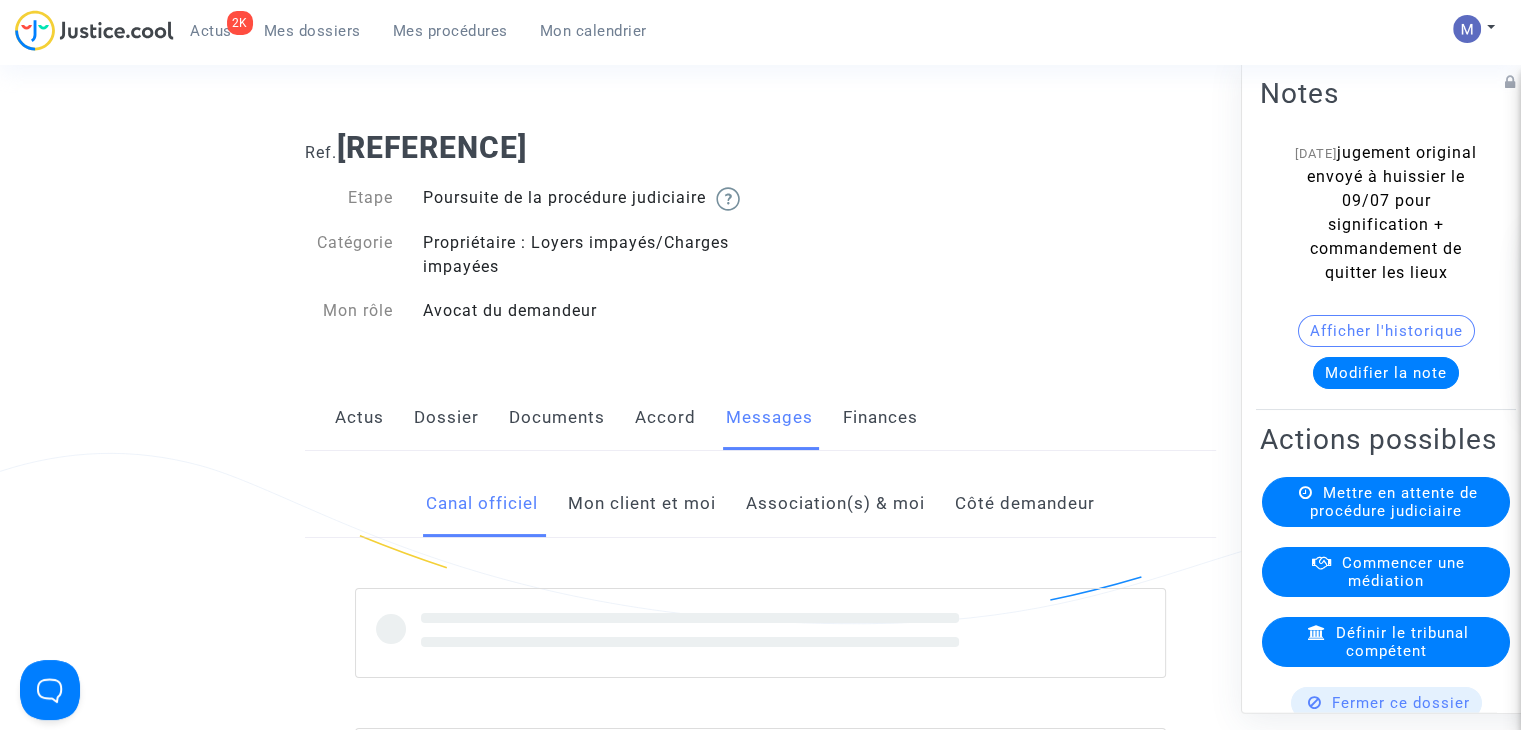 click on "Mon client et moi" 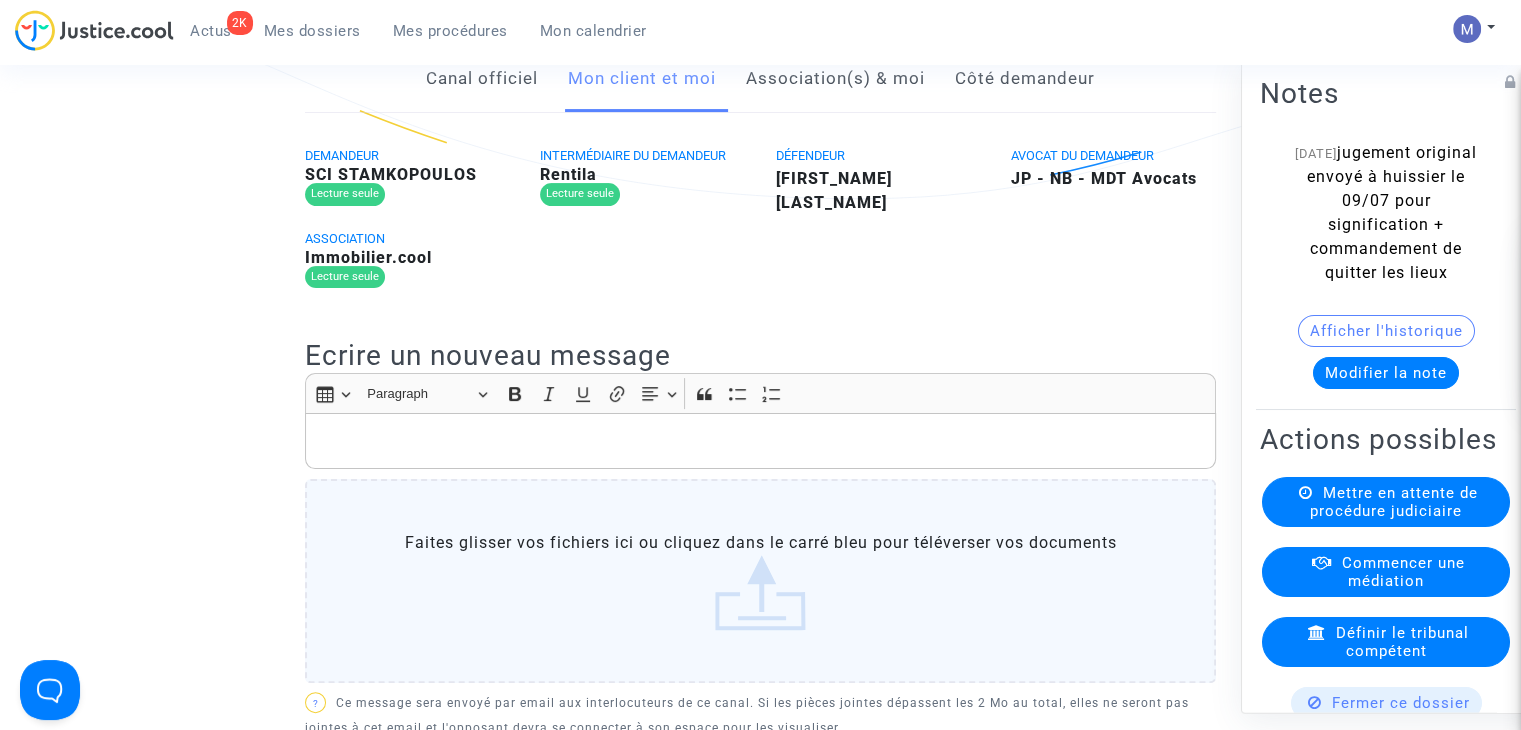 scroll, scrollTop: 448, scrollLeft: 0, axis: vertical 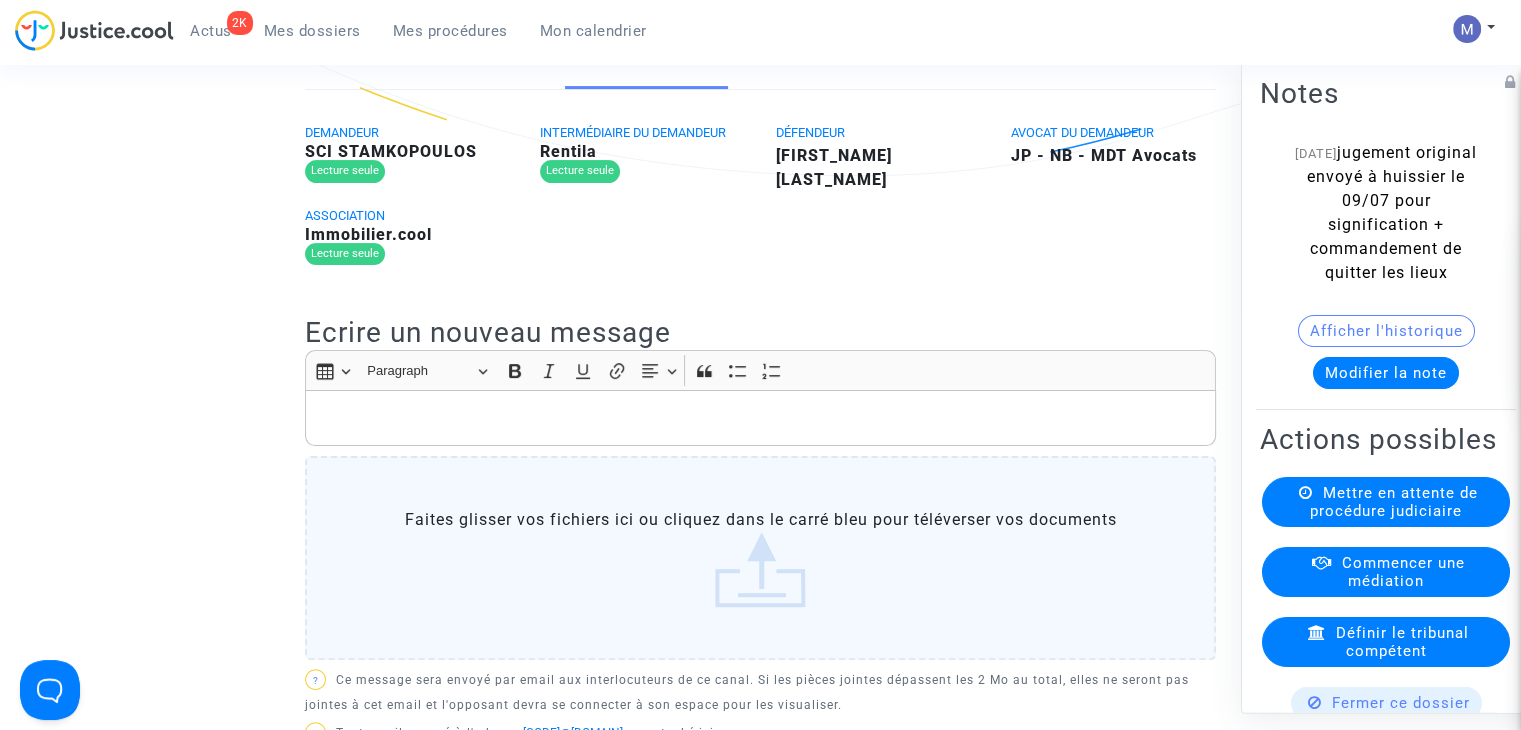 click 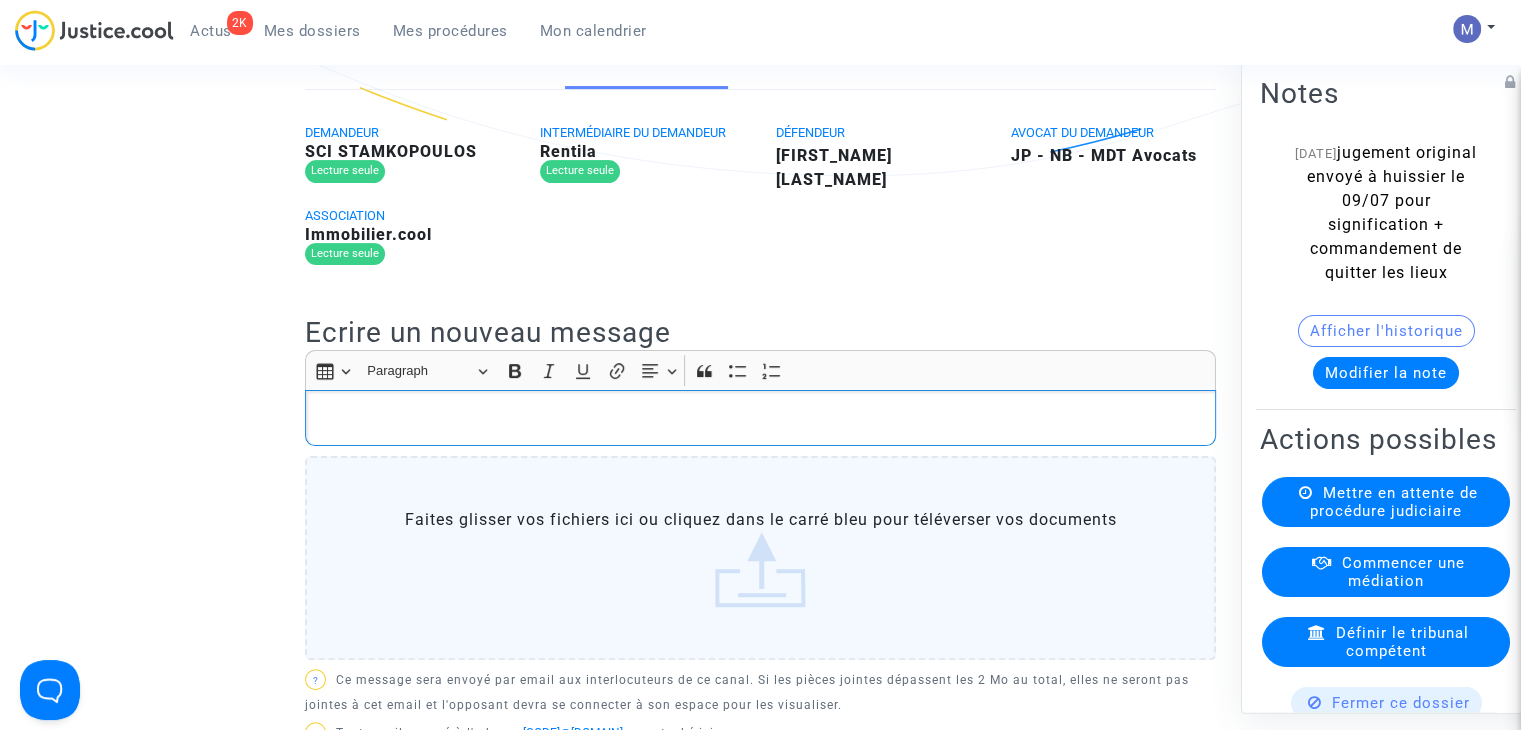 type 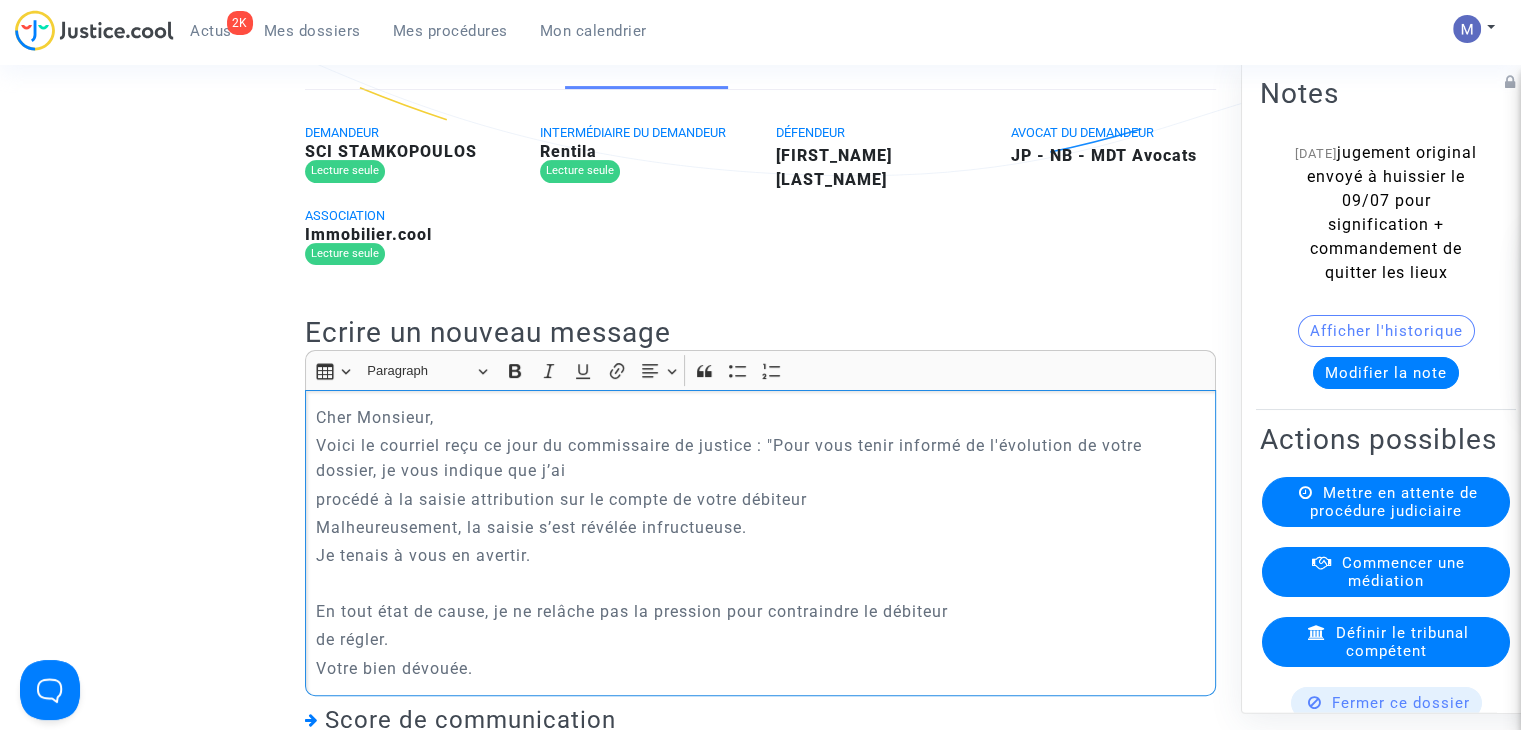 drag, startPoint x: 499, startPoint y: 696, endPoint x: 310, endPoint y: 697, distance: 189.00264 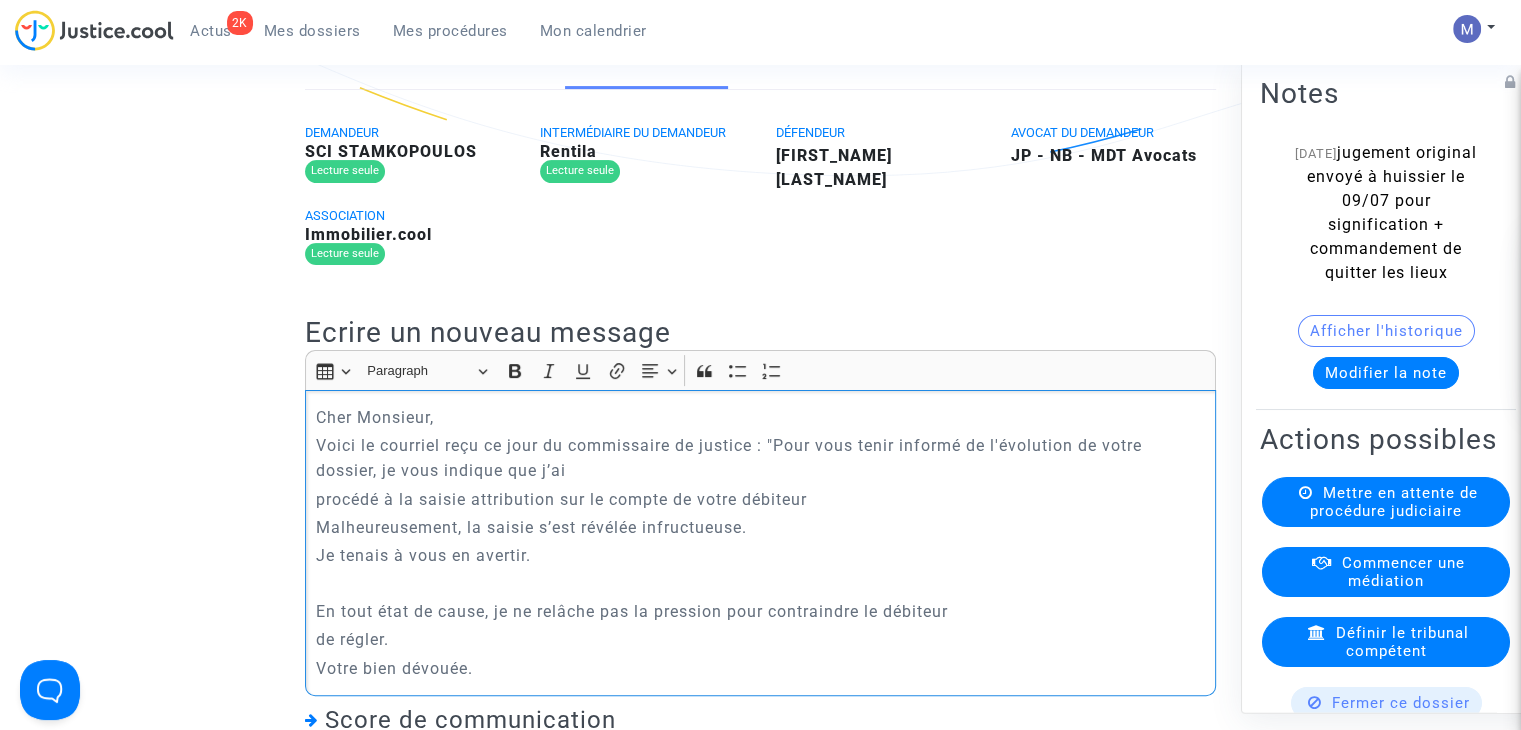 click on "Cher Monsieur, Voici le courriel reçu ce jour du commissaire de justice : "Pour vous tenir informé de l'évolution de votre dossier, je vous indique que j’ai procédé à la saisie attribution sur le compte de votre débiteur Malheureusement, la saisie s’est révélée infructueuse. Je tenais à vous en avertir. En tout état de cause, je ne relâche pas la pression pour contraindre le débiteur de régler. Votre bien dévouée." 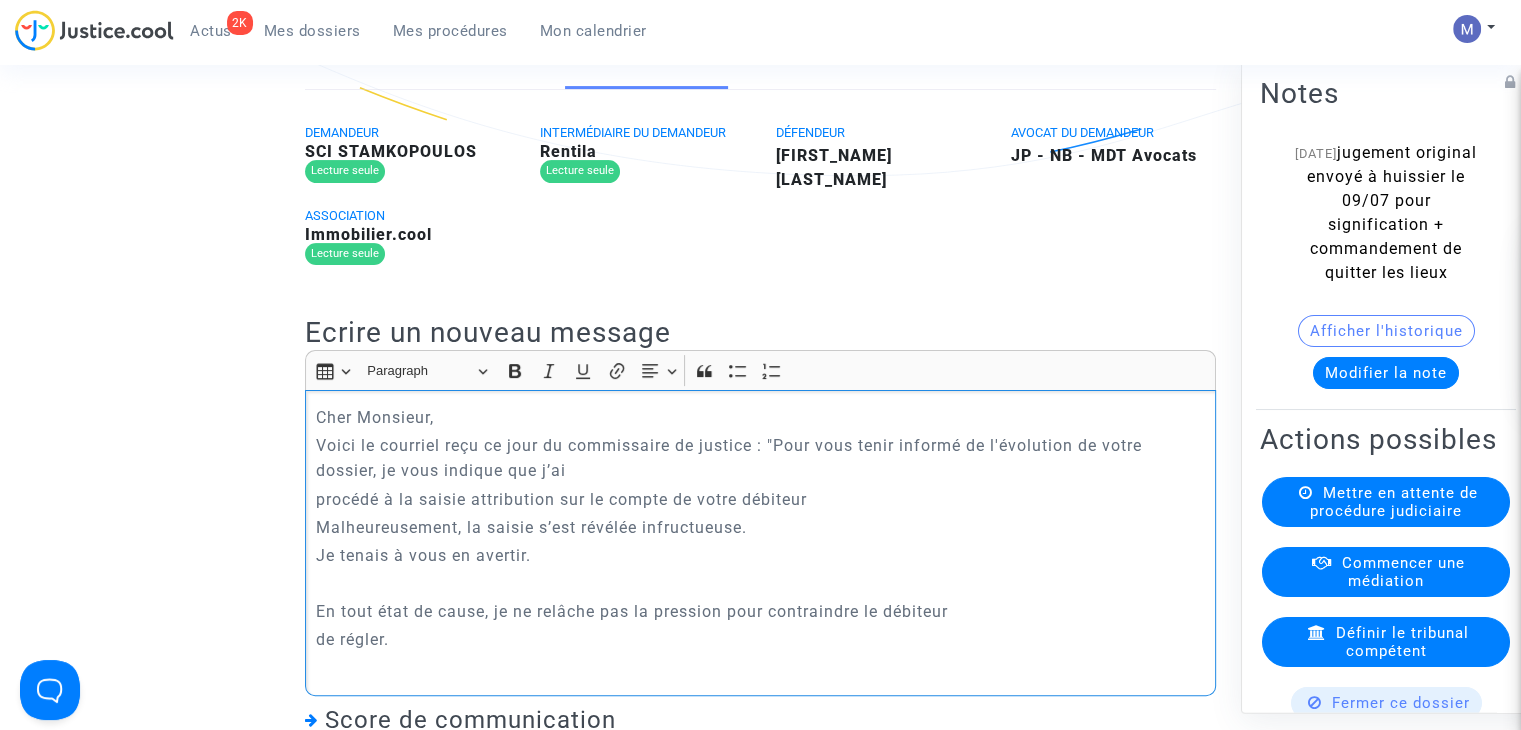 click on "En tout état de cause, je ne relâche pas la pression pour contraindre le débiteur" 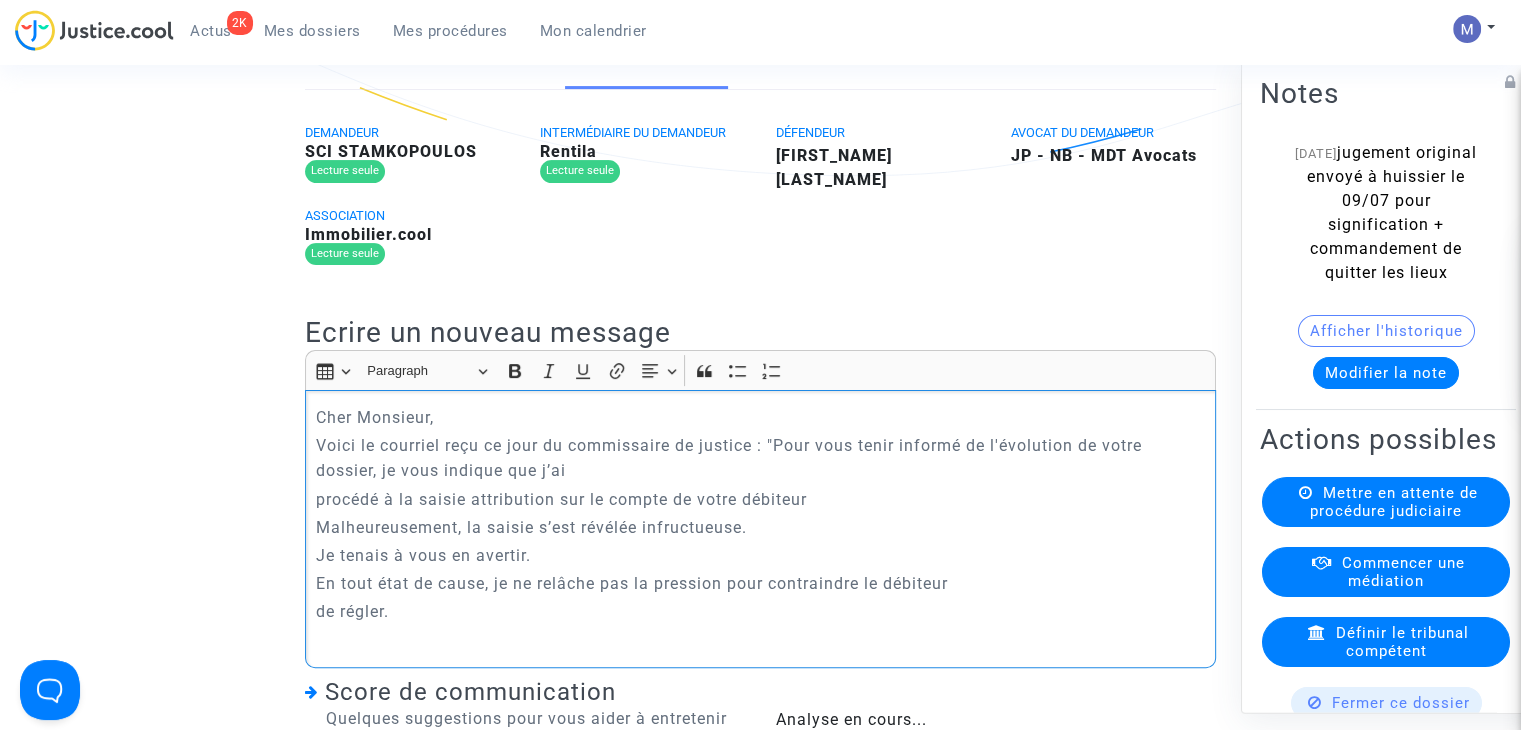 click on "de régler." 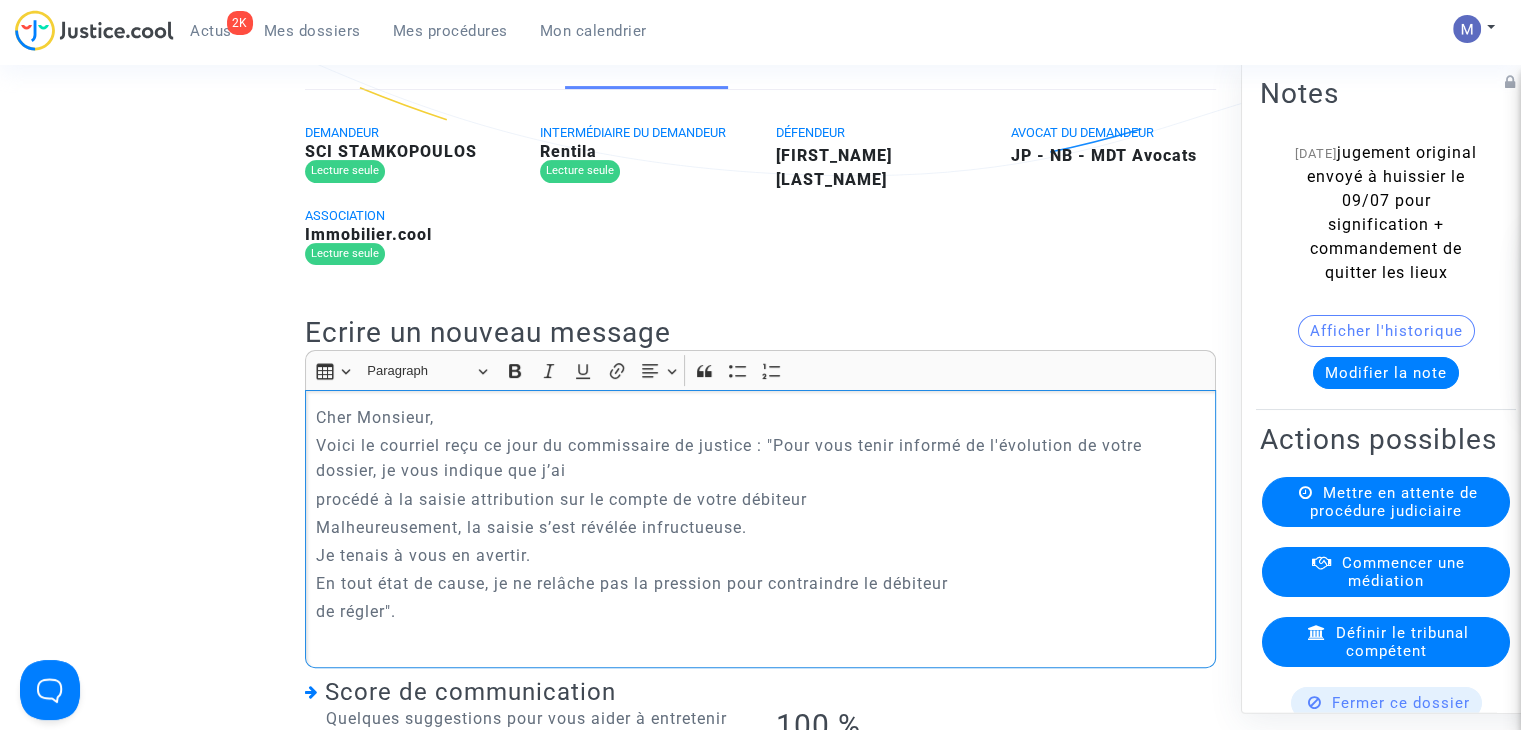 drag, startPoint x: 413, startPoint y: 633, endPoint x: 781, endPoint y: 476, distance: 400.09125 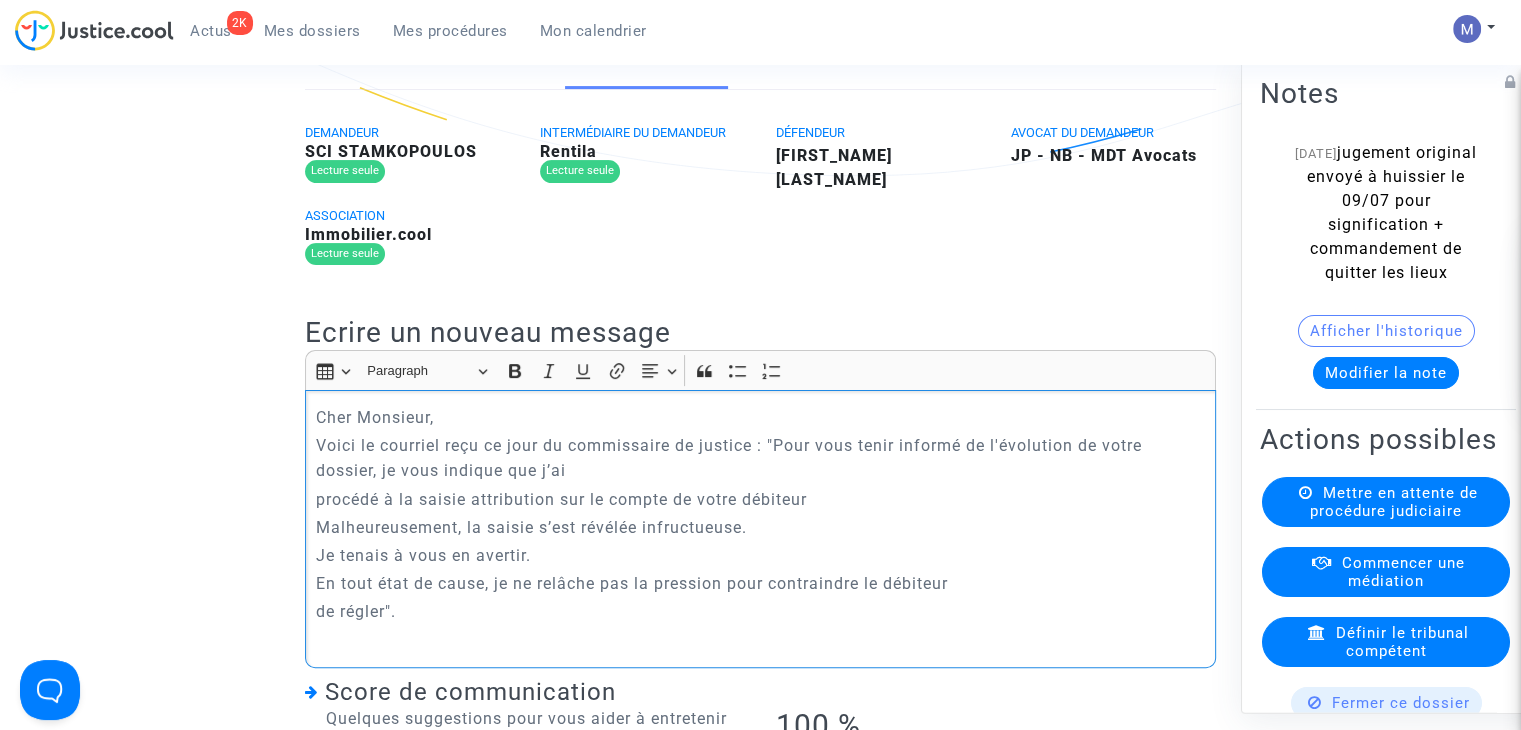click on "Cher Monsieur, Voici le courriel reçu ce jour du commissaire de justice : "Pour vous tenir informé de l'évolution de votre dossier, je vous indique que j’ai procédé à la saisie attribution sur le compte de votre débiteur Malheureusement, la saisie s’est révélée infructueuse. Je tenais à vous en avertir. En tout état de cause, je ne relâche pas la pression pour contraindre le débiteur de régler"." 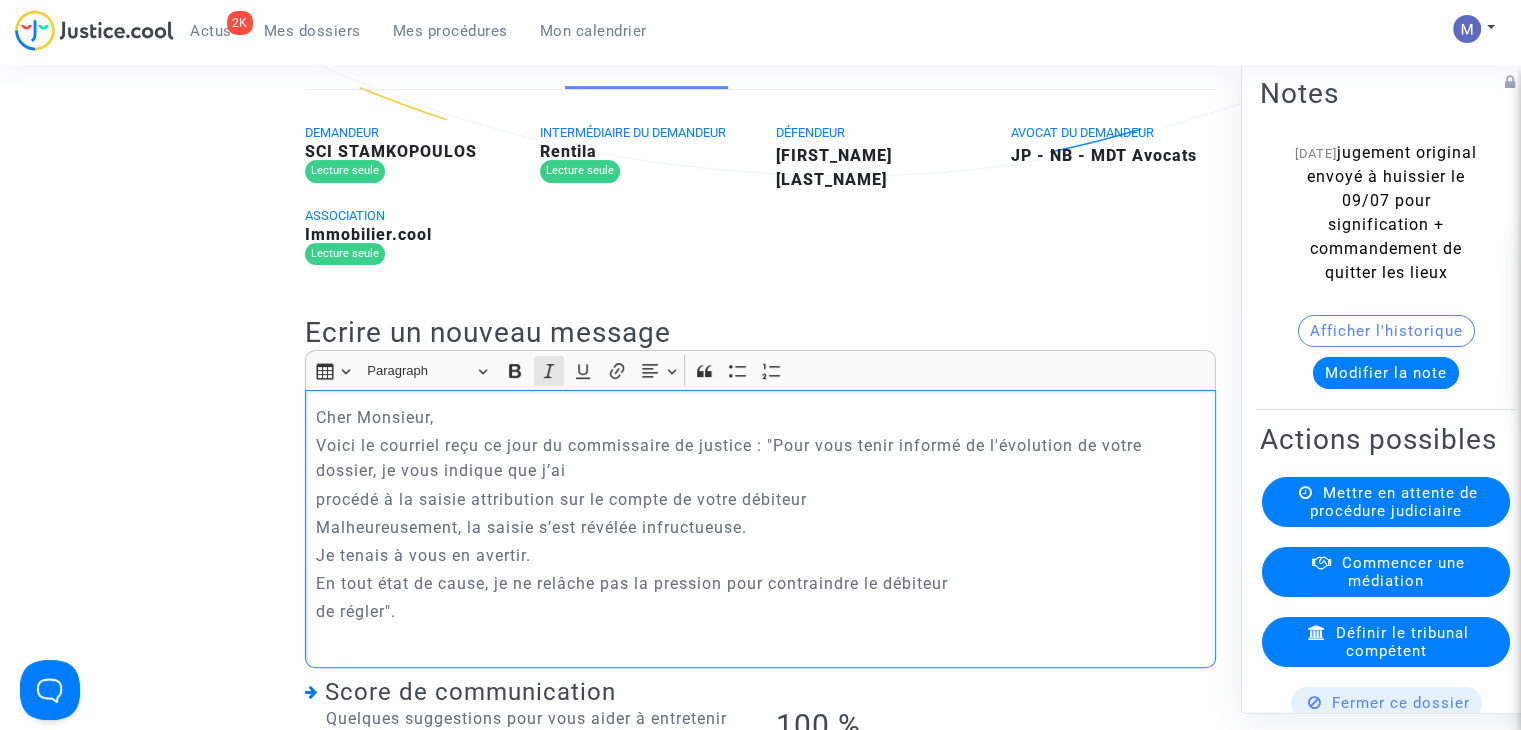 click on "Italic (CTRL+I) Italic" 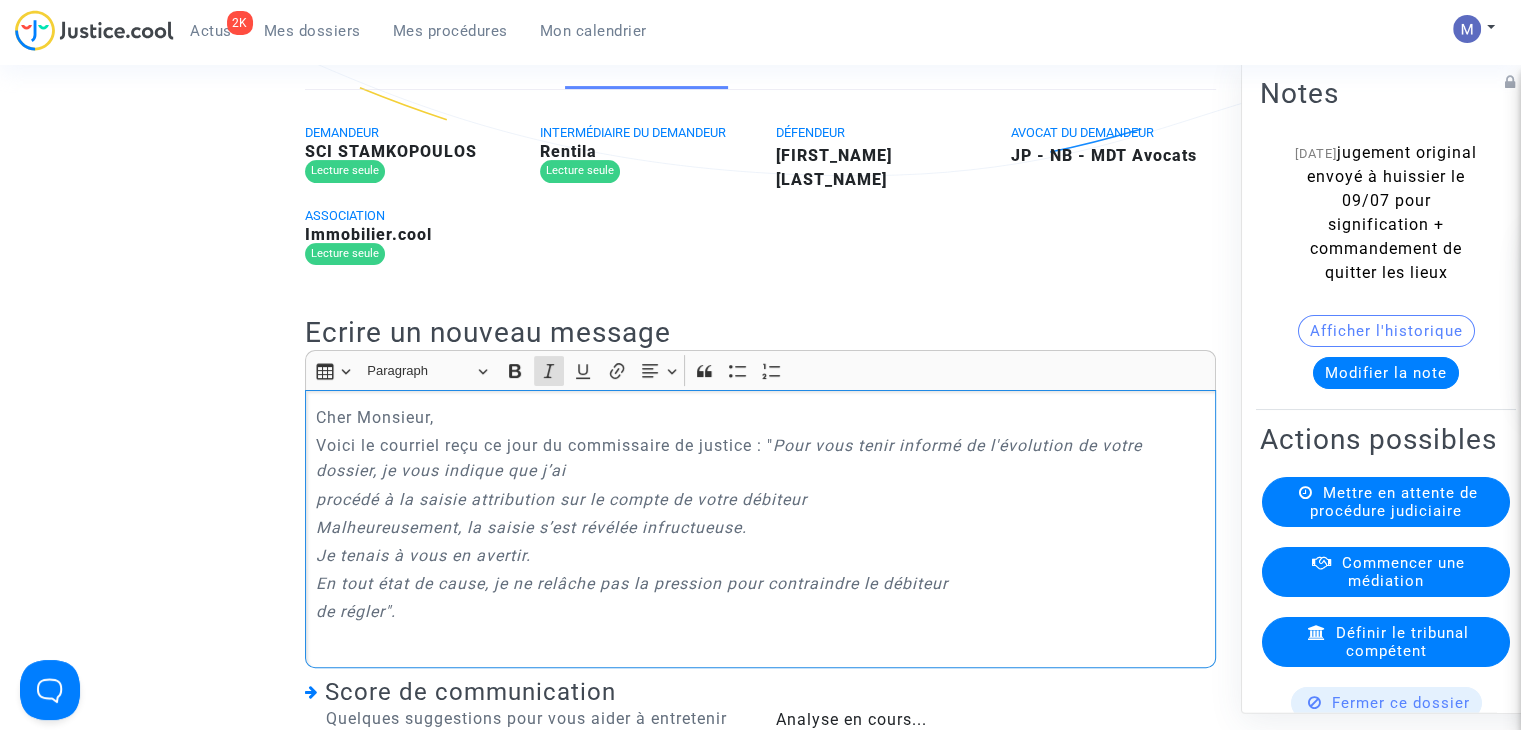 click on "Cher Monsieur," 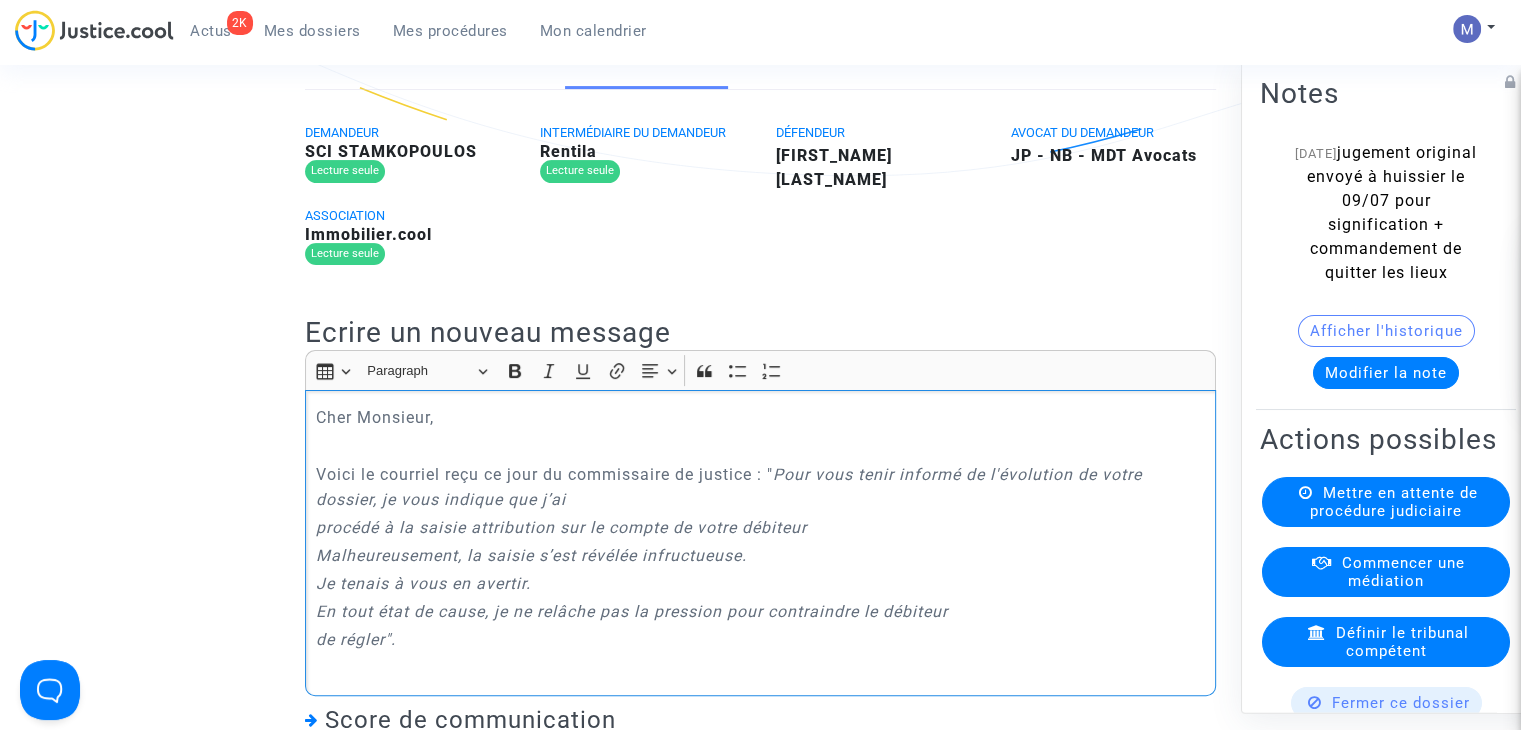 click 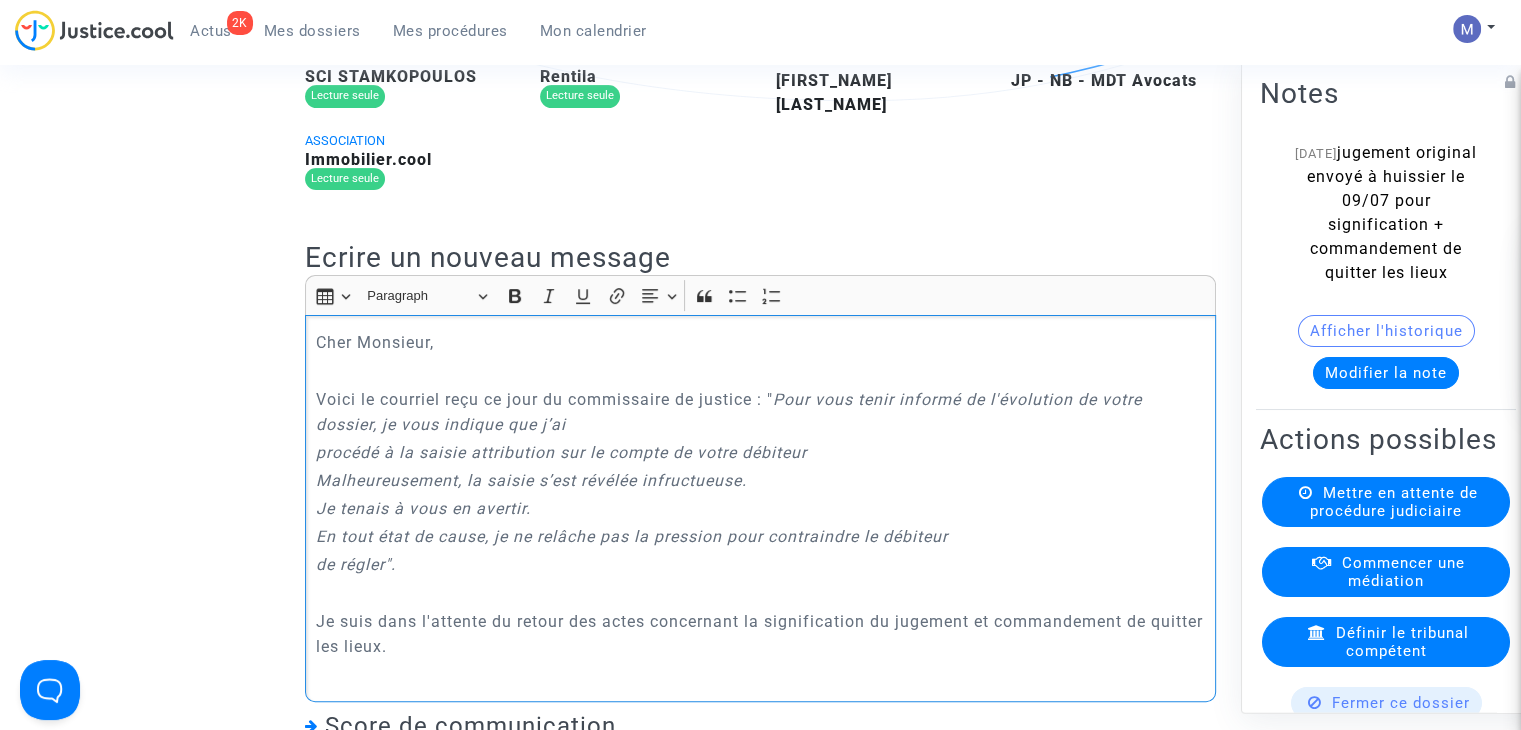 scroll, scrollTop: 551, scrollLeft: 0, axis: vertical 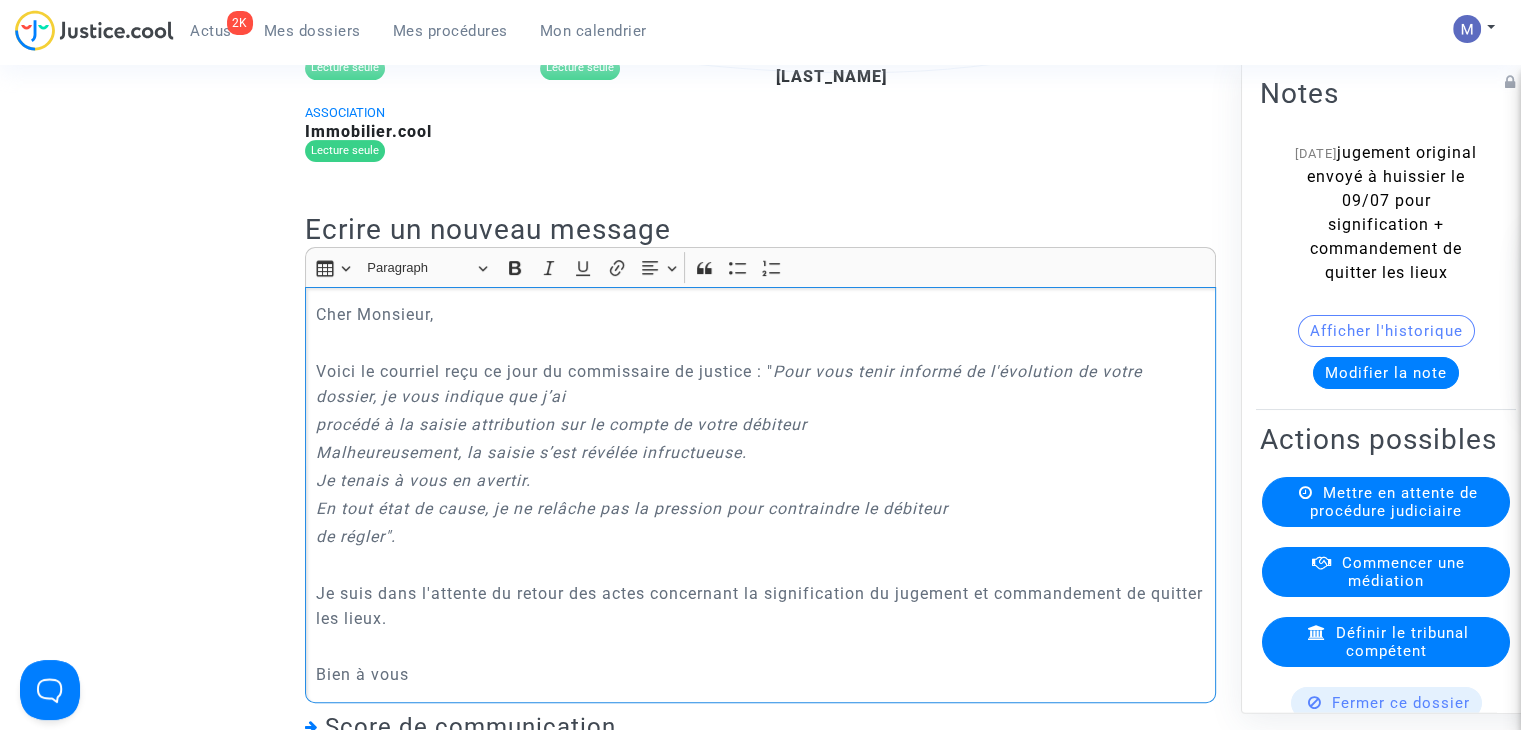 click 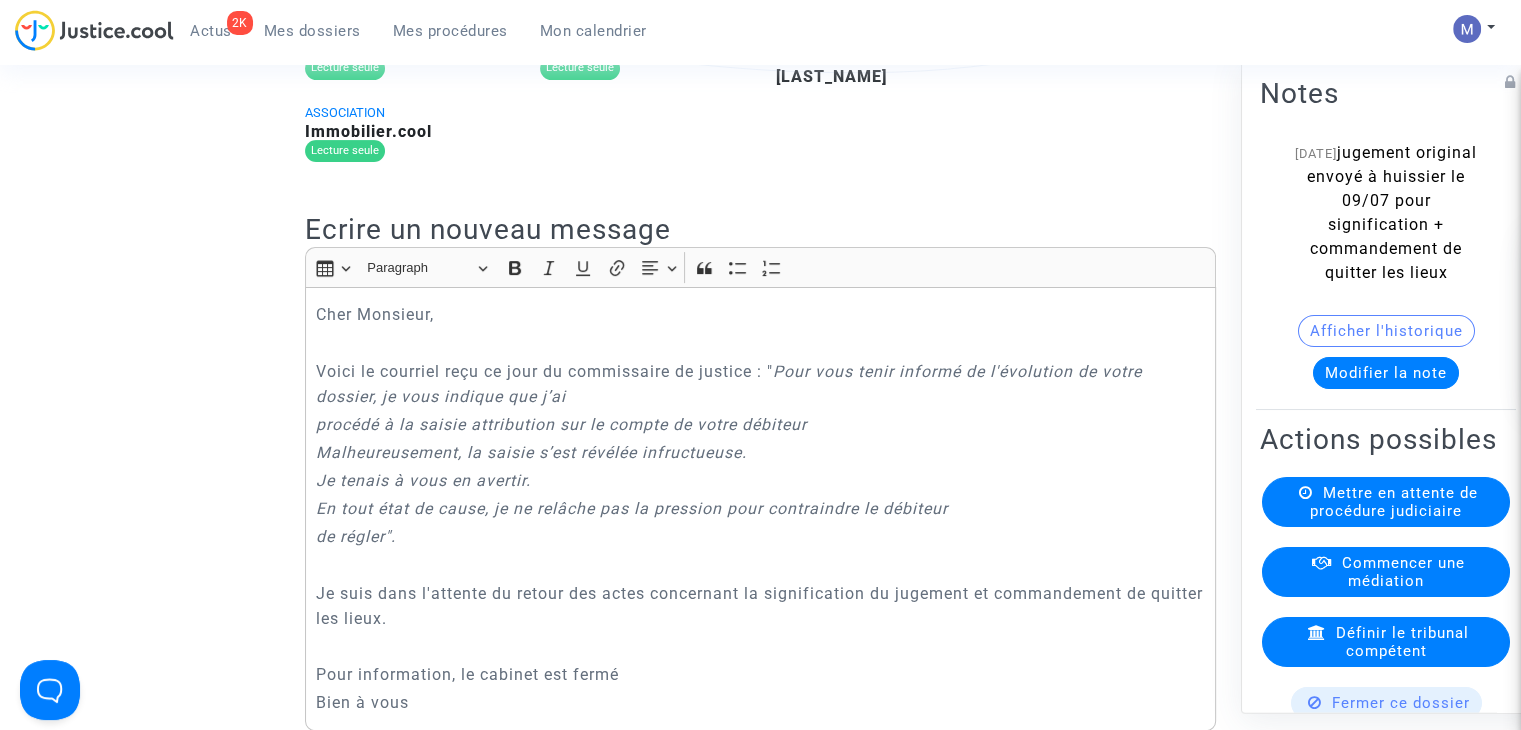 click on "Pour information, le cabinet est fermé" 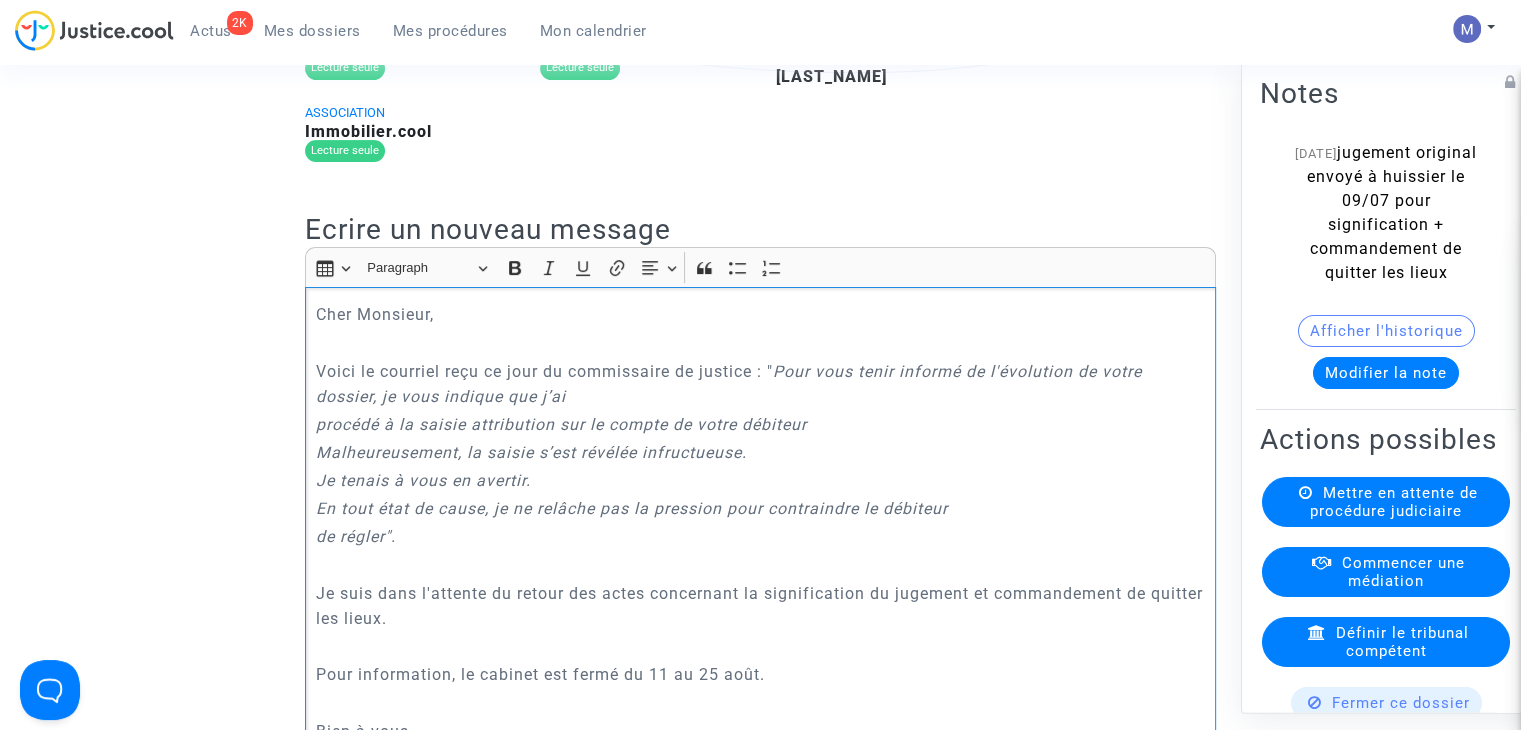 scroll, scrollTop: 579, scrollLeft: 0, axis: vertical 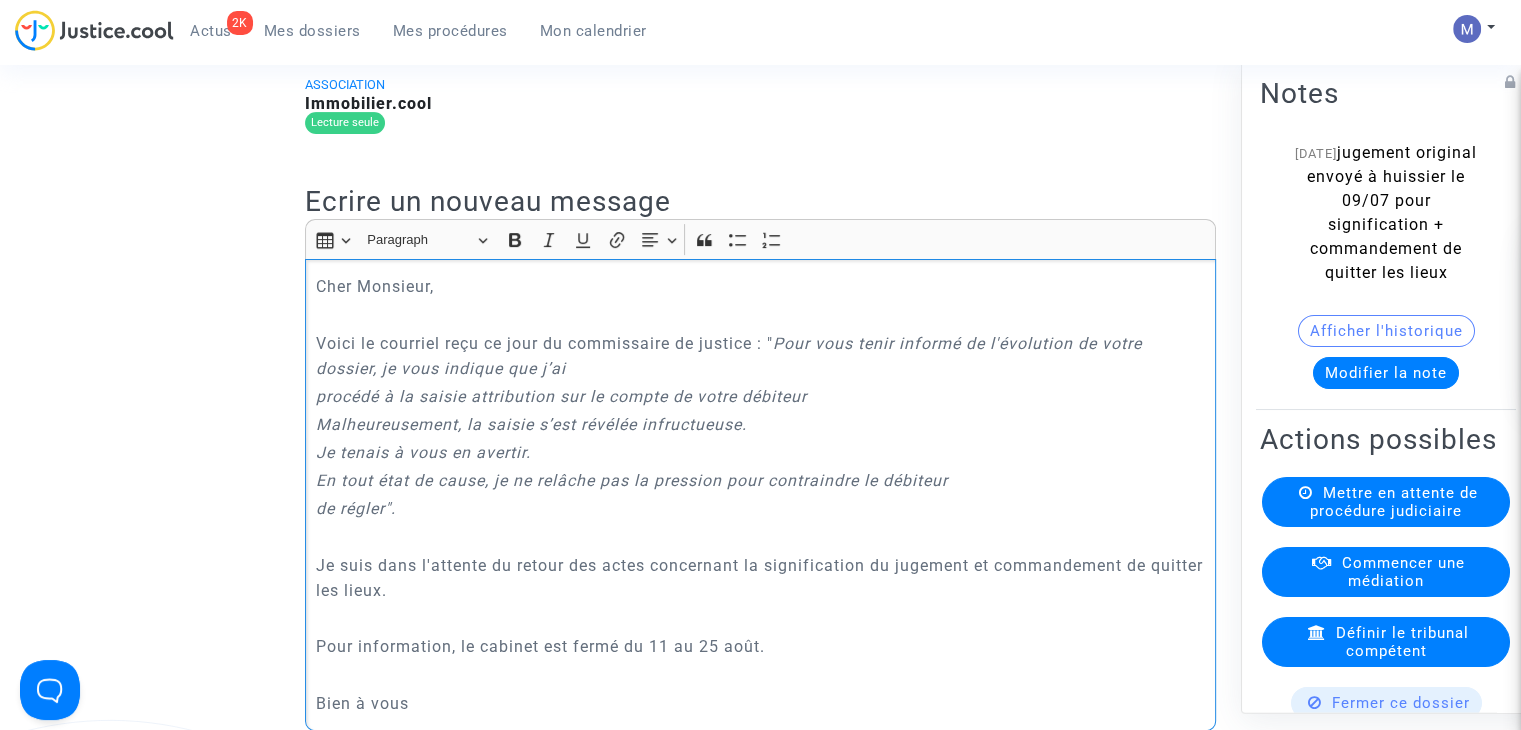 click on "Je suis dans l'attente du retour des actes concernant la signification du jugement et commandement de quitter les lieux." 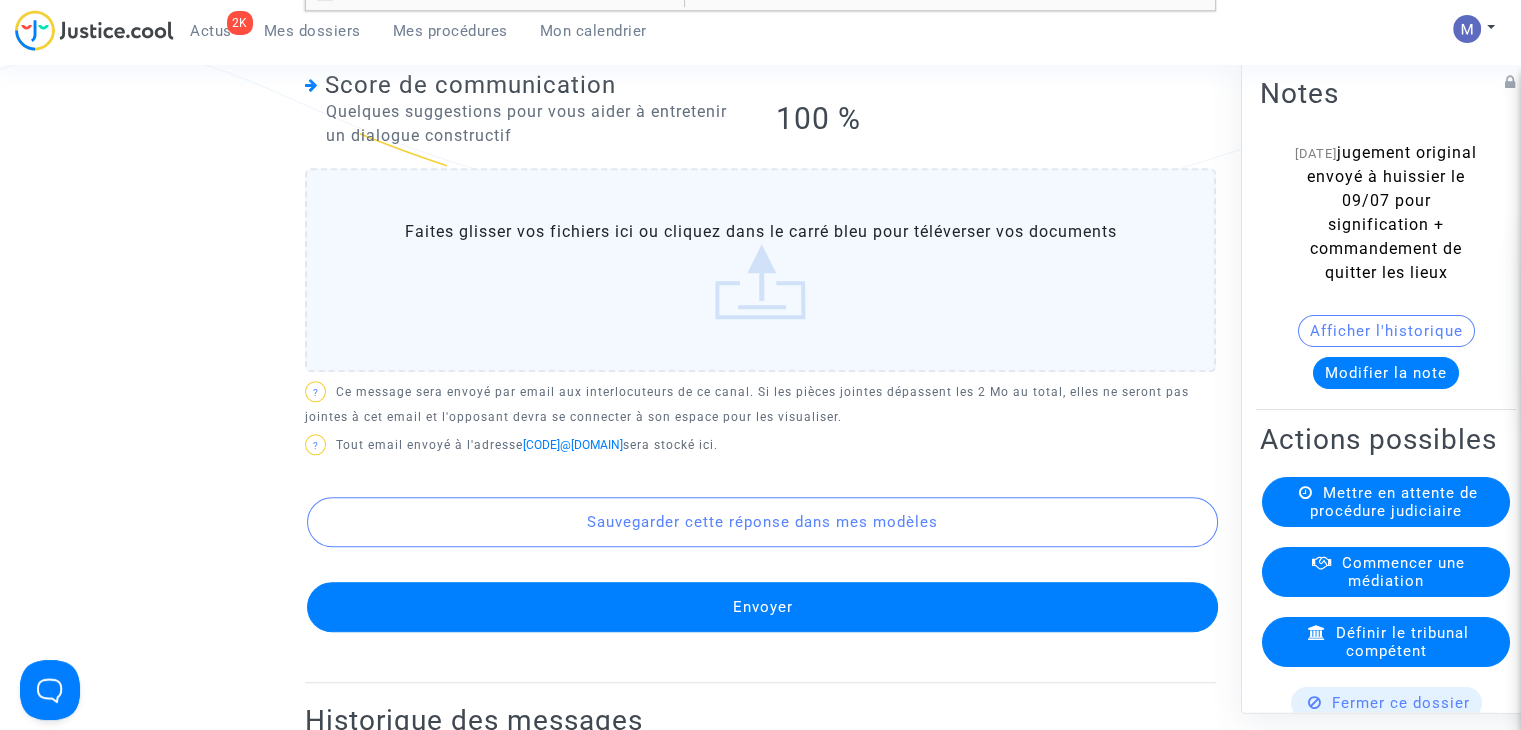 scroll, scrollTop: 1244, scrollLeft: 0, axis: vertical 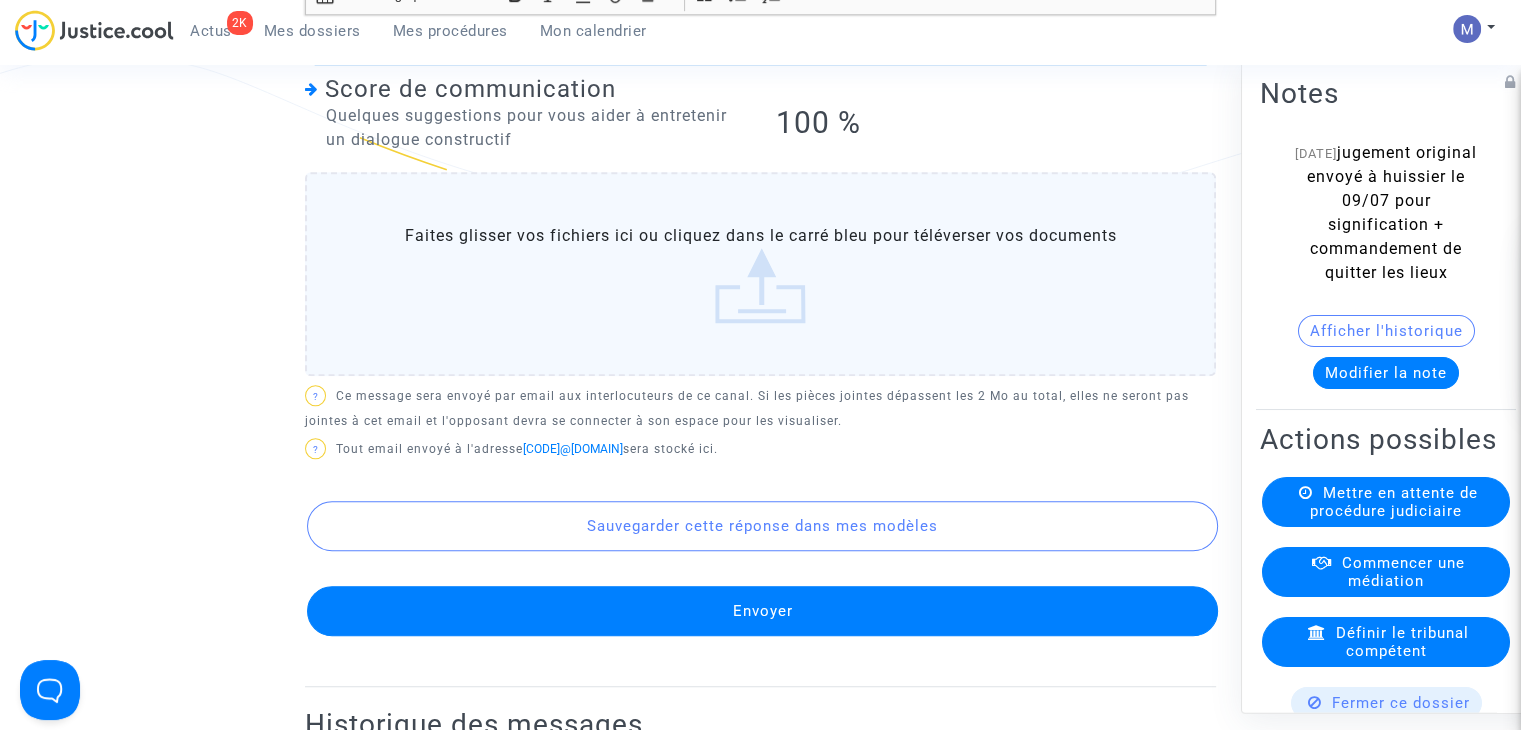 click on "Envoyer" 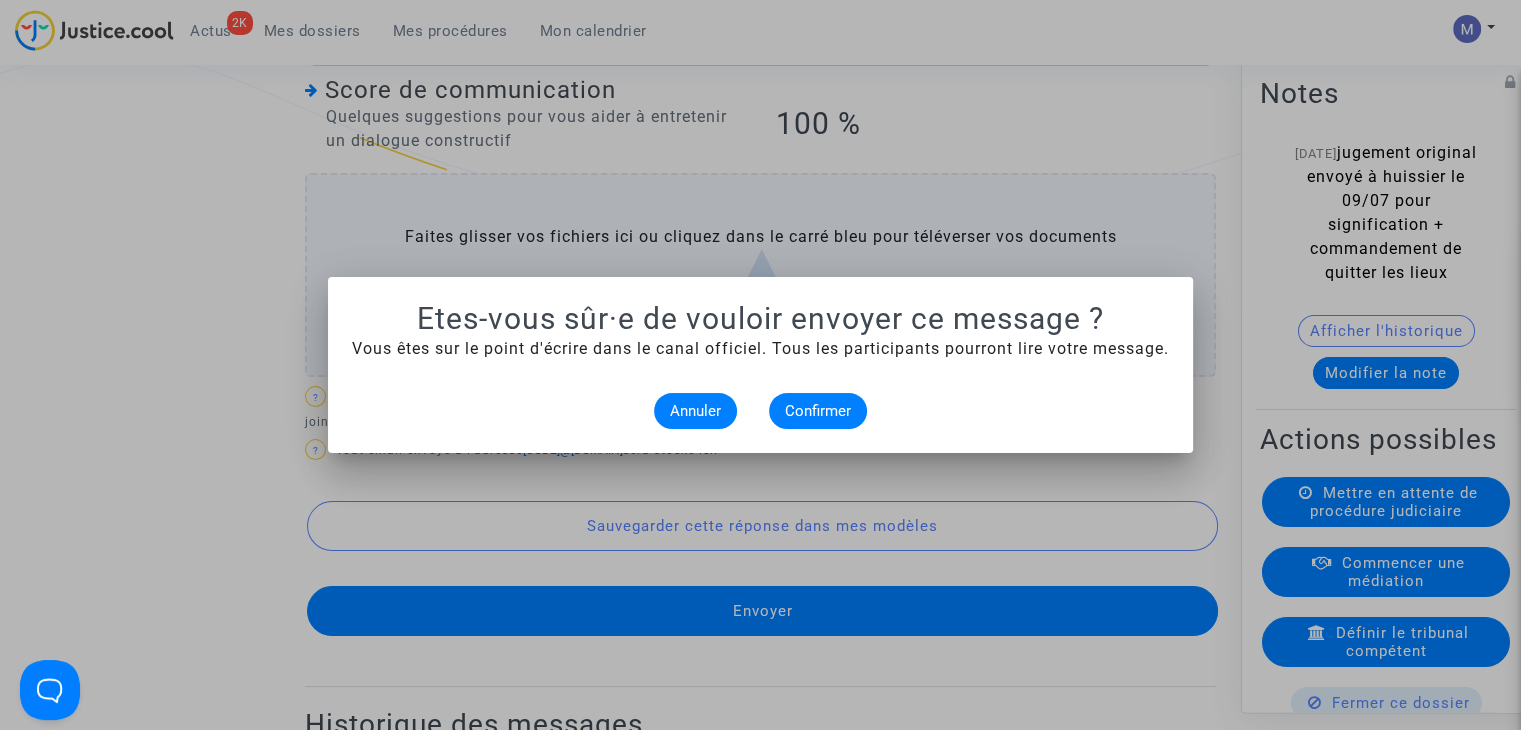 scroll, scrollTop: 0, scrollLeft: 0, axis: both 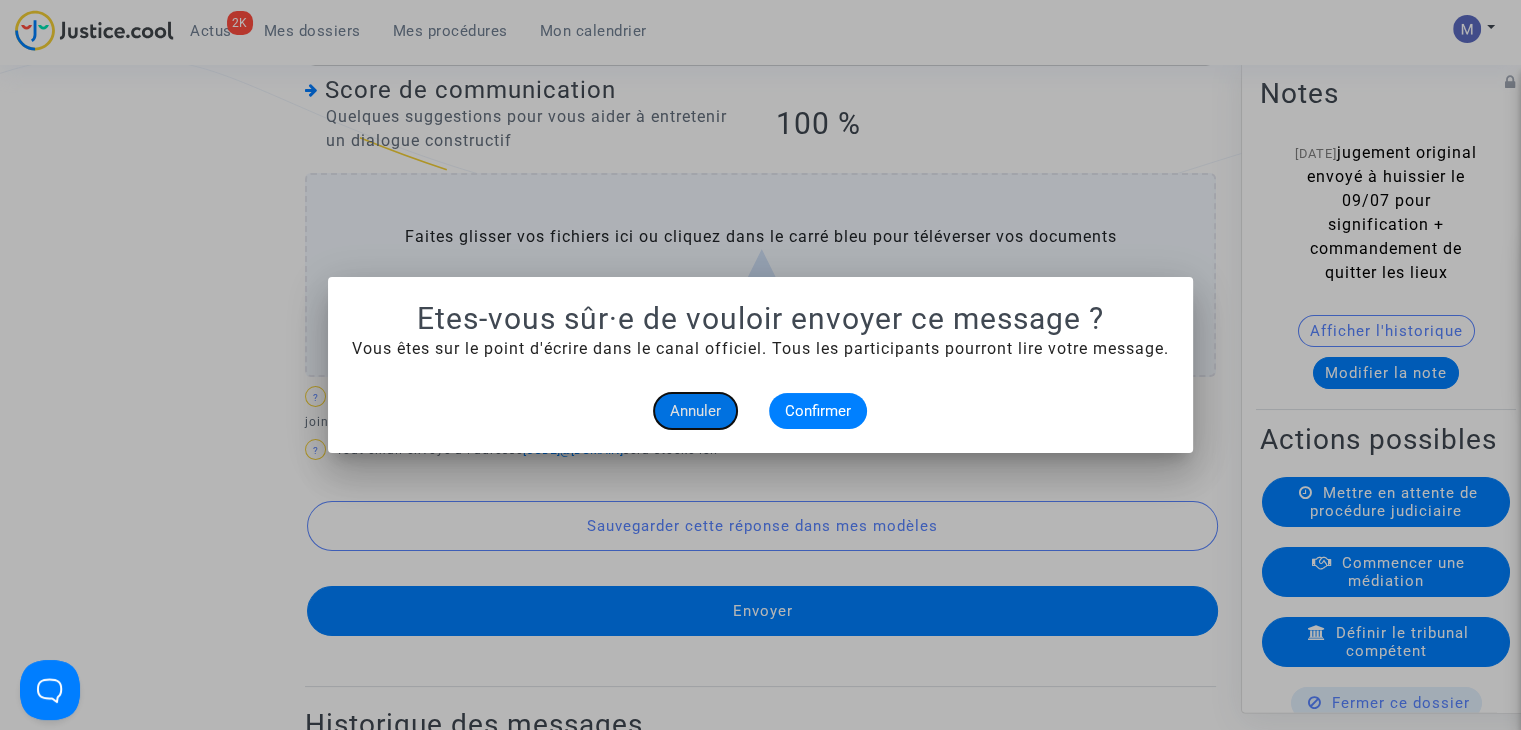 click on "Annuler" at bounding box center [695, 411] 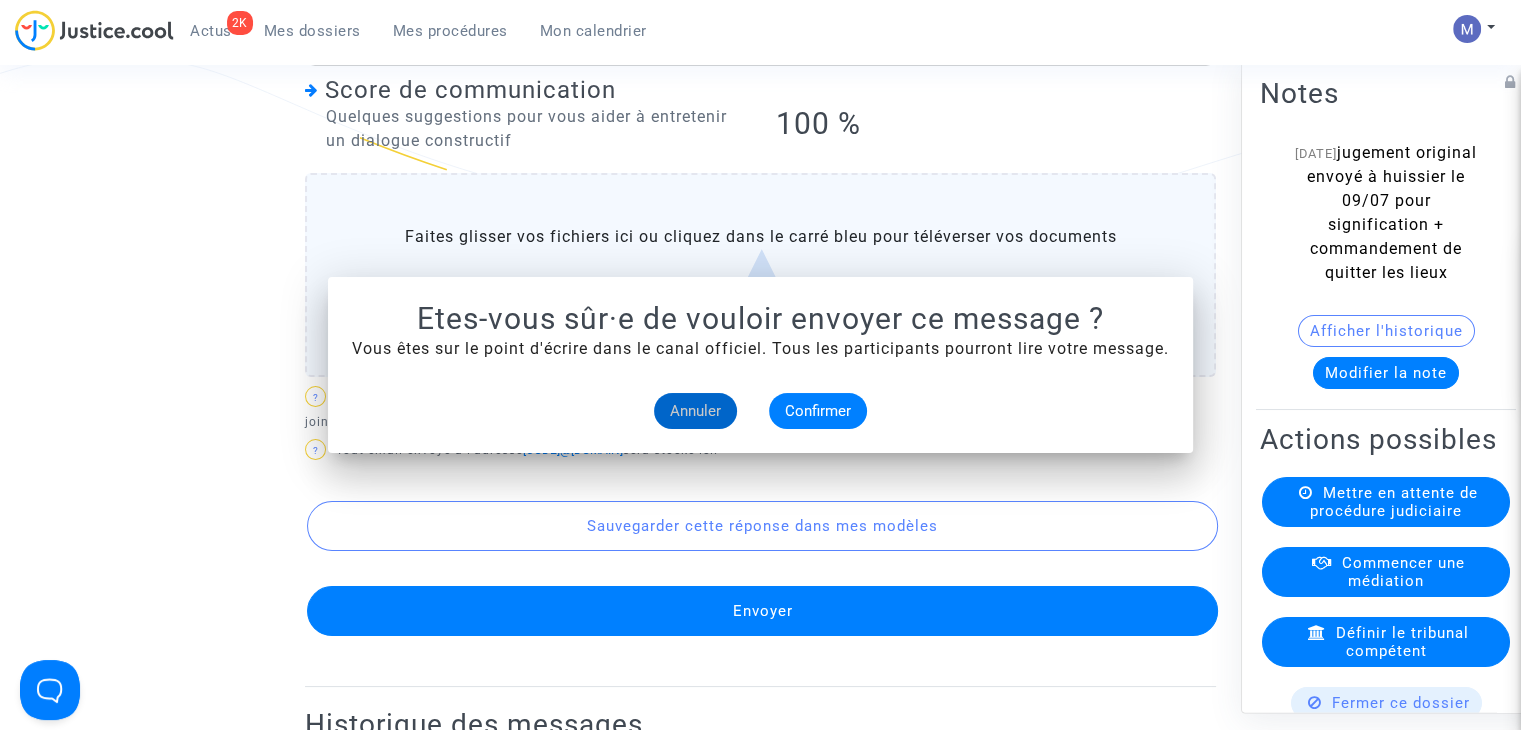 scroll, scrollTop: 1244, scrollLeft: 0, axis: vertical 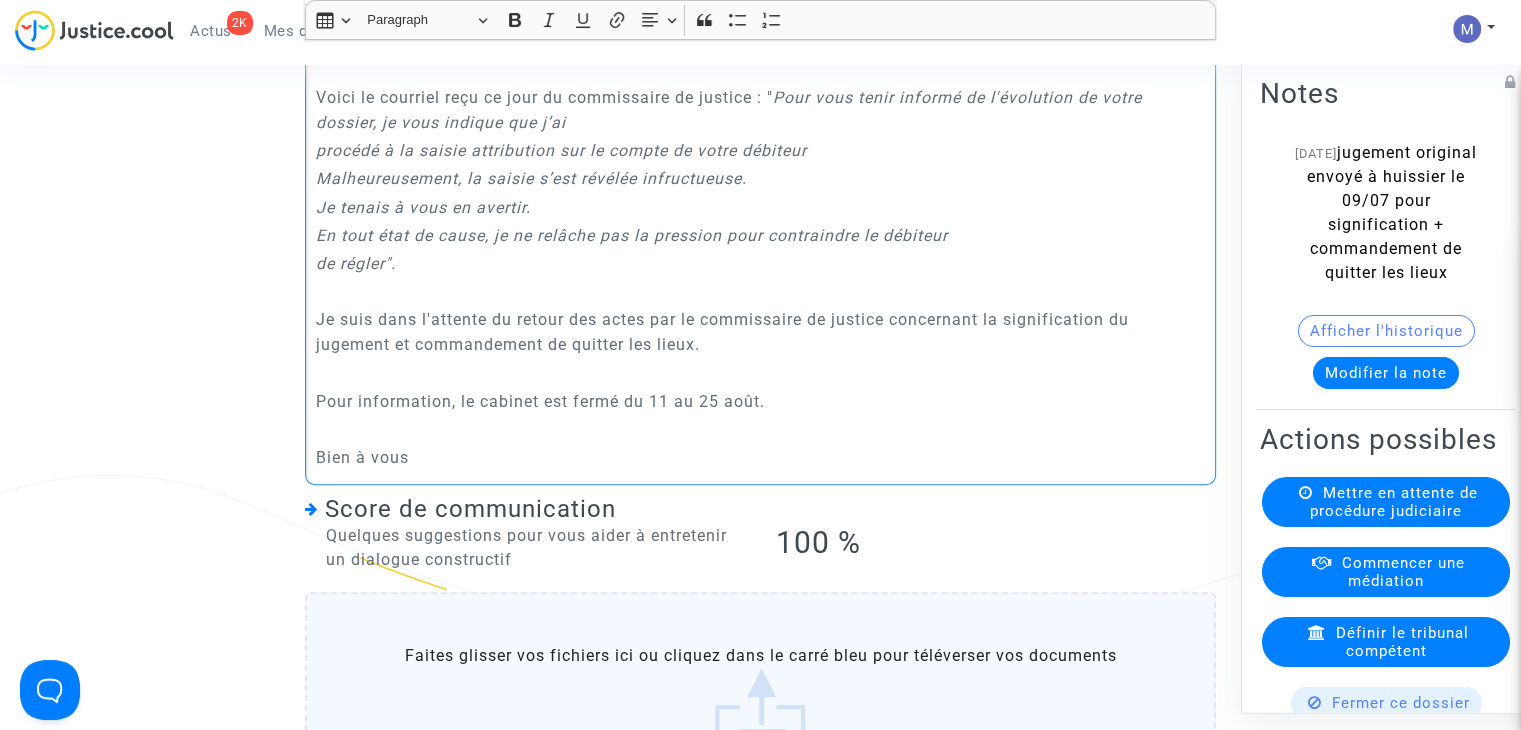 drag, startPoint x: 414, startPoint y: 480, endPoint x: 308, endPoint y: 47, distance: 445.78583 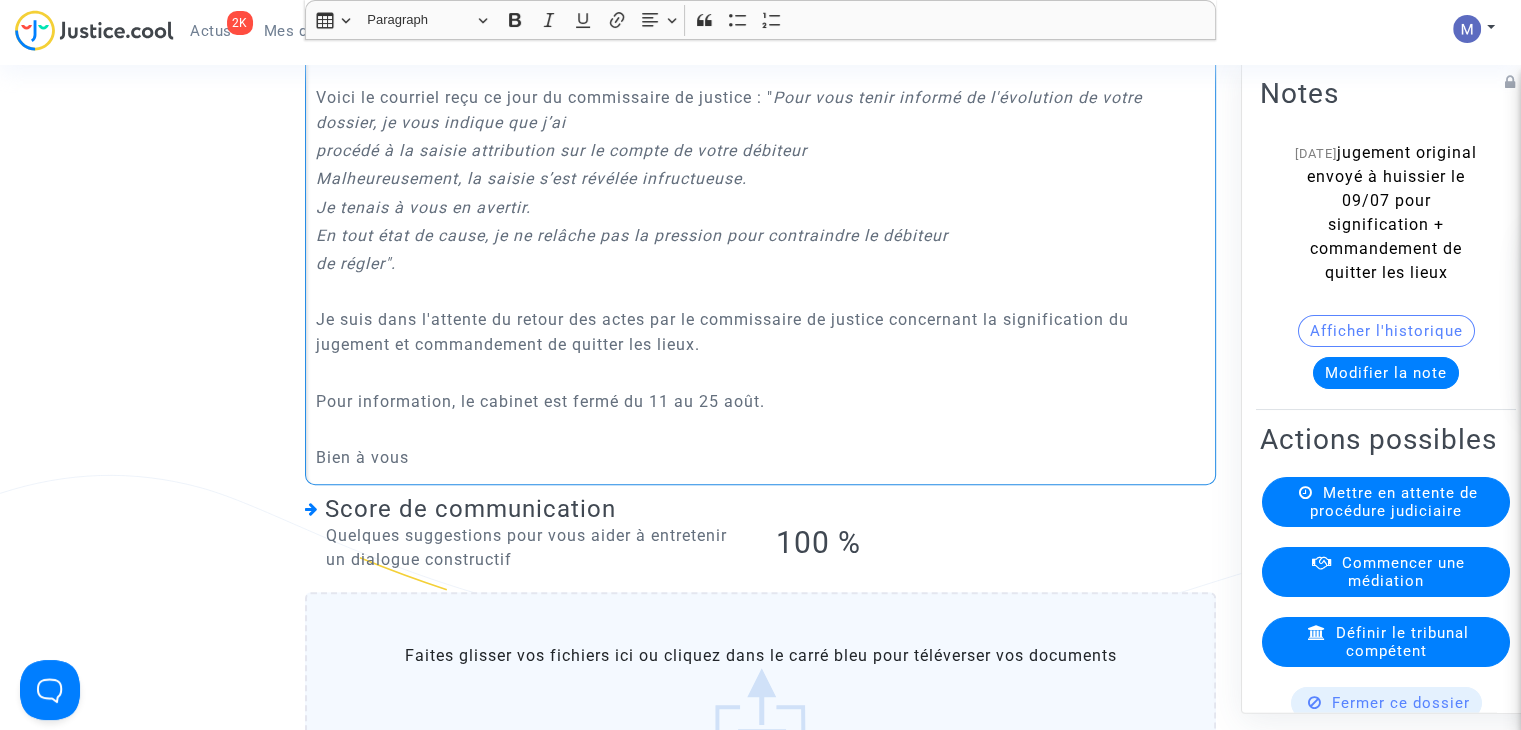 click on "2K Actus Mes dossiers Mes procédures Mon calendrier Mon profil Paramètres Déconnexion Ref. CFR-230923-R8RH Etape Poursuite de la procédure judiciaire Catégorie Propriétaire : Loyers impayés/Charges impayées Mon rôle Avocat du demandeur Actus Dossier Documents Accord Messages Finances Canal officiel Mon client et moi Association(s) & moi Côté demandeur DEMANDEUR SCI STAMKOPOULOS Lecture seule INTERMÉDIAIRE DU DEMANDEUR Rentila Lecture seule DÉFENDEUR Guy Marius ETIEN AVOCAT DU DEMANDEUR JP - NB - MDT Avocats ASSOCIATION Immobilier.cool Lecture seule Ecrire un nouveau message Rich Text Editor Insert table Insert table Heading Paragraph Paragraph Heading 1 Heading 2 Heading 3 Bold (CTRL+B) Bold Italic (CTRL+I) Italic Underline (CTRL+U) Underline Link (Ctrl+K) Link Text alignment Text alignment Align left Align left Align right Align right Align center Align center Justify Justify Block quote Block quote Bulleted List Bulleted List Numbered List 100 % ?" at bounding box center (760, 992) 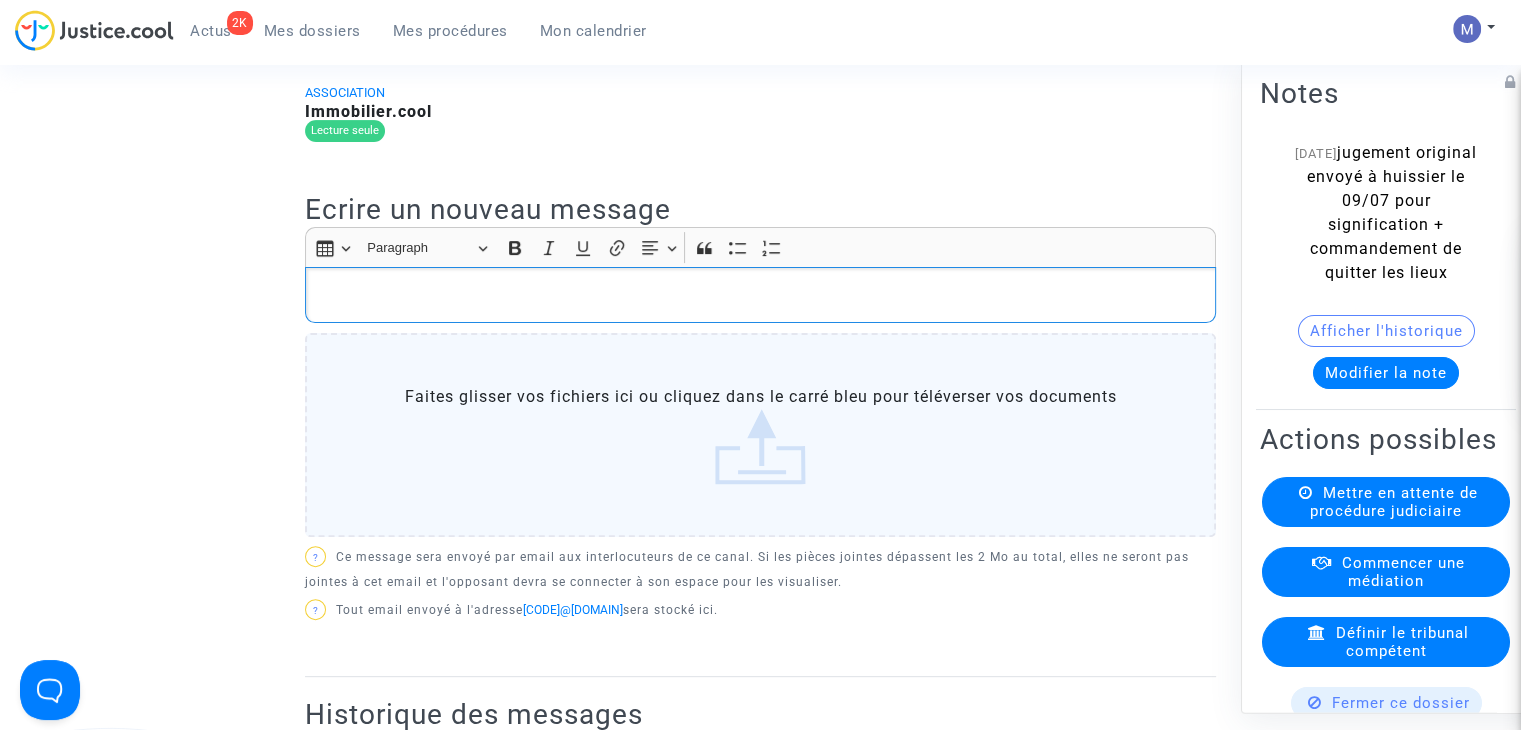 scroll, scrollTop: 568, scrollLeft: 0, axis: vertical 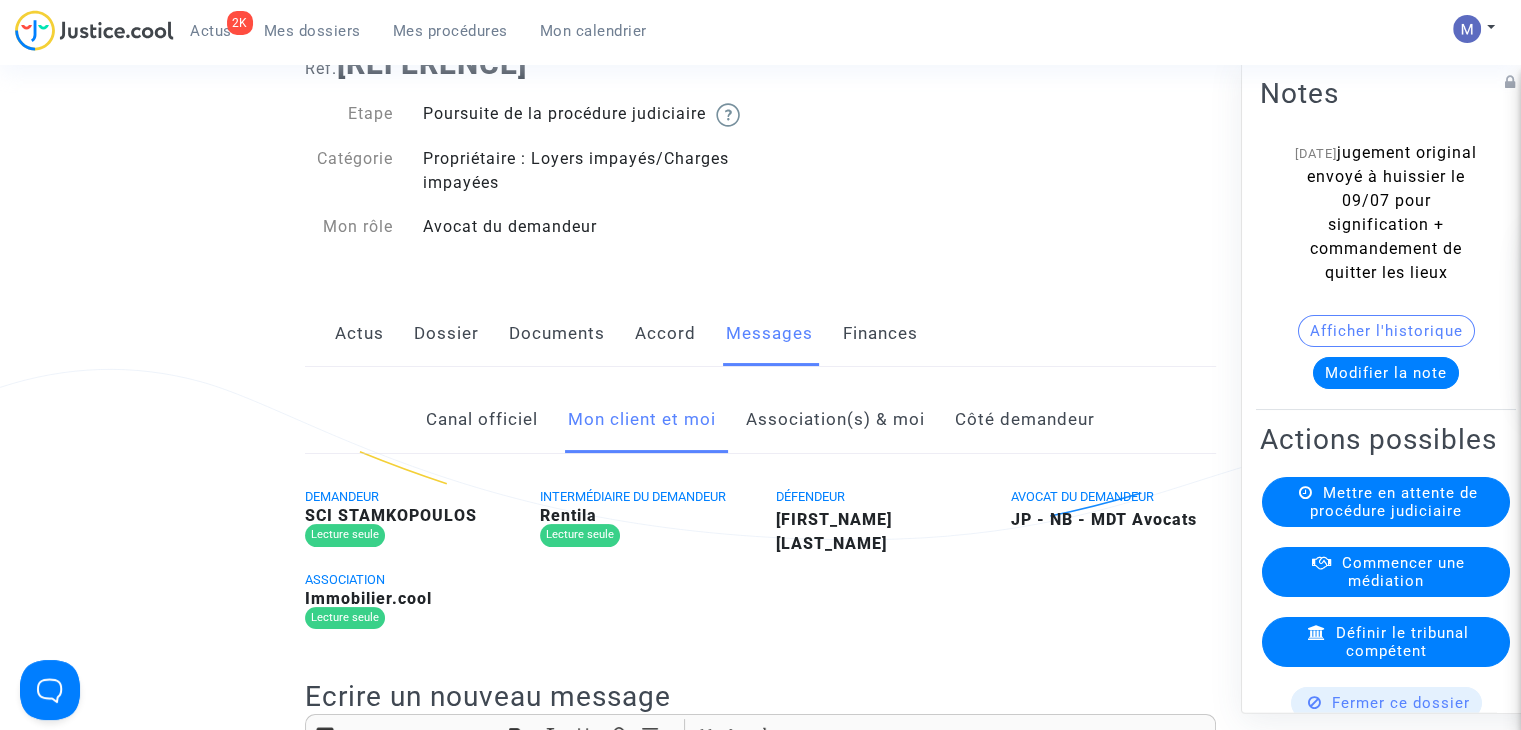 click on "Canal officiel" 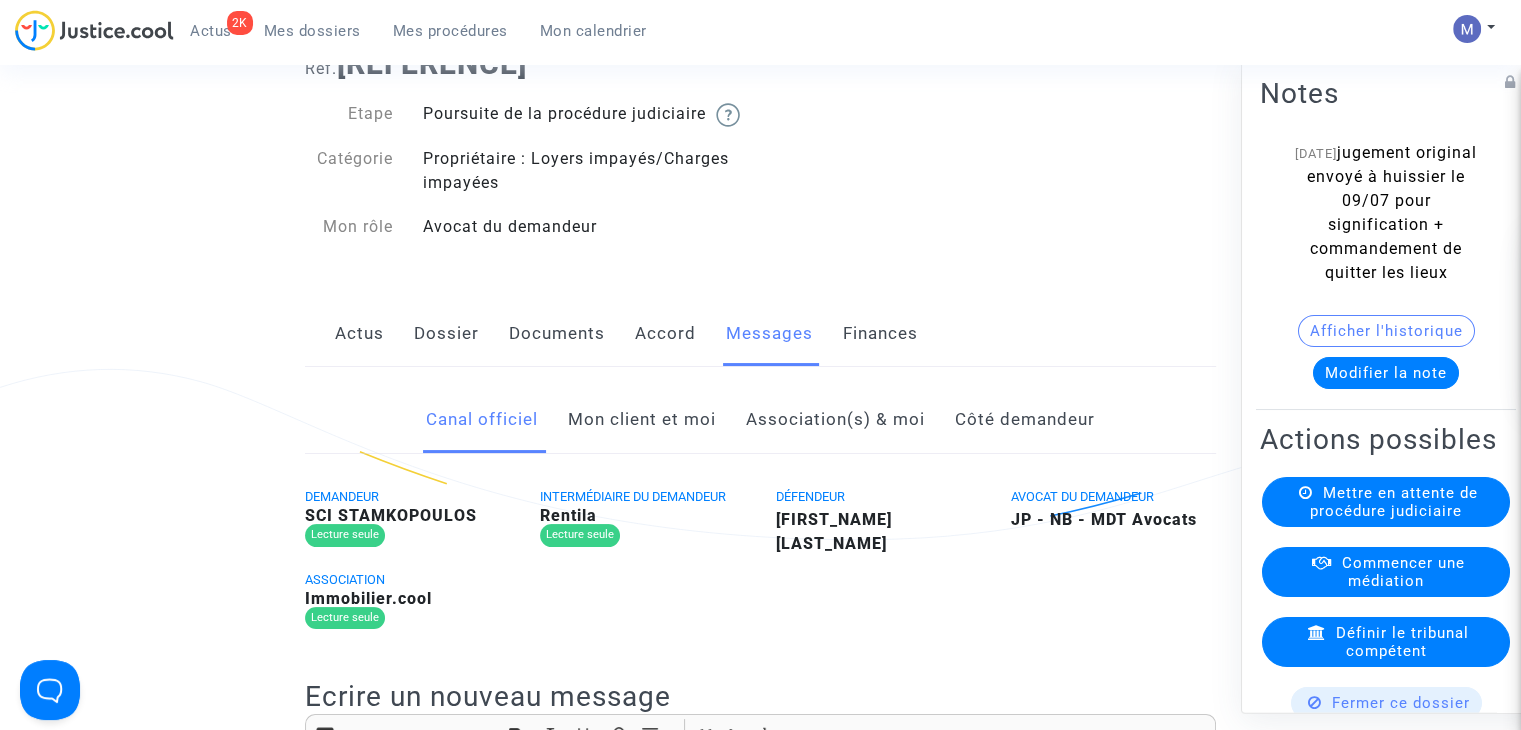 click on "Mon client et moi" 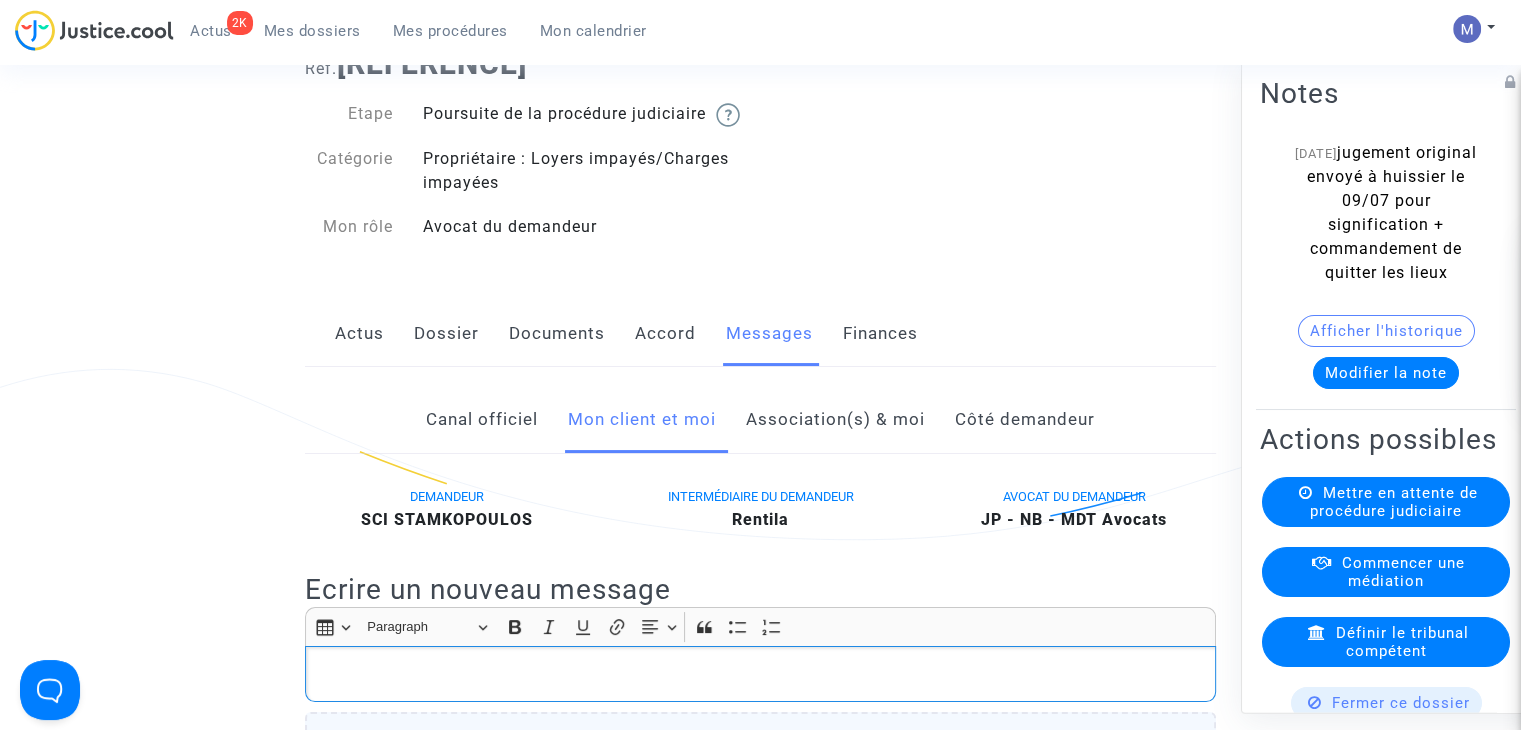 scroll, scrollTop: 497, scrollLeft: 0, axis: vertical 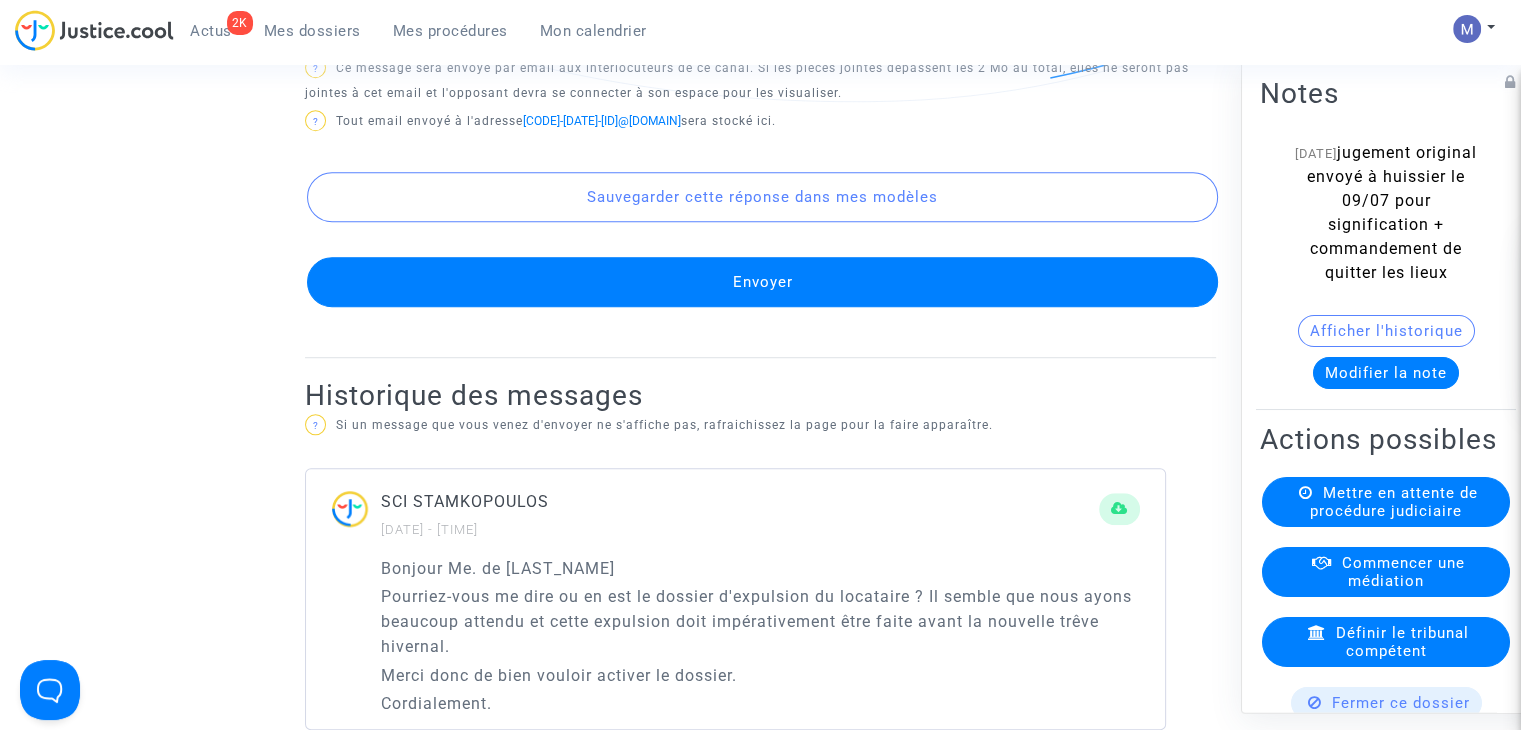click on "Envoyer" 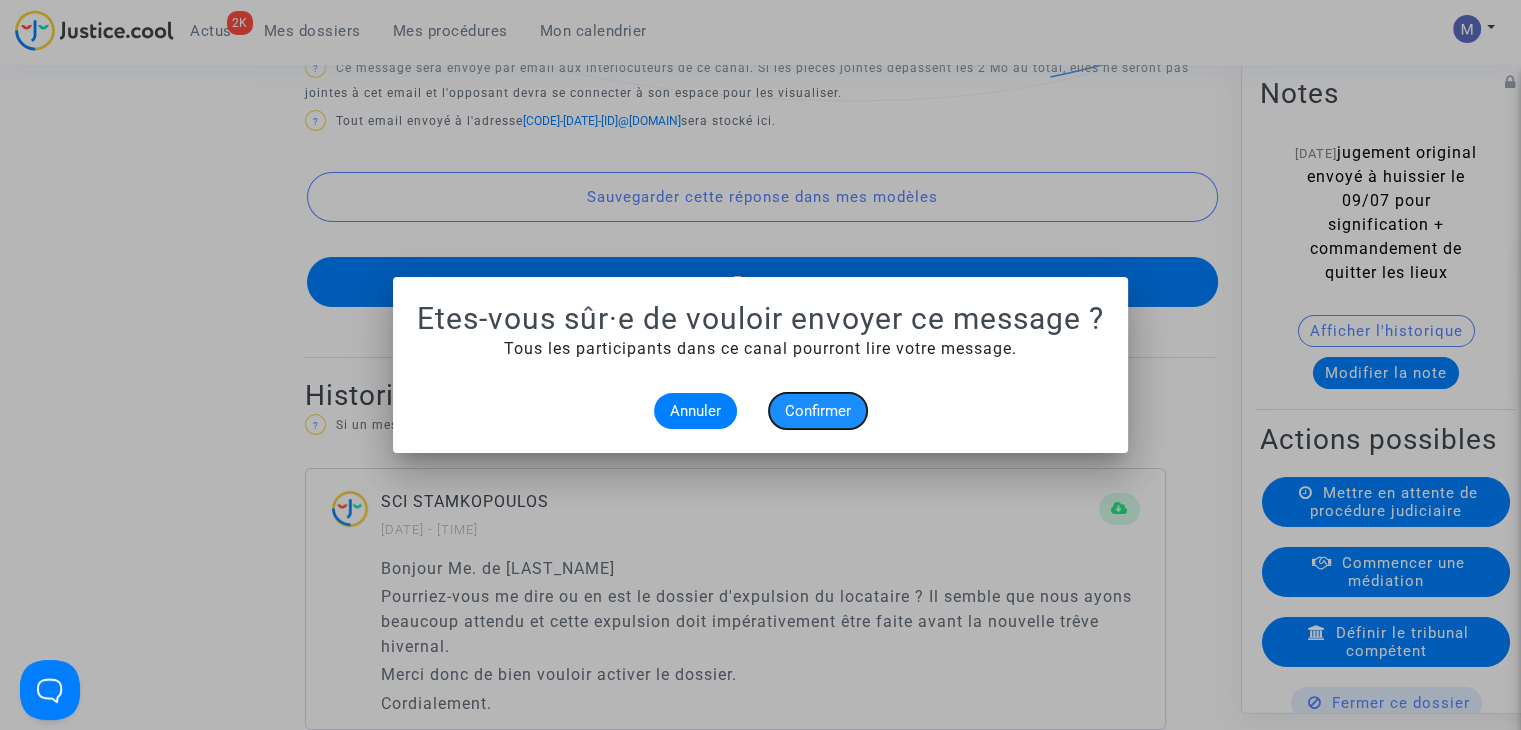 click on "Confirmer" at bounding box center (818, 411) 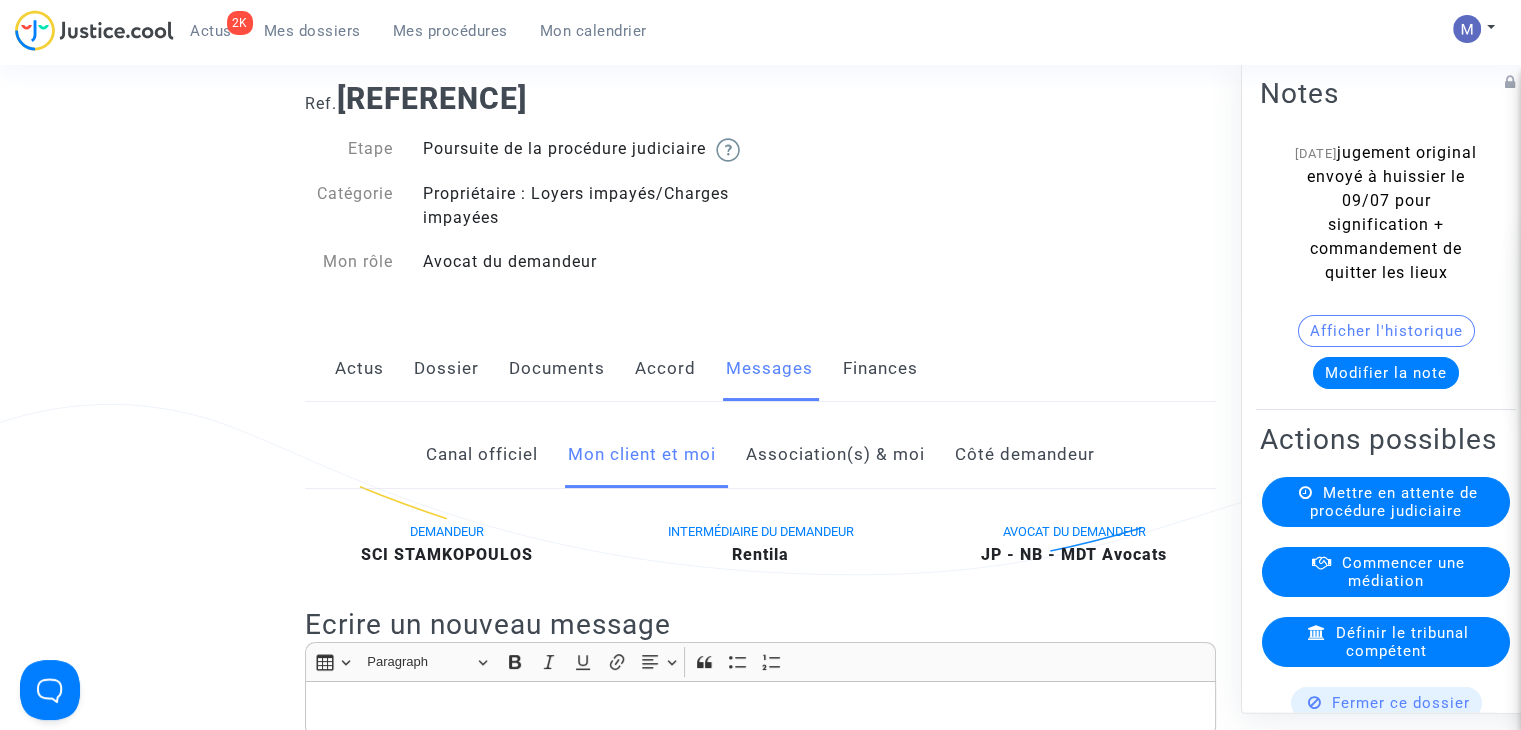 scroll, scrollTop: 0, scrollLeft: 0, axis: both 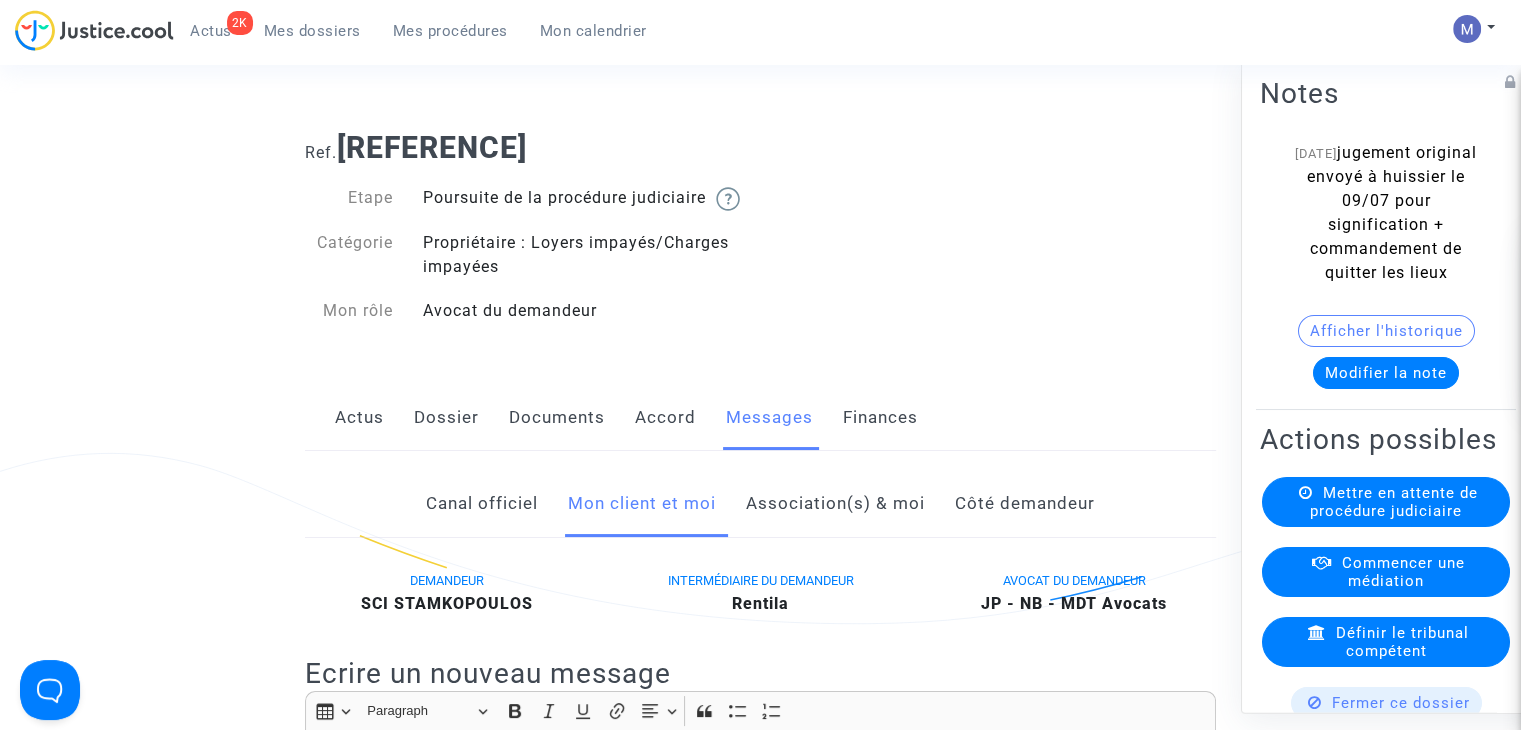 click on "Mes dossiers" at bounding box center [312, 31] 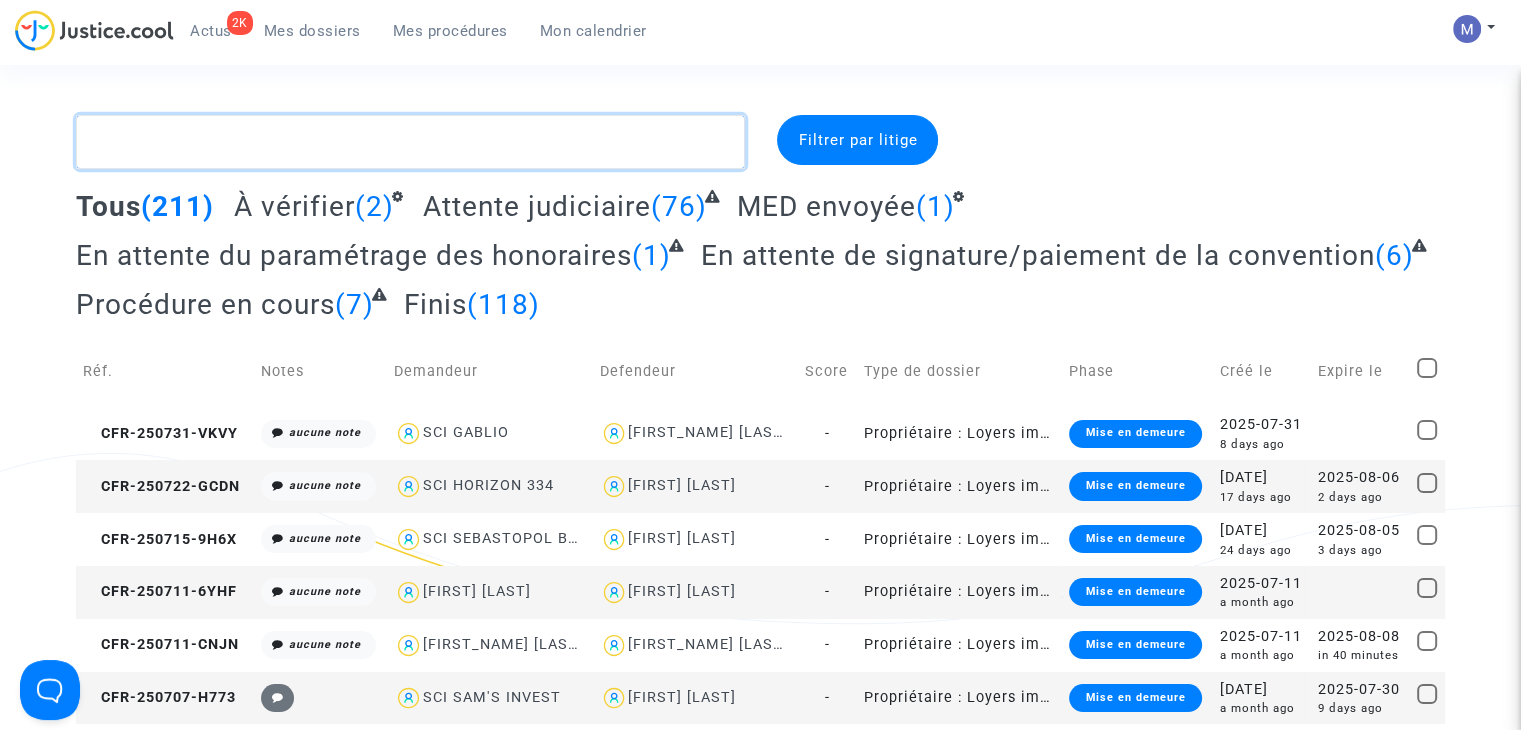 click 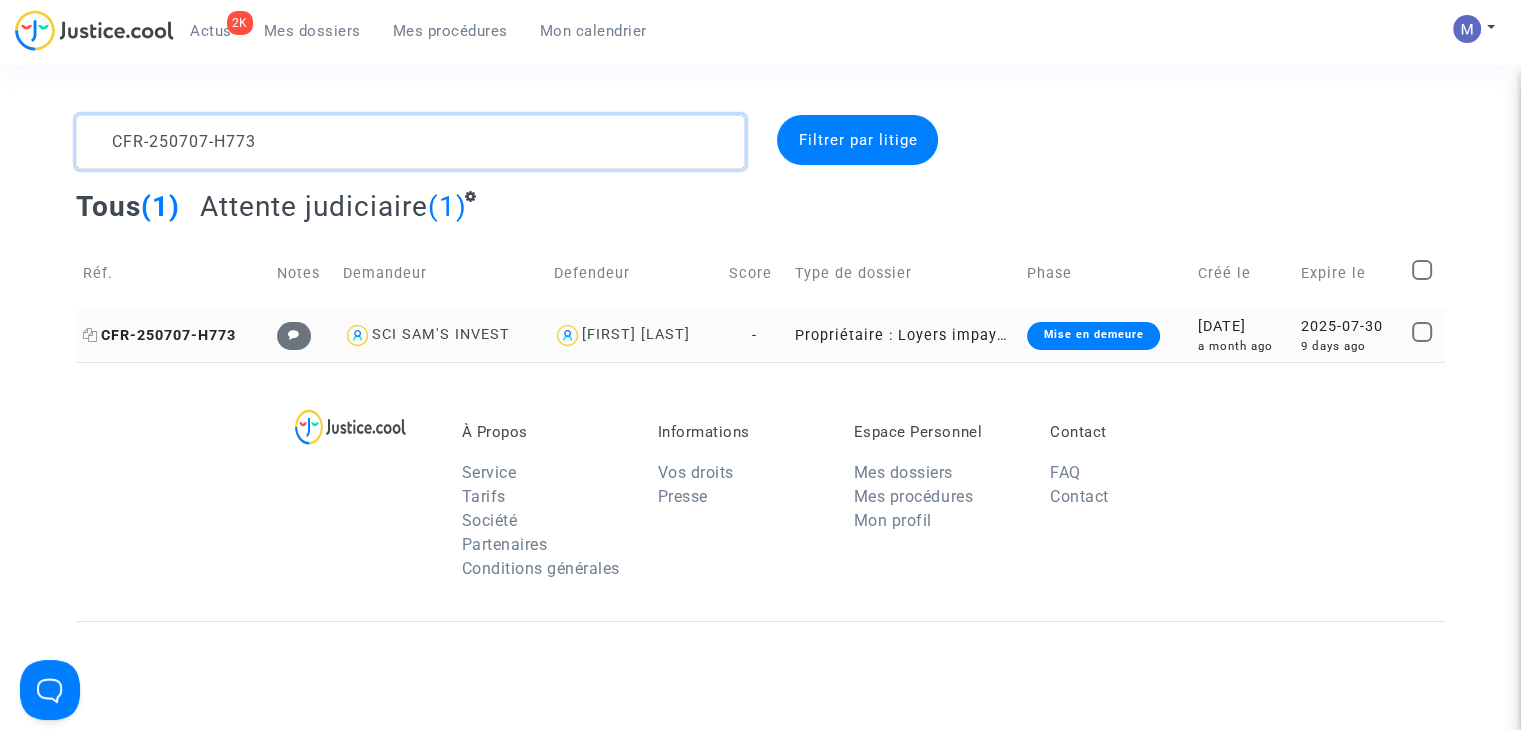 type on "CFR-250707-H773" 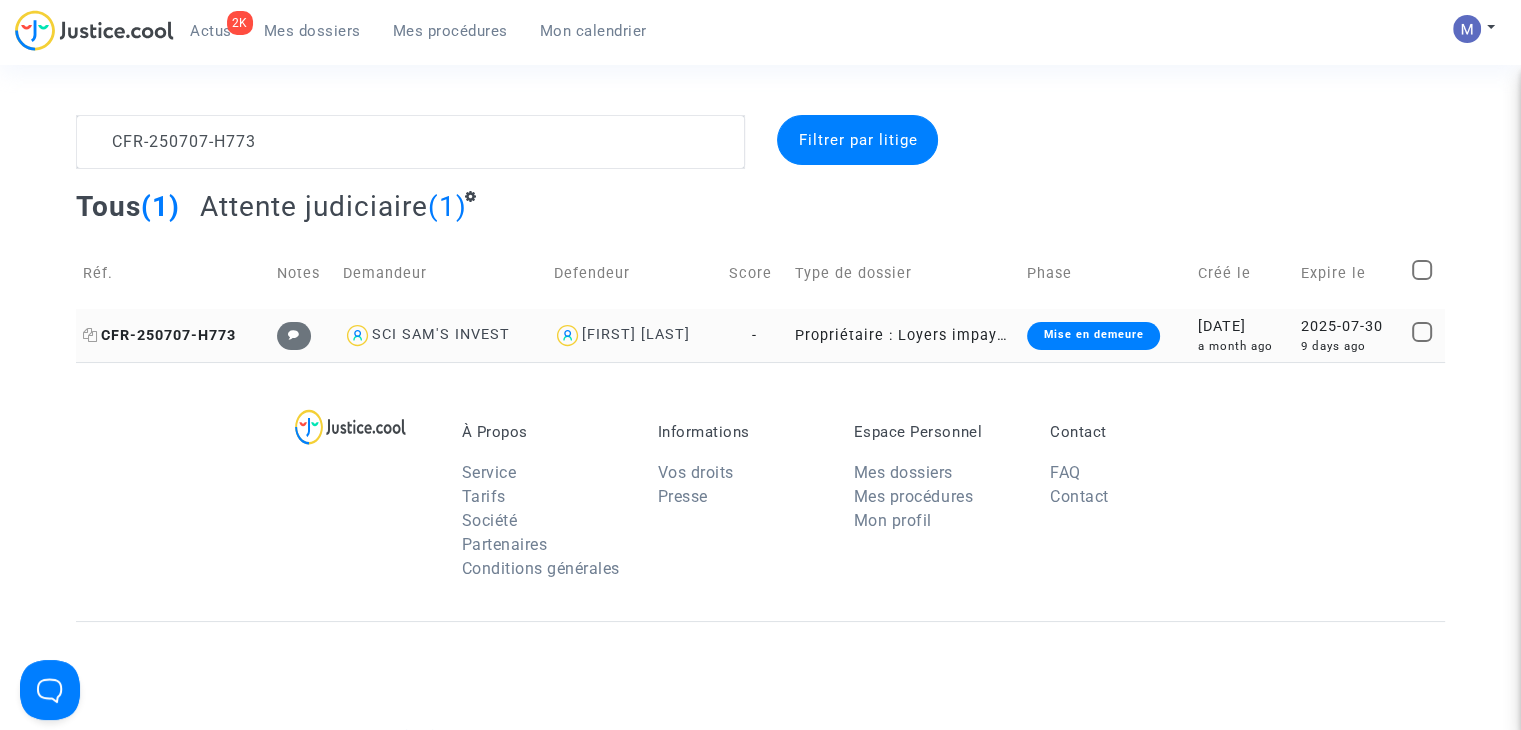 click on "CFR-250707-H773" 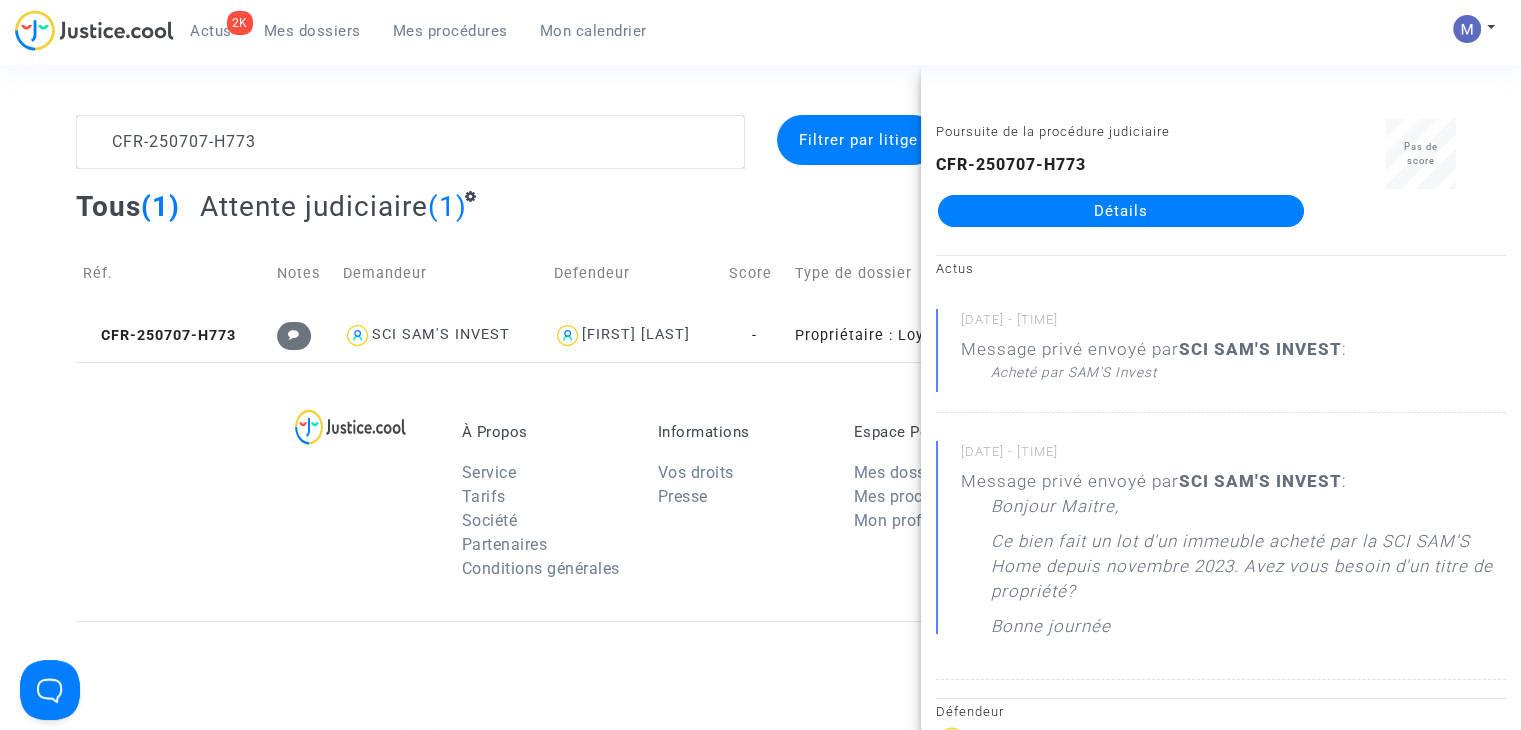 click on "Détails" 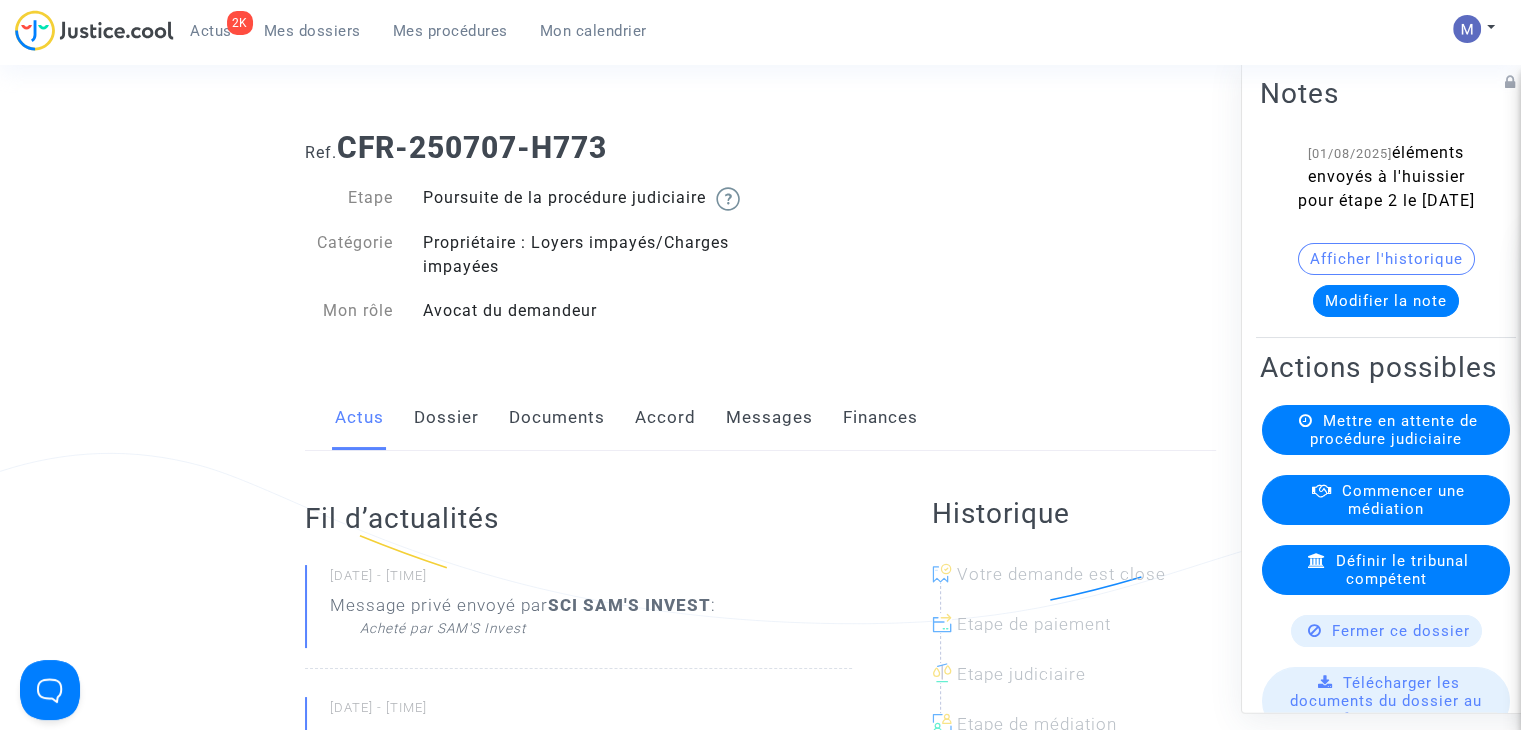 click on "Messages" 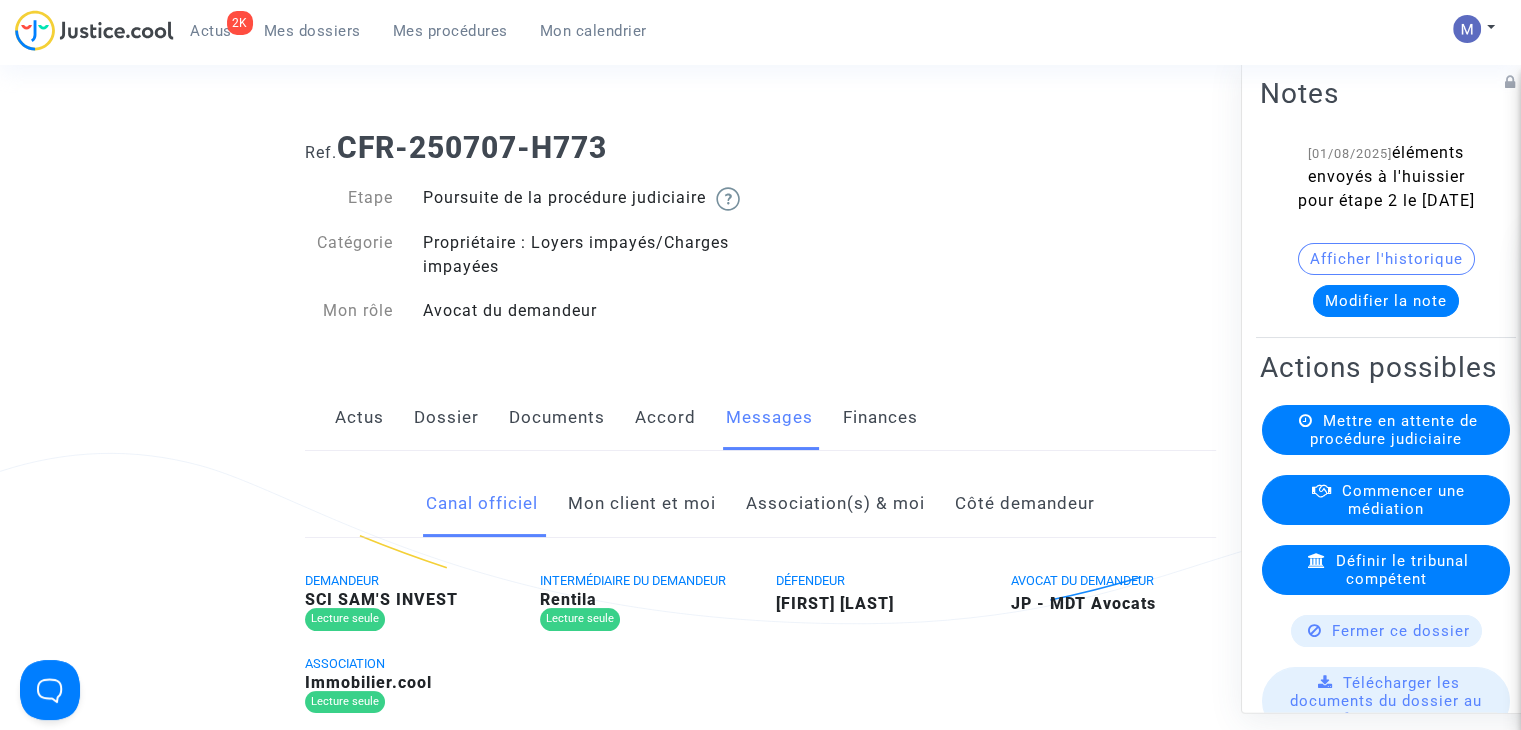 click on "Mon client et moi" 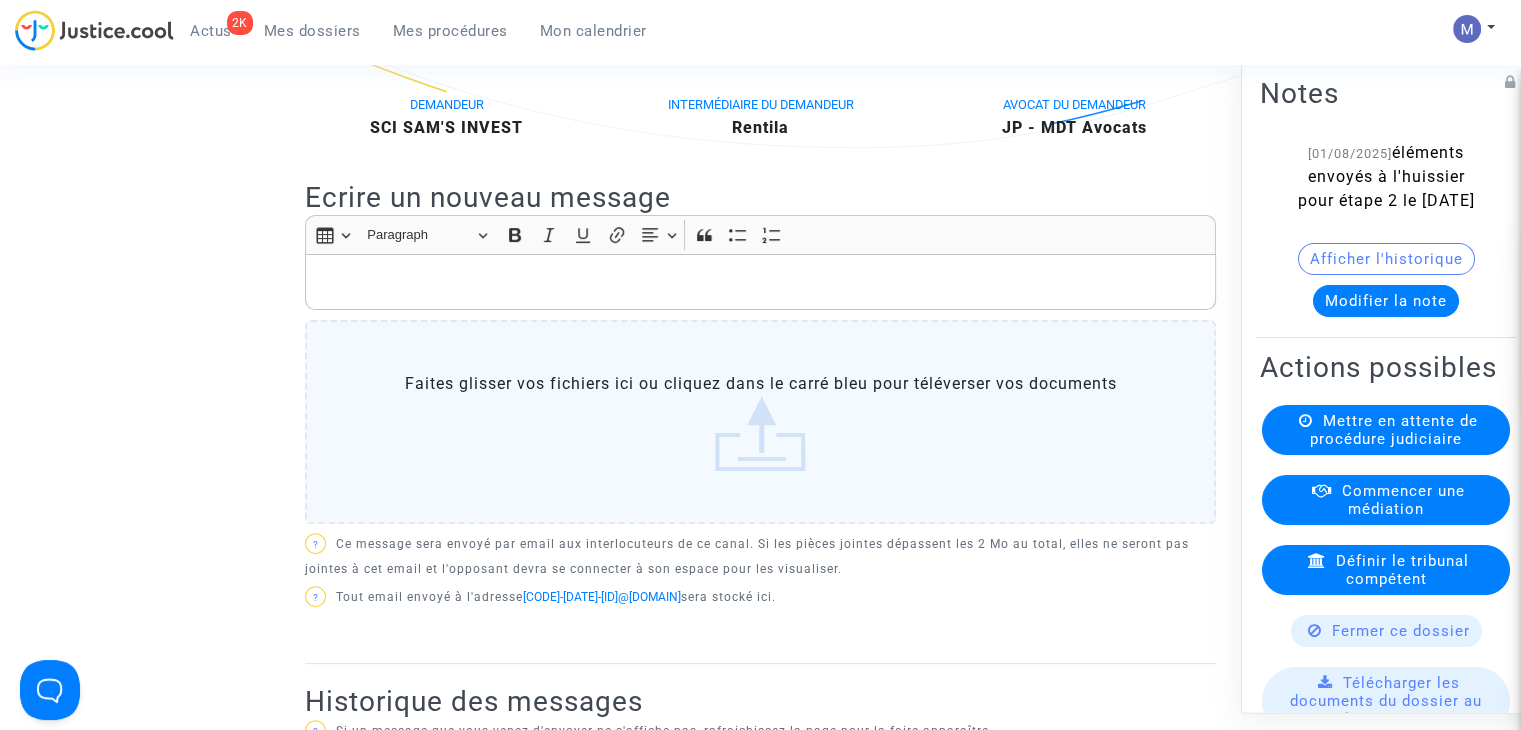 scroll, scrollTop: 297, scrollLeft: 0, axis: vertical 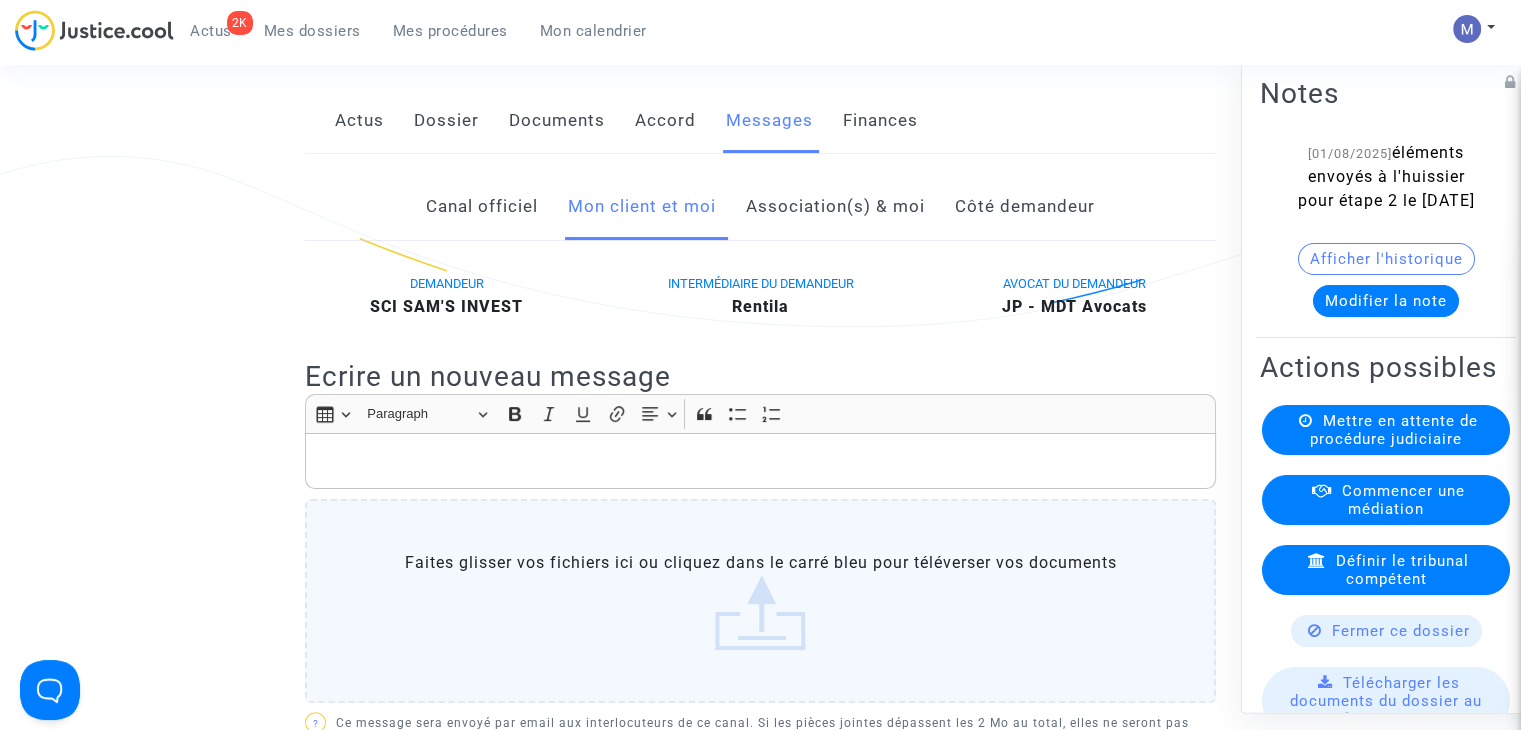 click 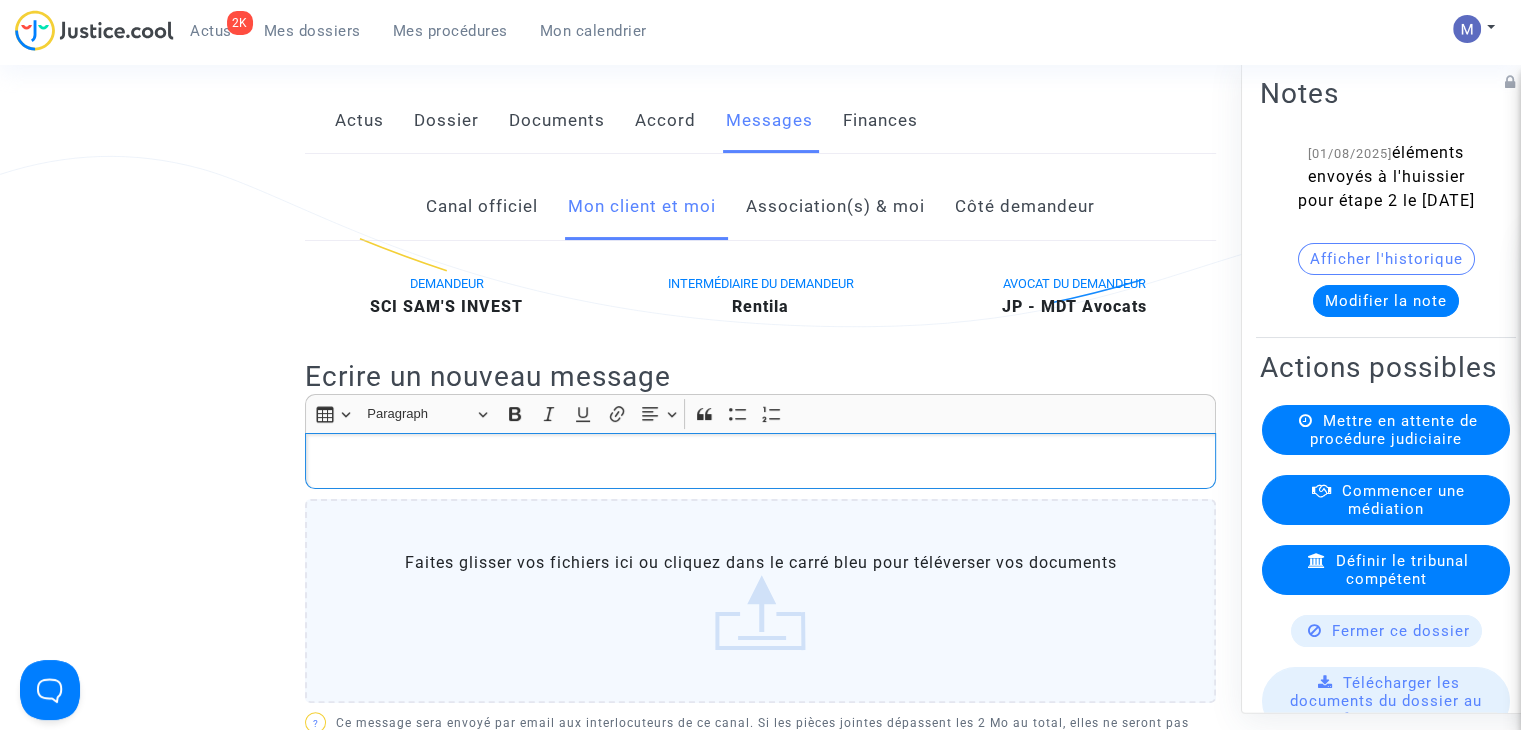 type 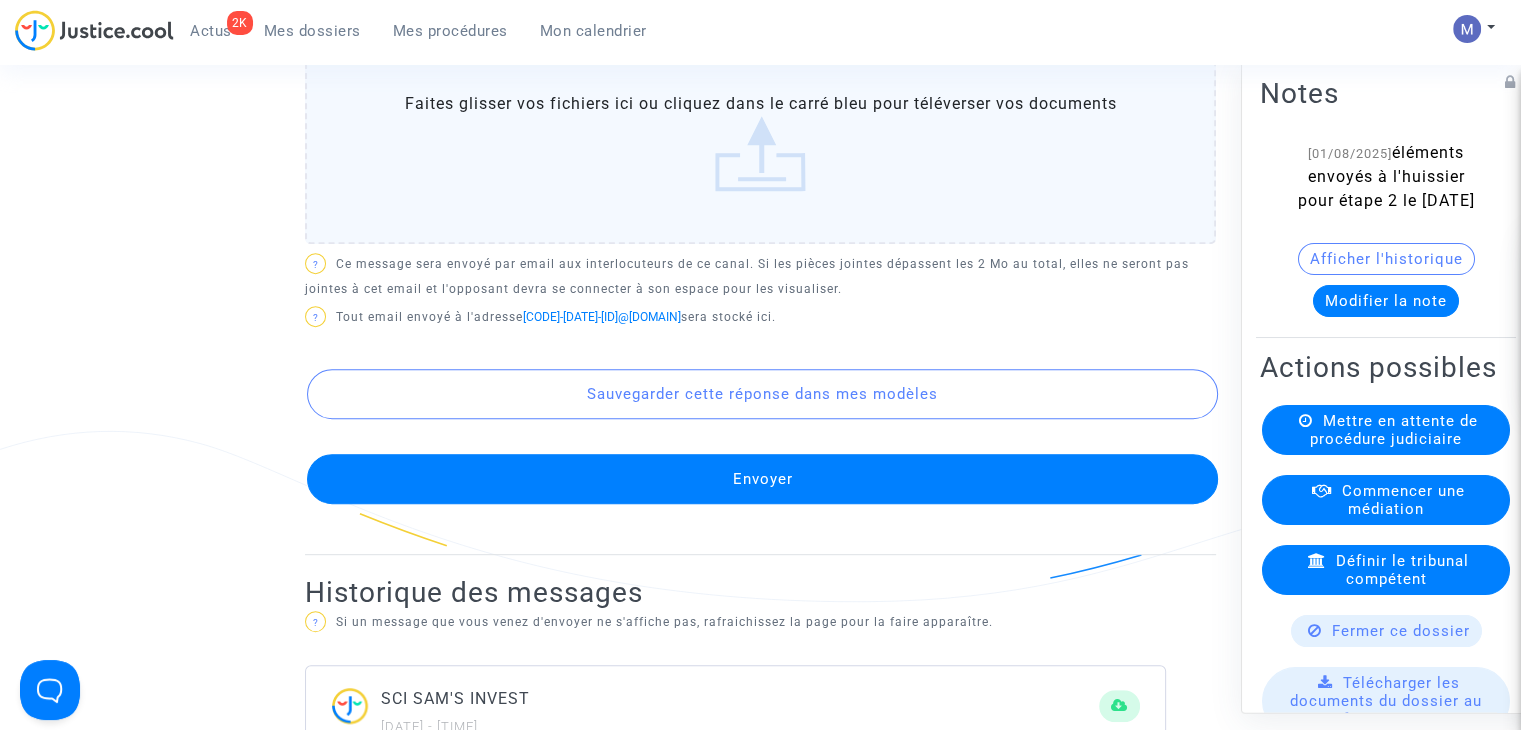 scroll, scrollTop: 974, scrollLeft: 0, axis: vertical 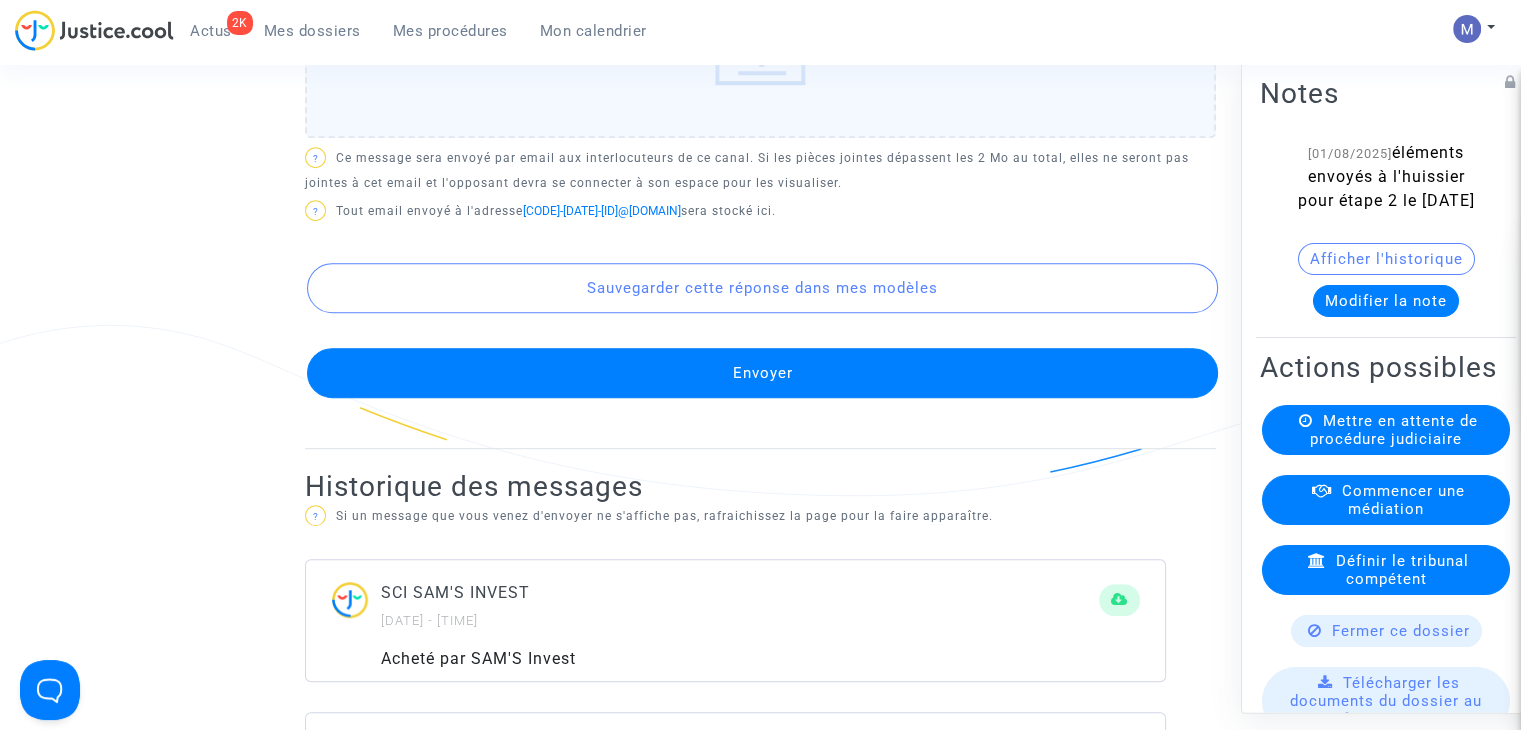click on "Envoyer" 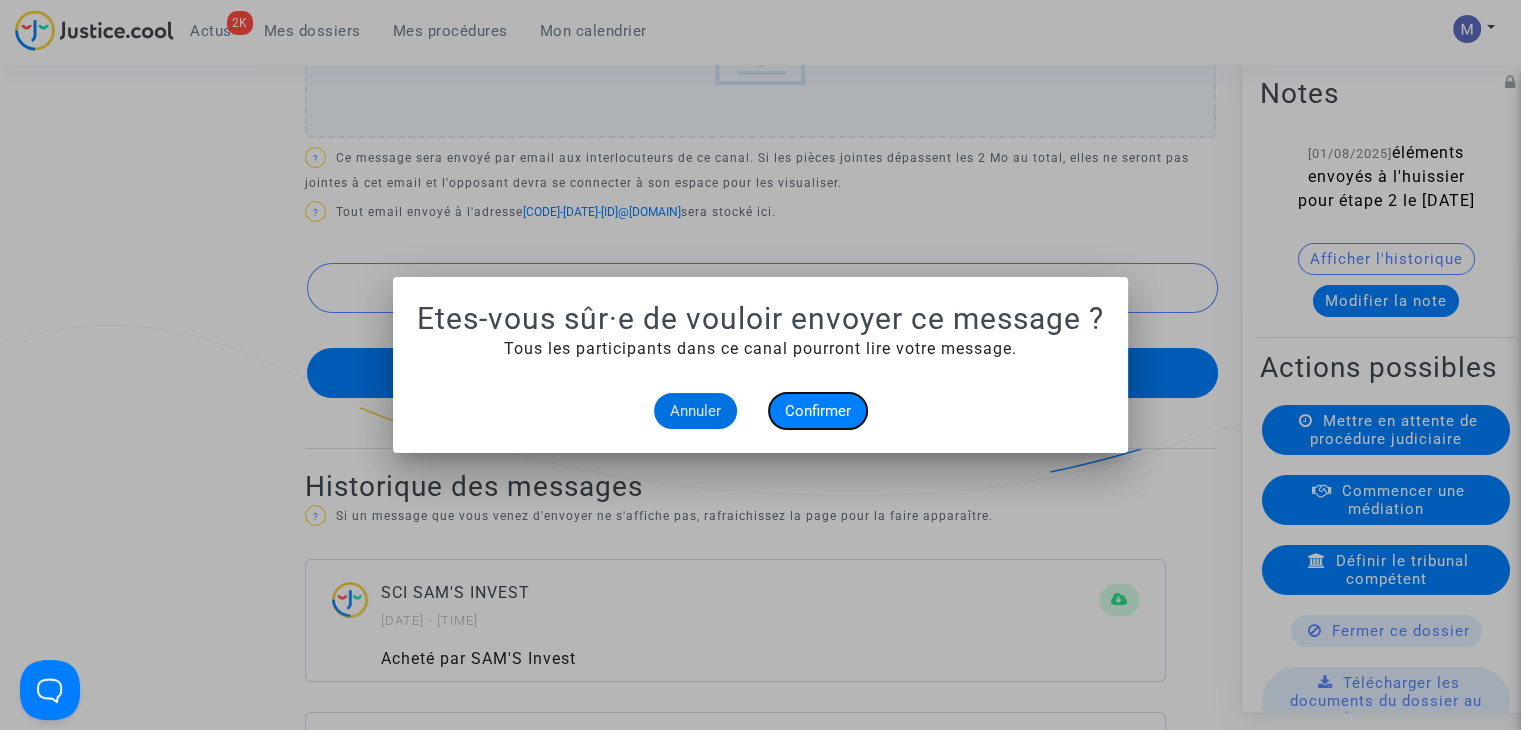 click on "Confirmer" at bounding box center [818, 411] 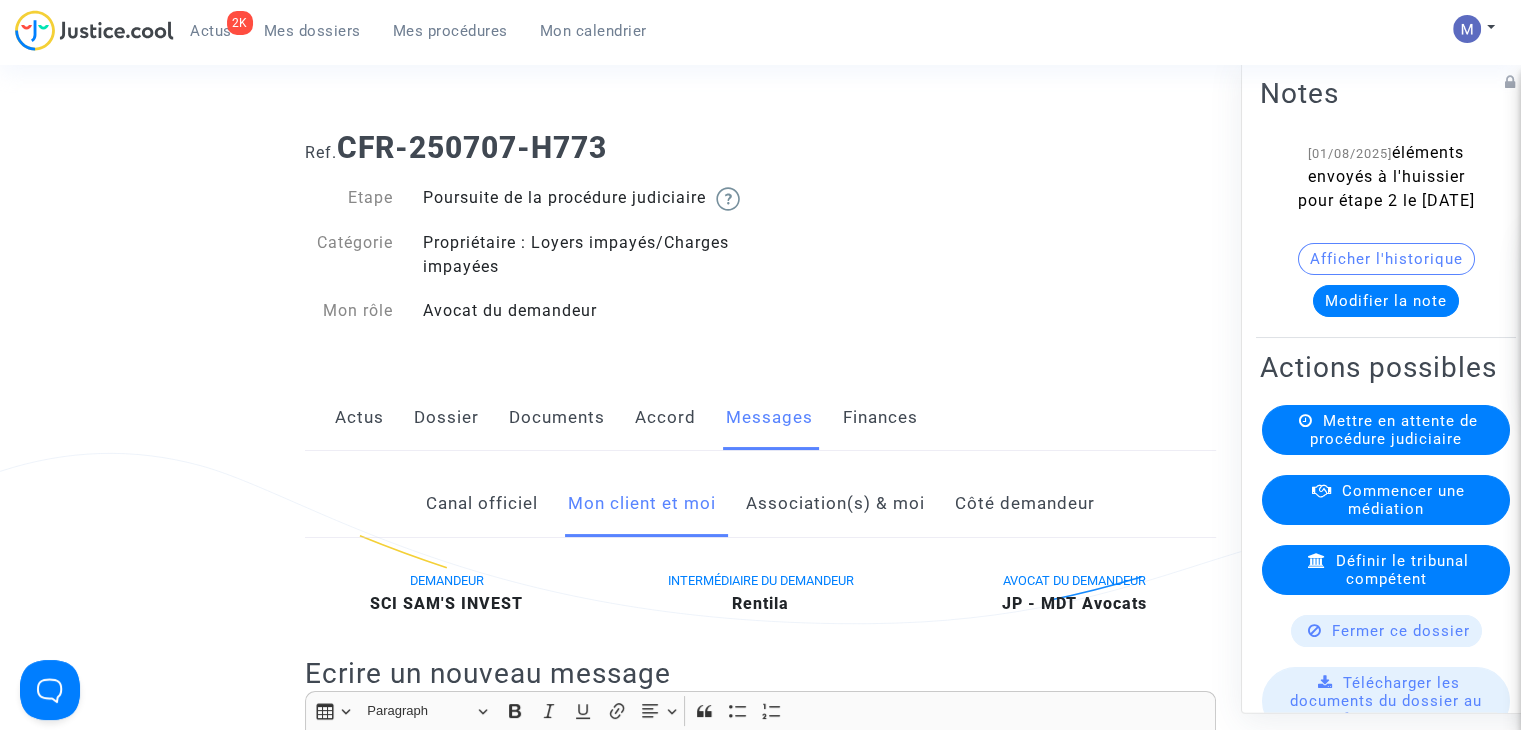 scroll, scrollTop: 974, scrollLeft: 0, axis: vertical 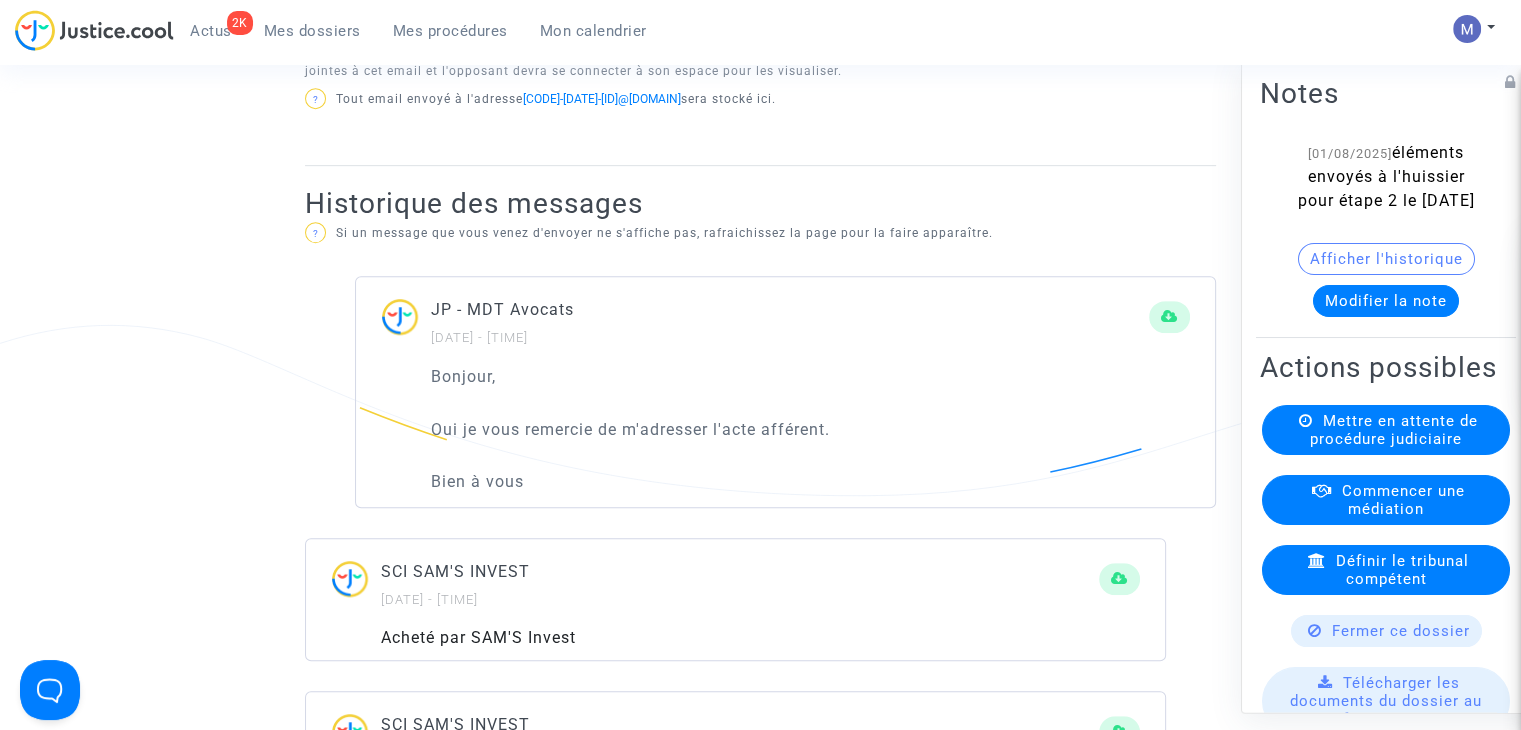 click on "Mes dossiers" at bounding box center (312, 31) 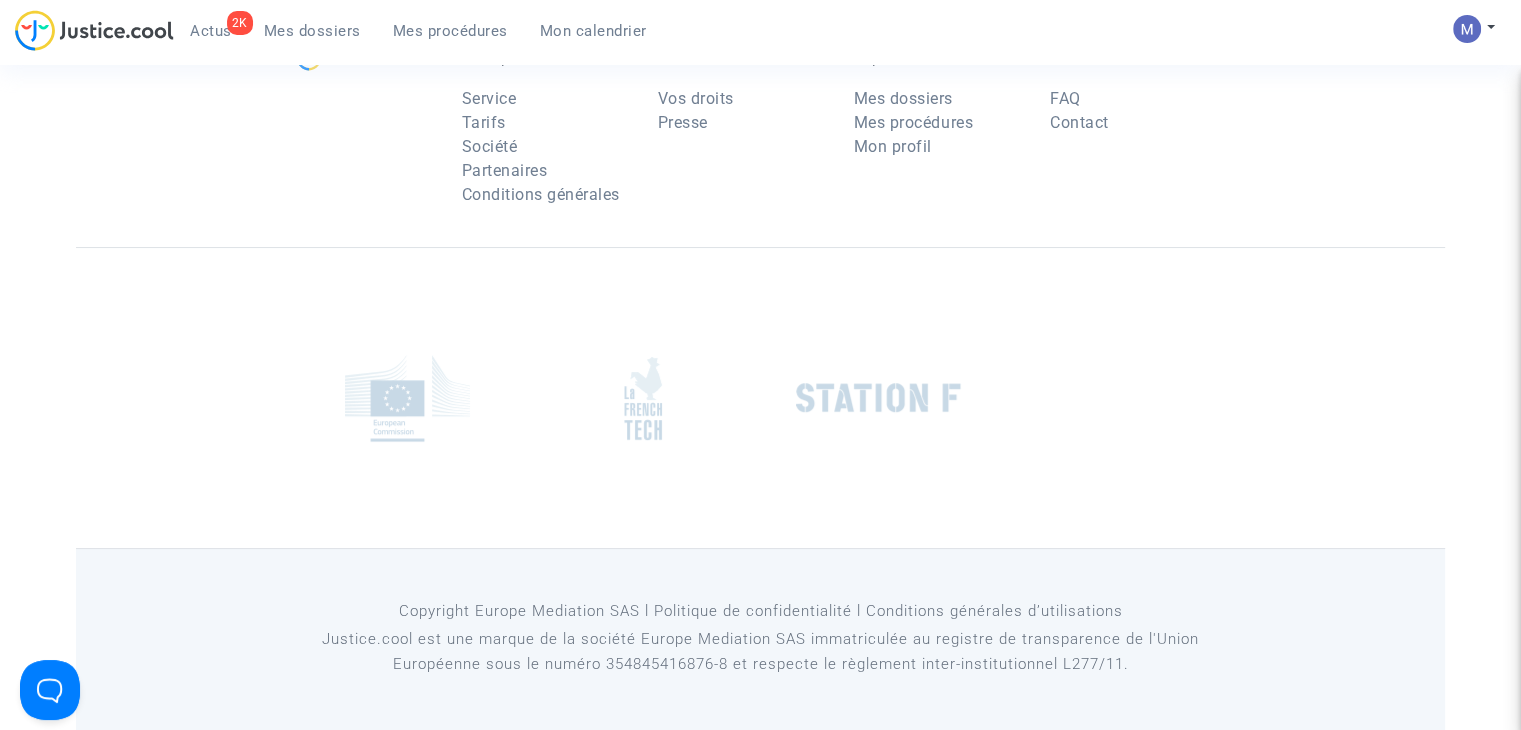scroll, scrollTop: 649, scrollLeft: 0, axis: vertical 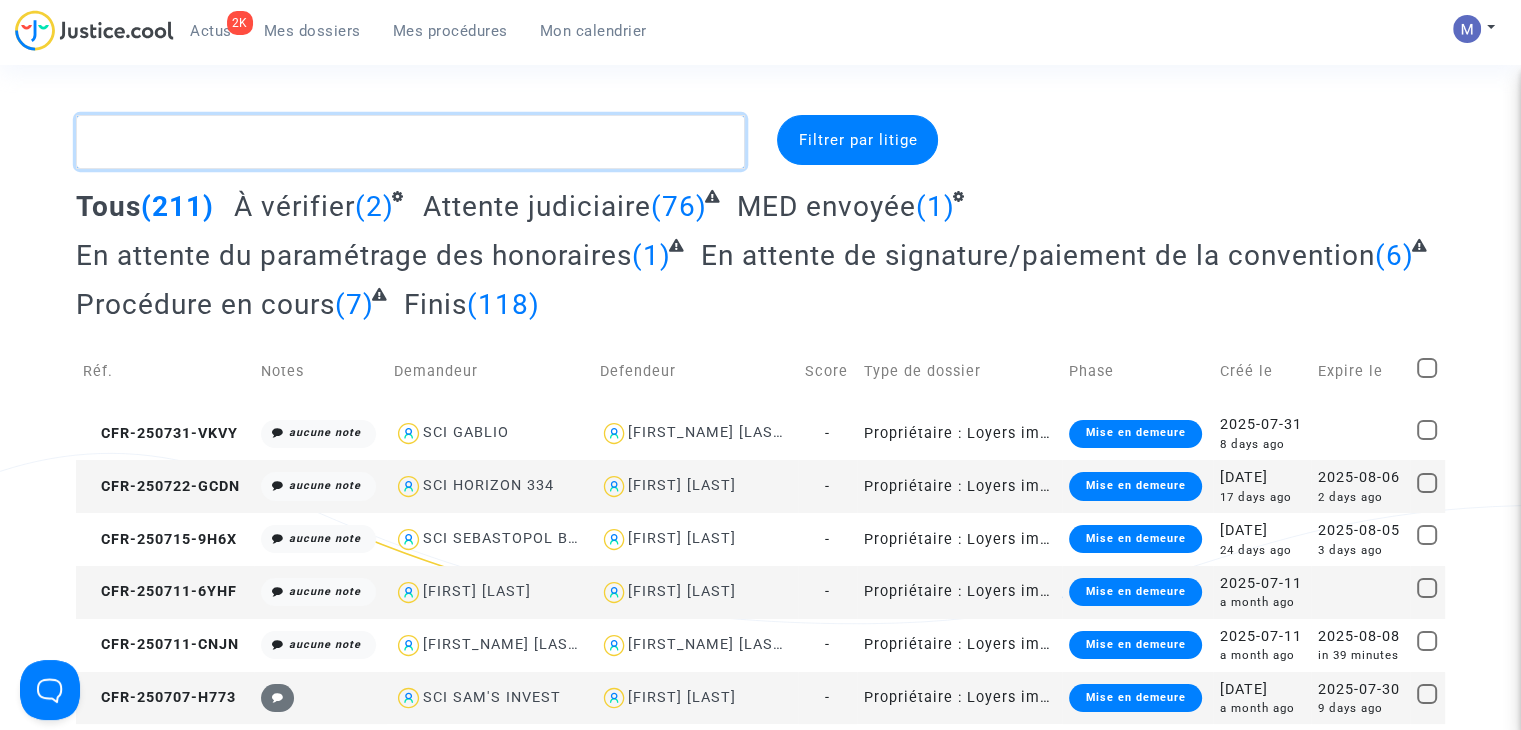 click 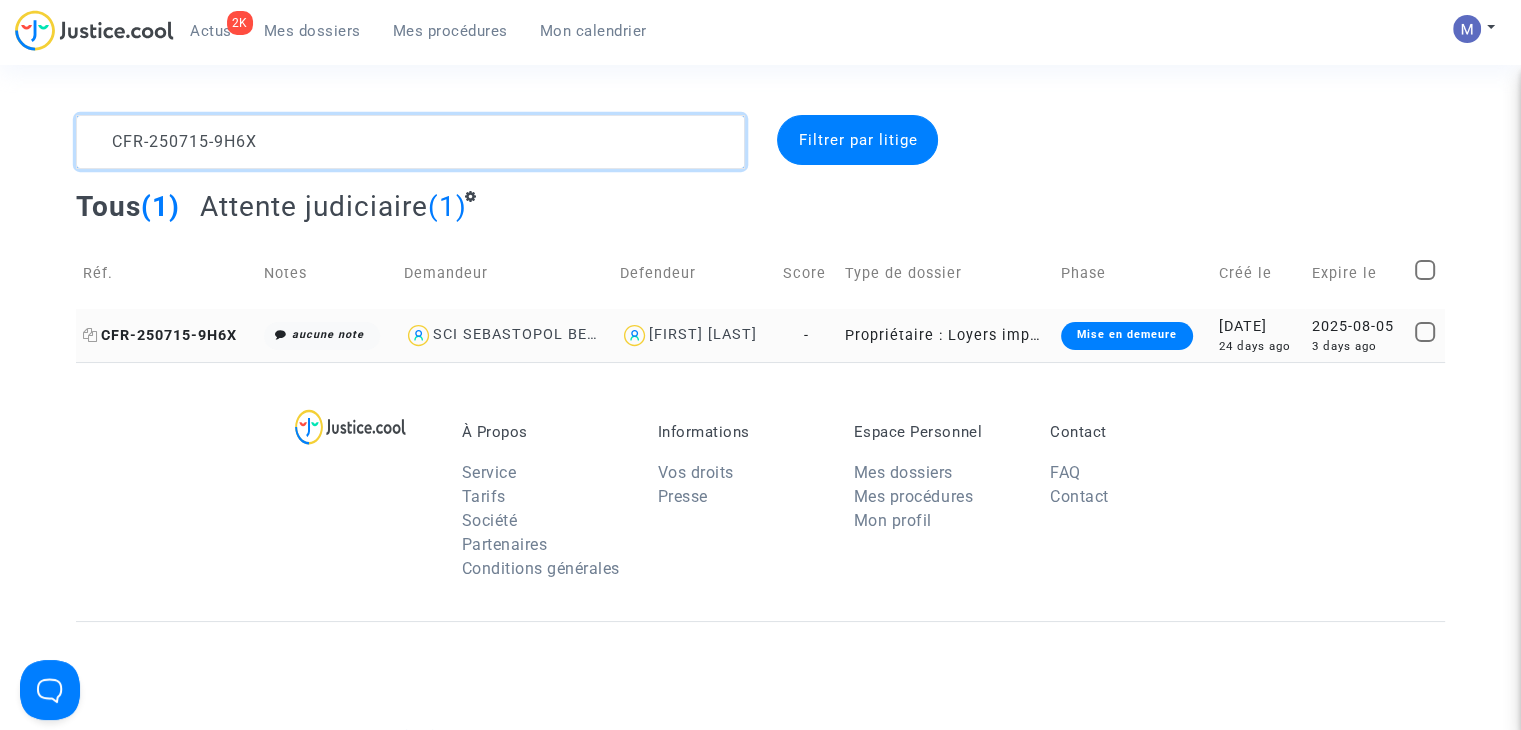 type on "CFR-250715-9H6X" 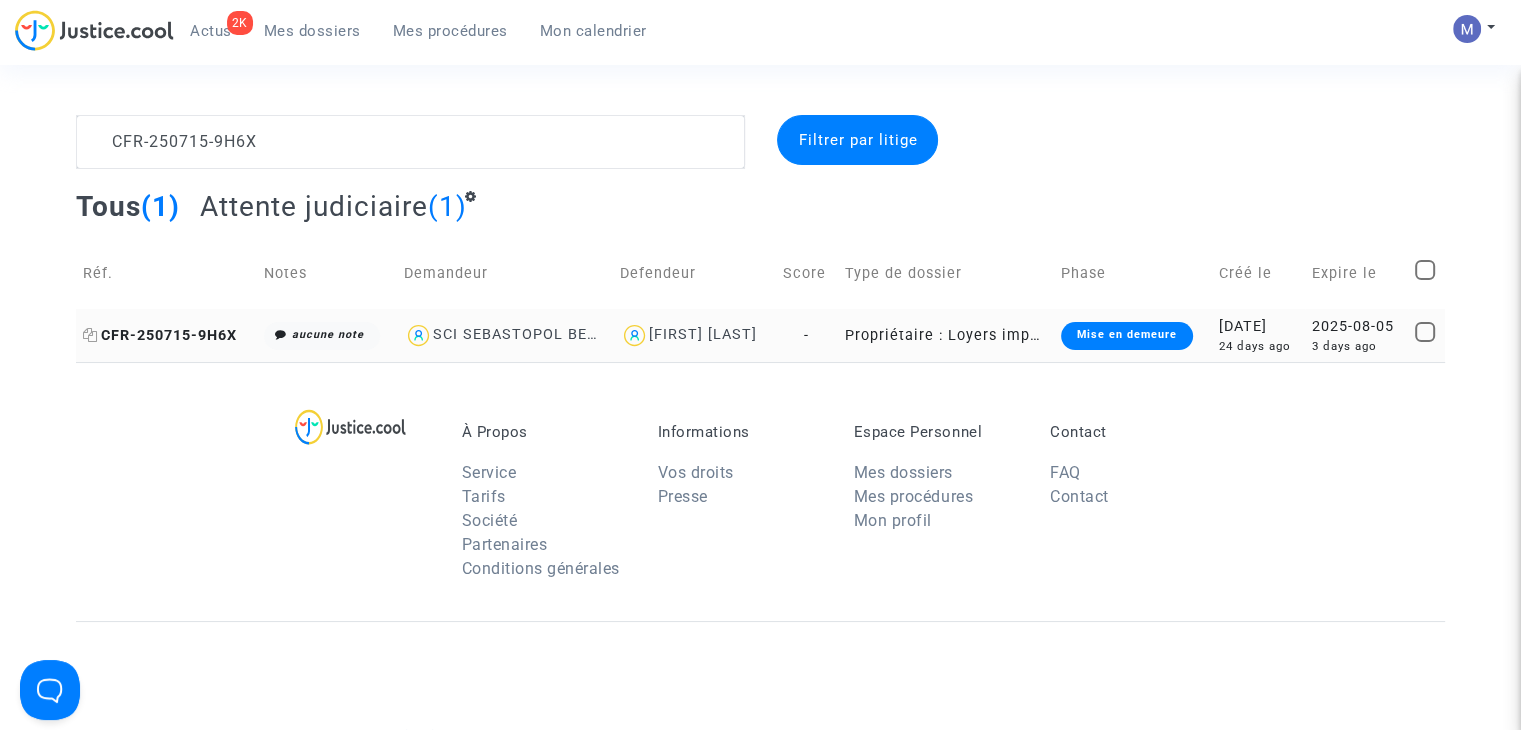 click on "CFR-250715-9H6X" 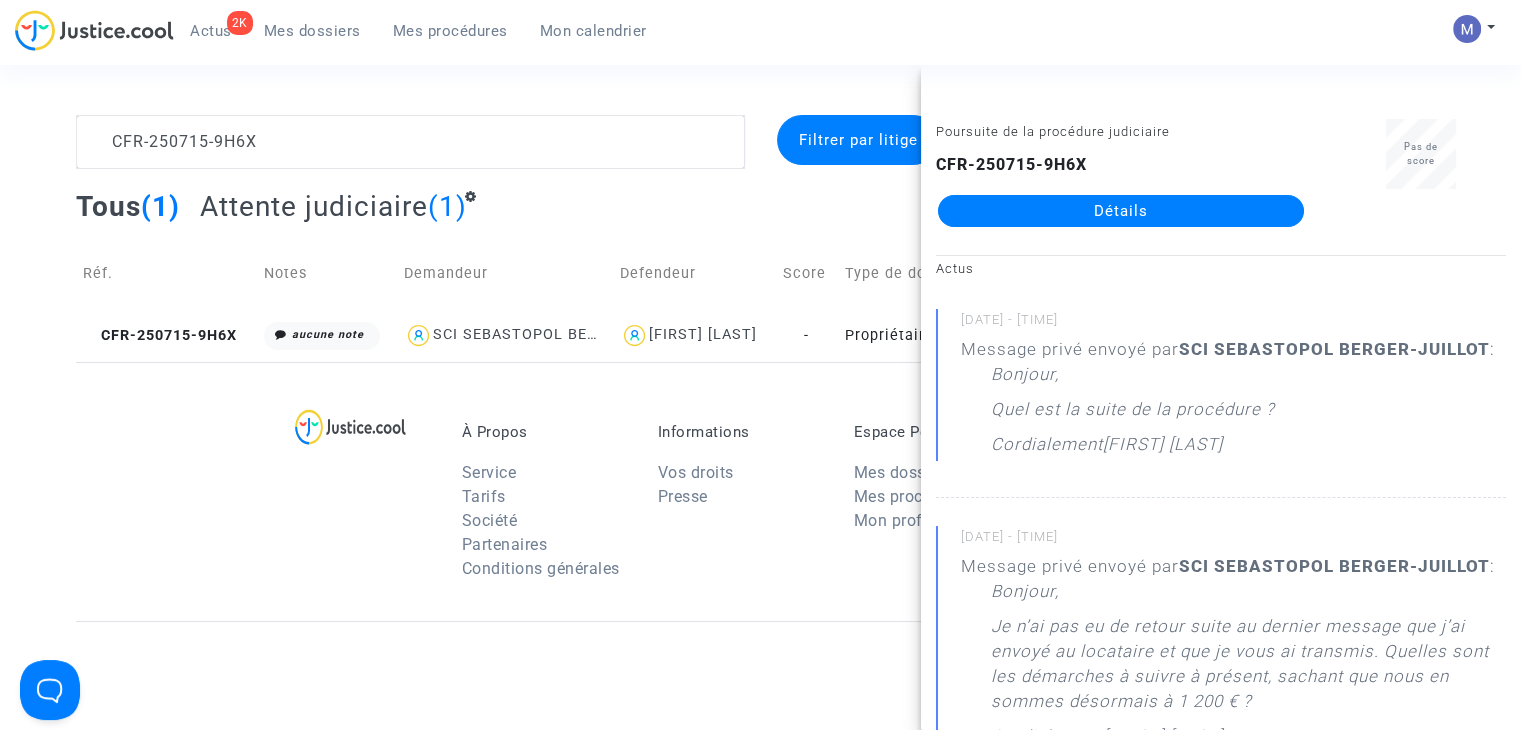 click on "Détails" 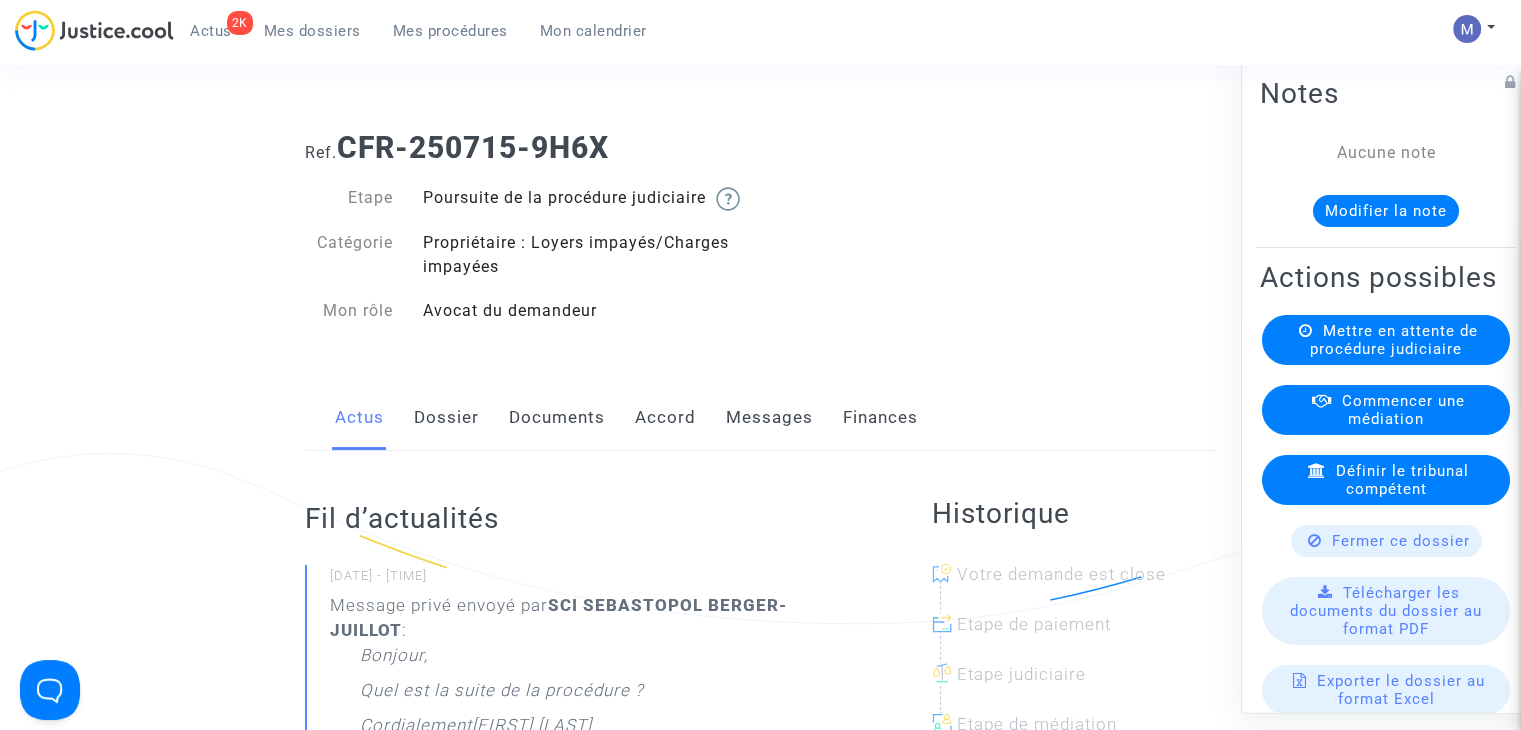 click on "Messages" 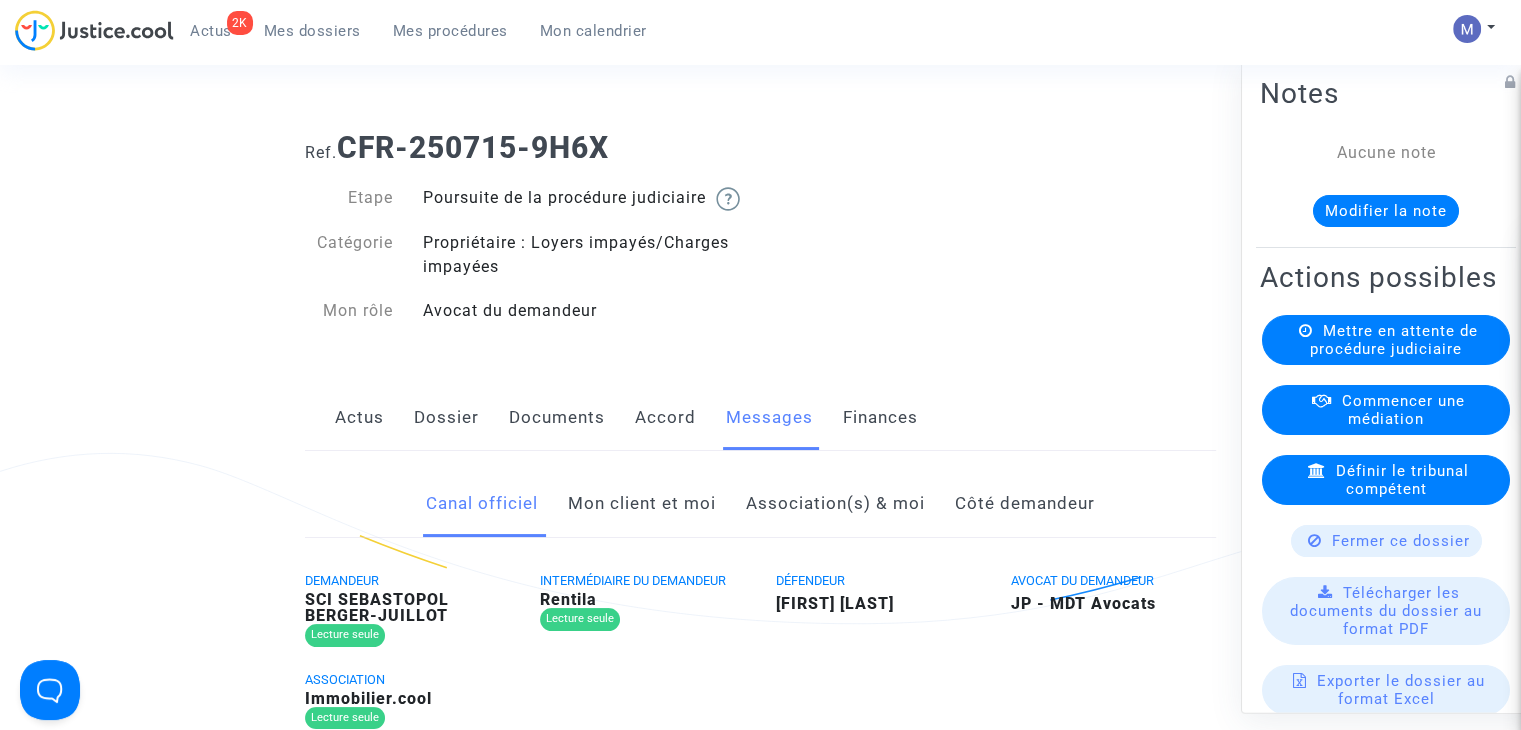 click on "Mon client et moi" 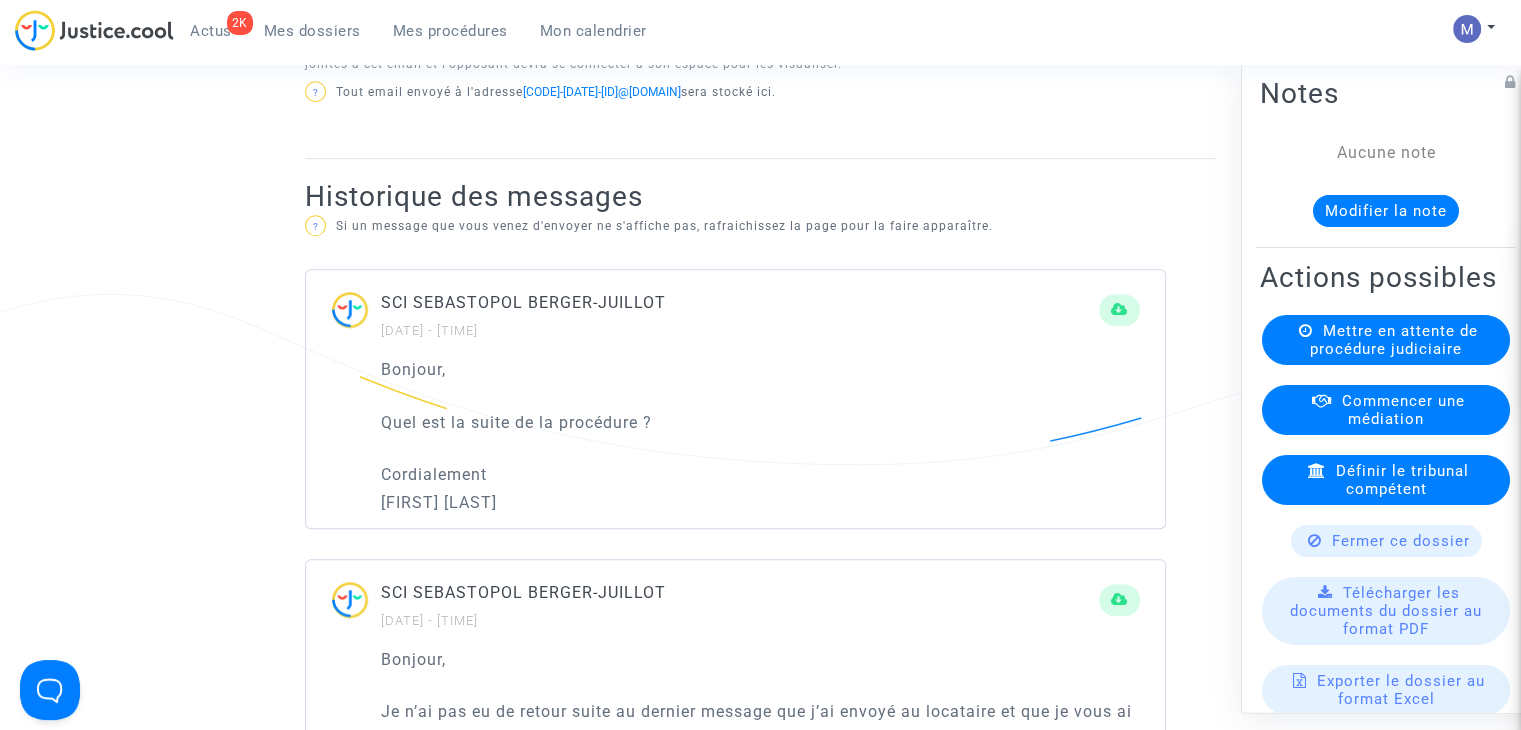 scroll, scrollTop: 1132, scrollLeft: 0, axis: vertical 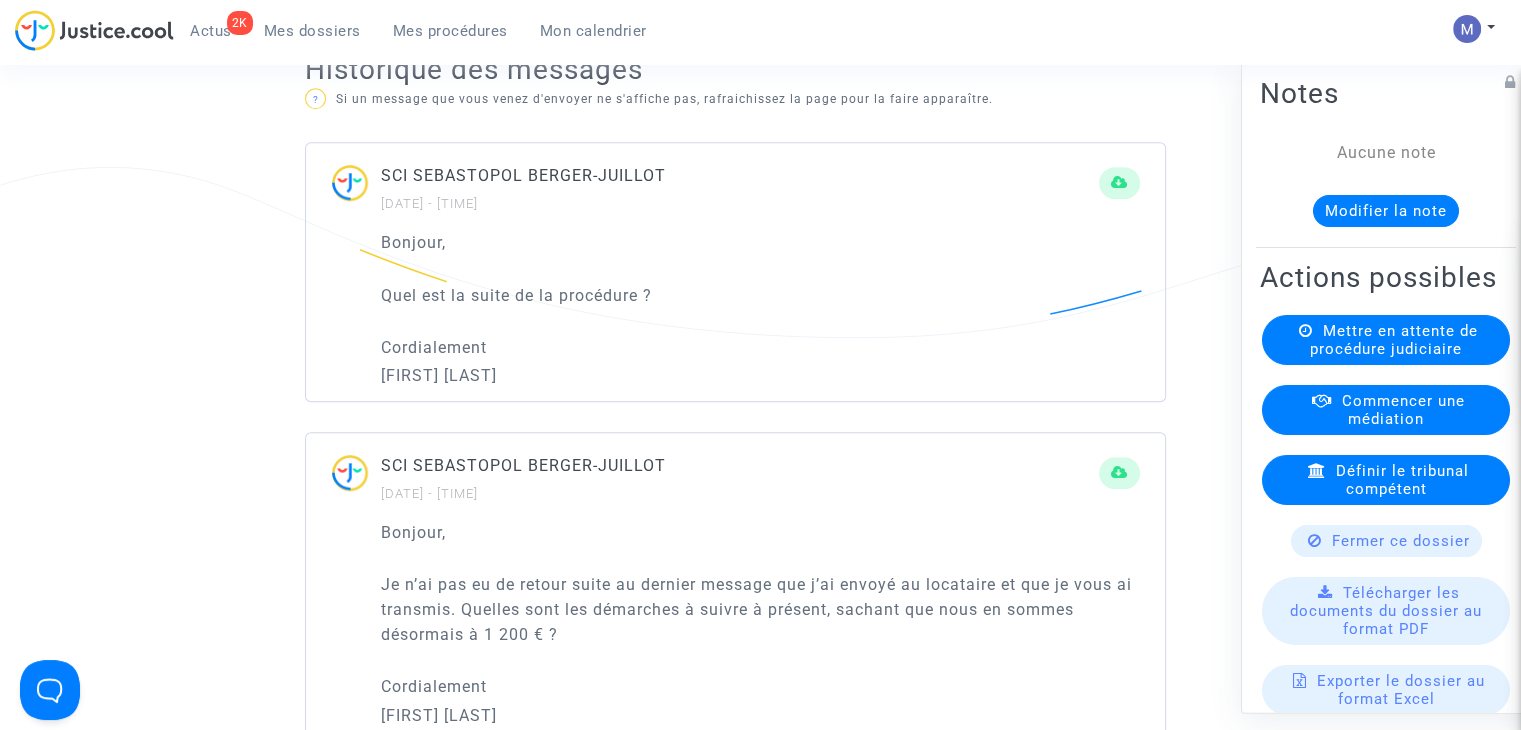 click on "?  Si un message que vous venez d'envoyer ne s'affiche pas, rafraichissez la page pour la faire apparaître." 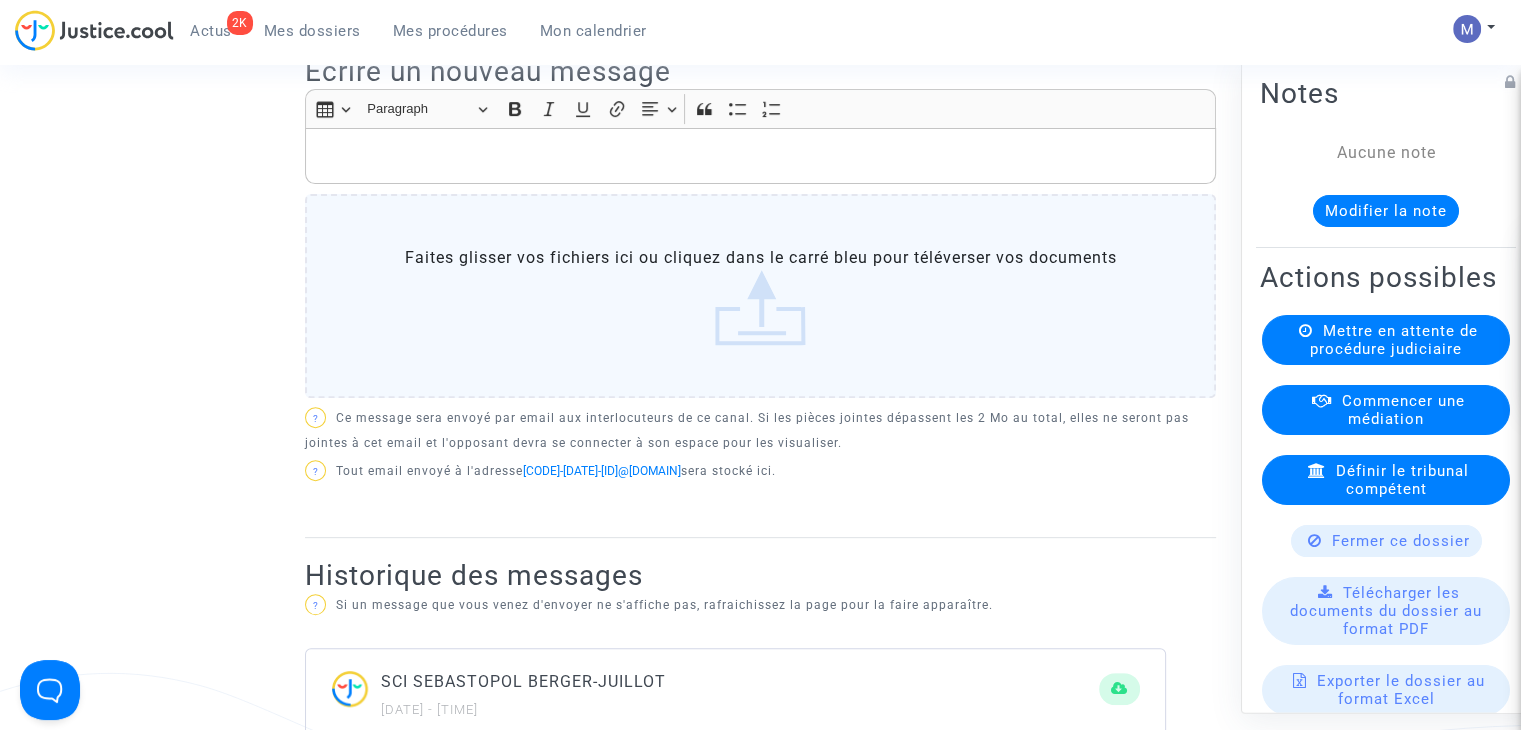 scroll, scrollTop: 256, scrollLeft: 0, axis: vertical 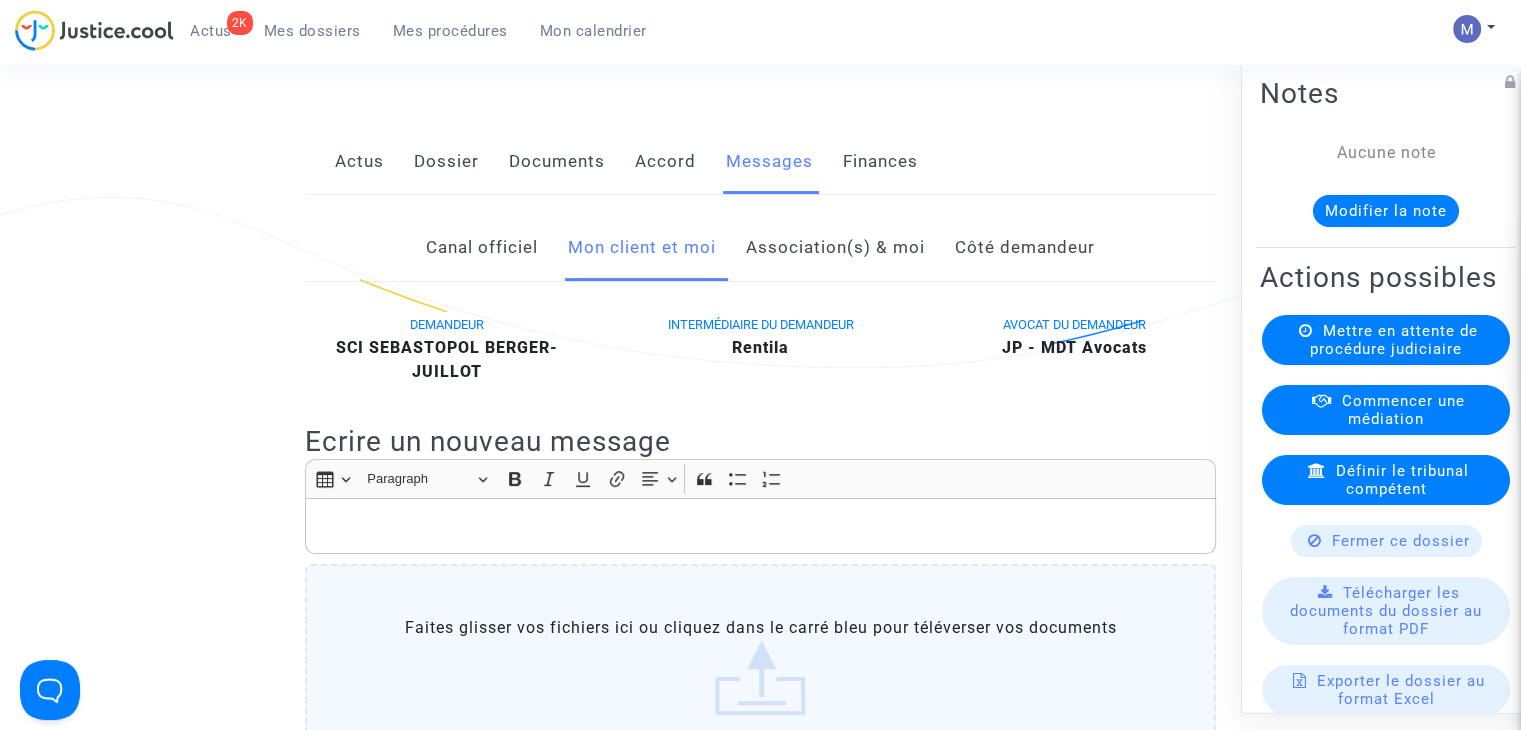 click on "Documents" 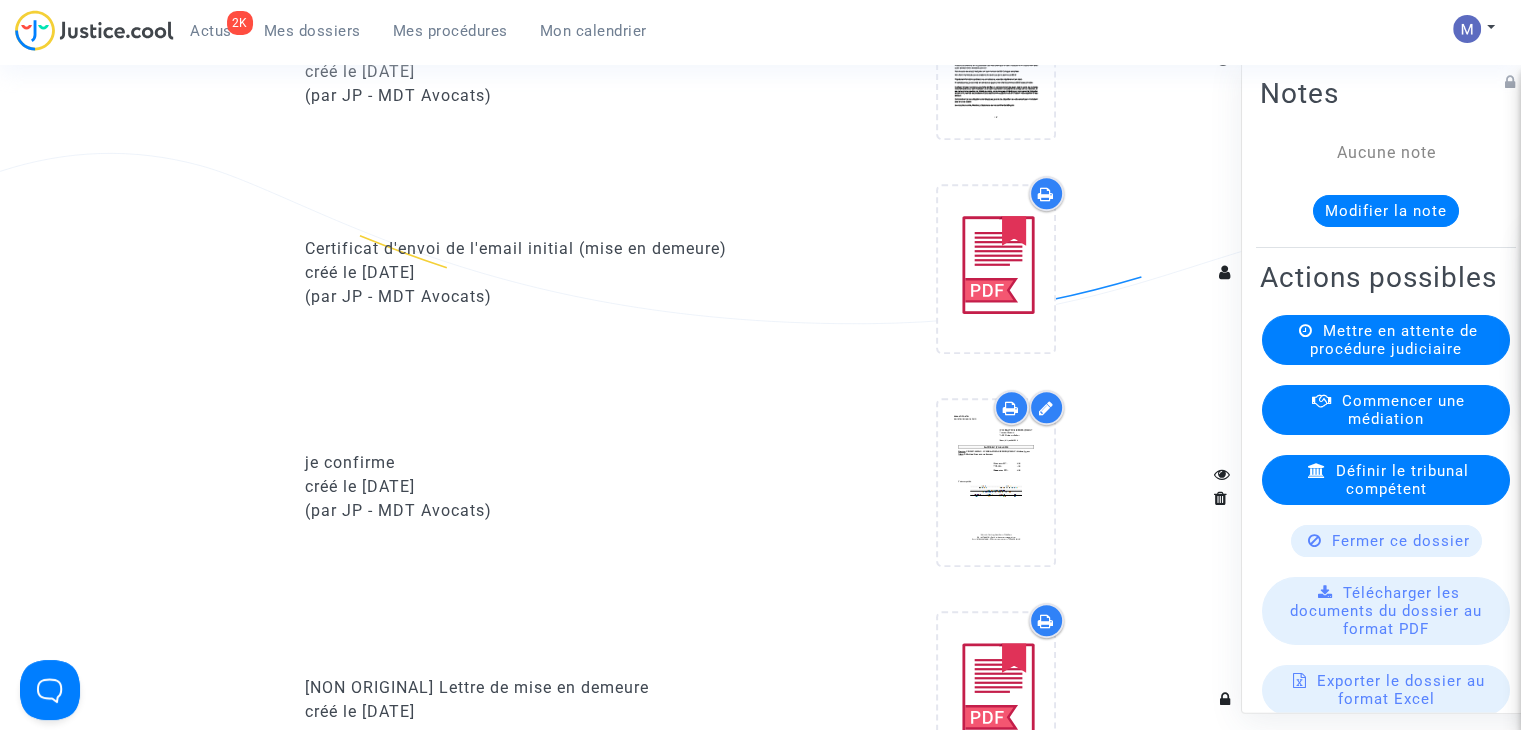 scroll, scrollTop: 1125, scrollLeft: 0, axis: vertical 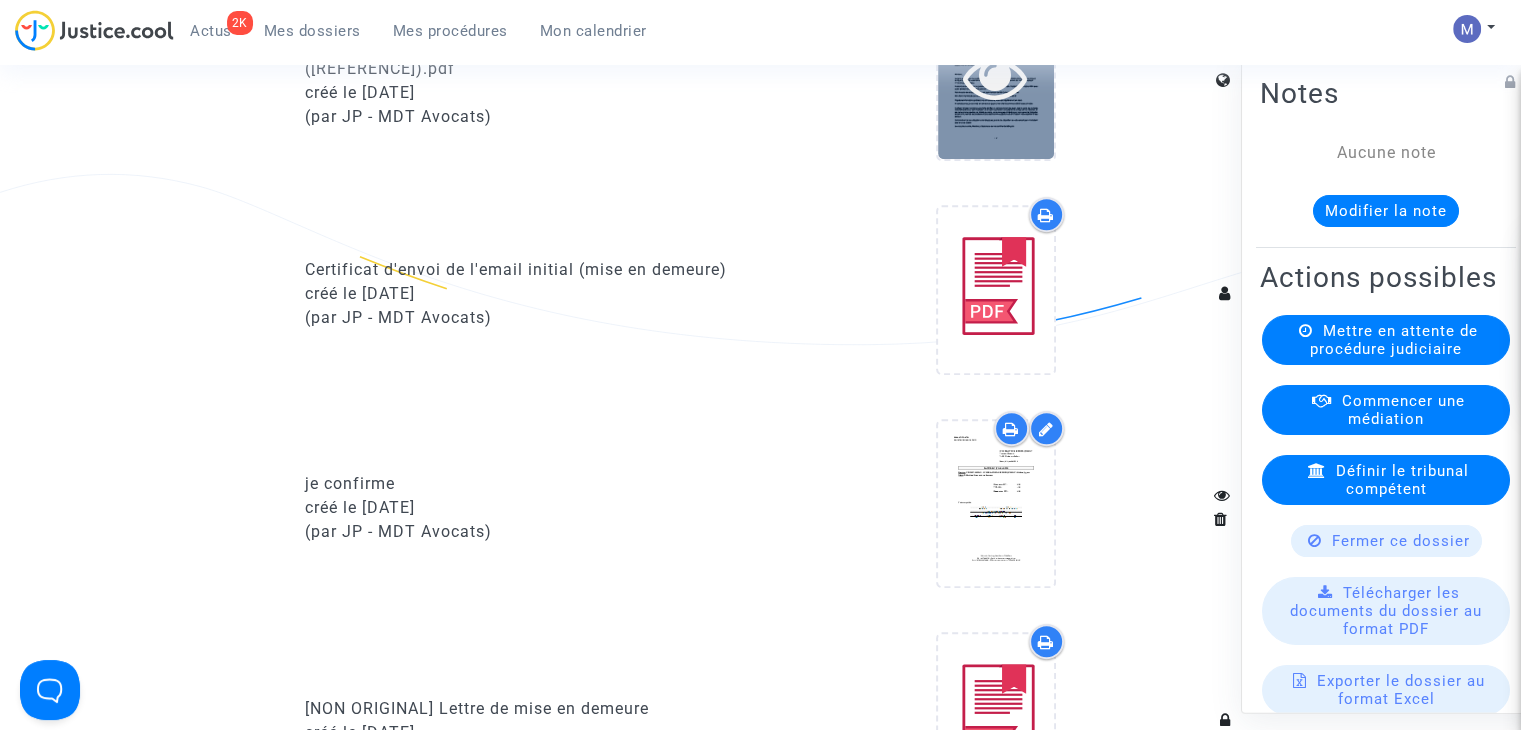 click at bounding box center [995, 77] 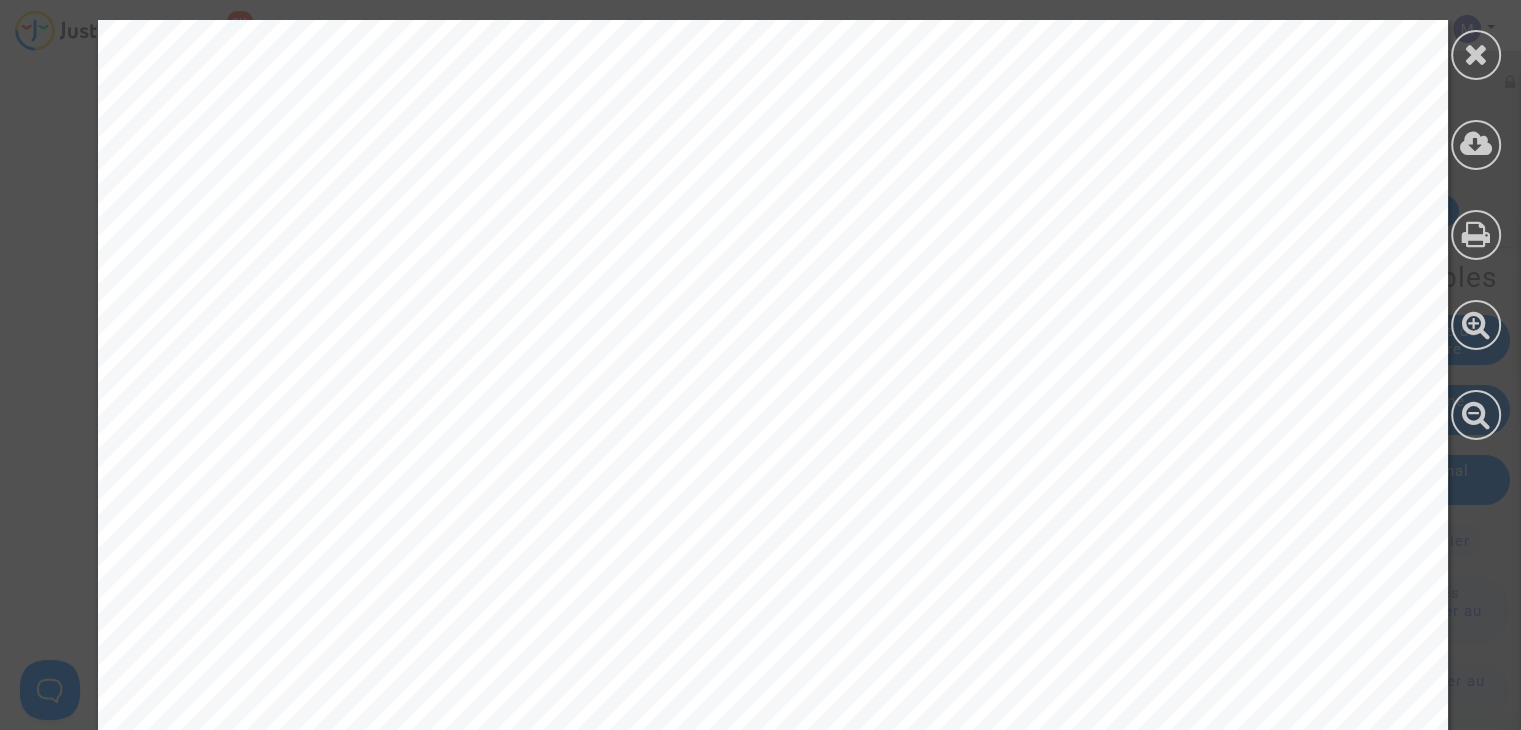 click on "Manon DE TASTES Avocate au Barreau de Paris 201 rue du Faubourg Saint Denis - 75010 Paris Monsieur Nathan Jacques 14 rue Sébastopol 71100 Chalon sur Saône Paris, le [DATE] Par lettre RAR et courriel Réf : CFR-250715-9H6X Objet : Mise en demeure Monsieur, Je viens vers vous en ma qualité de conseil de la SCI SEBASTOPOL BERGER-JUILLOT qui m’a fait part du litige l’opposant à vous-même en votre qualité de locataire de l’appartement sis 14 Rue Sébastopol 71100 Chalon-sur-Saône. Il ressort des éléments en ma possession que vous avez signé un bail d’habitation le [DATE] avec la SCI SEBASTOPOL BERGER-JUILLOT. Dans le cadre de ce bail, il est prévu un loyer mensuel de 600 € charges comprises. Mon client m’a indiqué que vous restez à lui devoir à ce jour la somme de 600 €. D’après les informations portées à ma connaissance, vous êtes régulièrement en retard. En conséquence, je vous mets en demeure de payer à mon client la somme de 600 € échéant. 1/2" at bounding box center [773, 974] 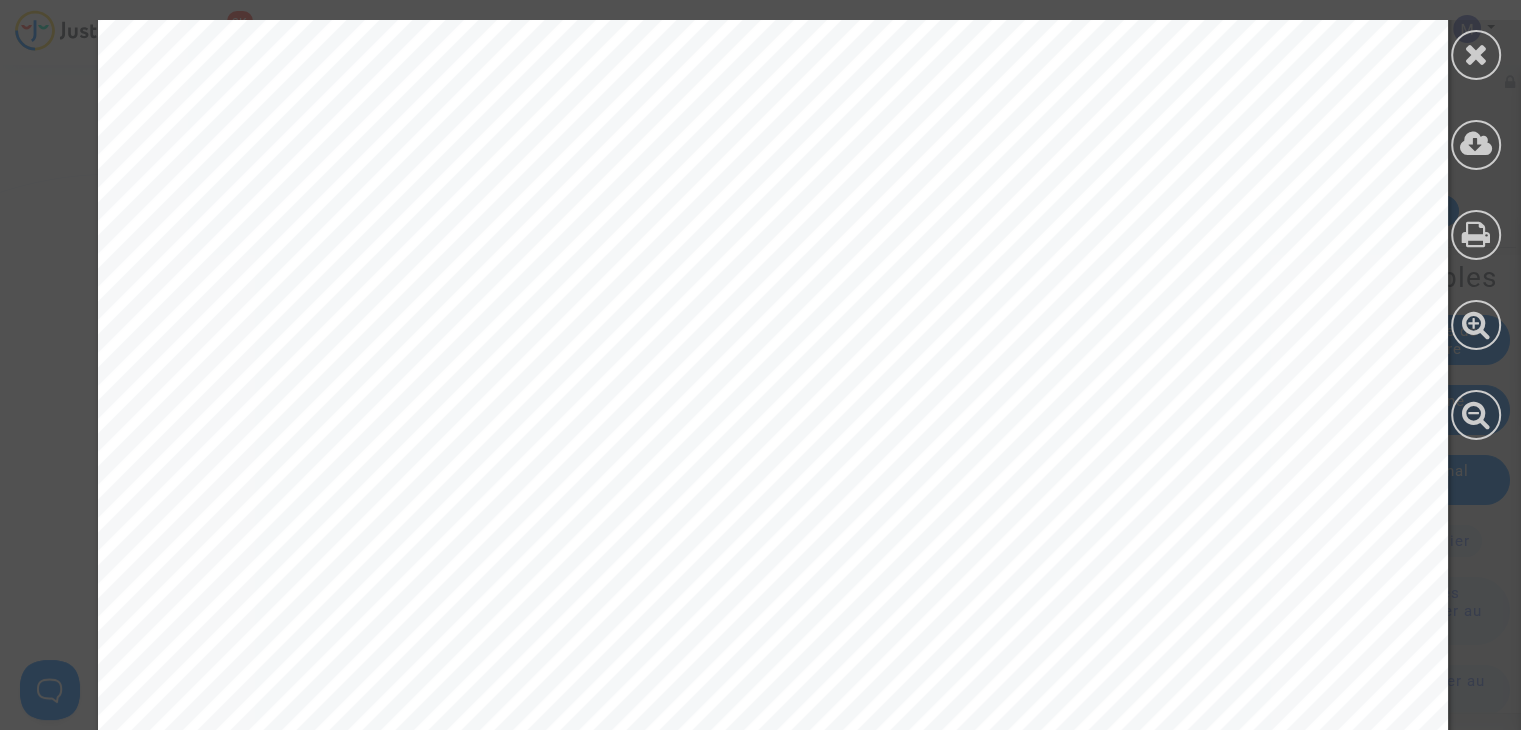 scroll, scrollTop: 880, scrollLeft: 0, axis: vertical 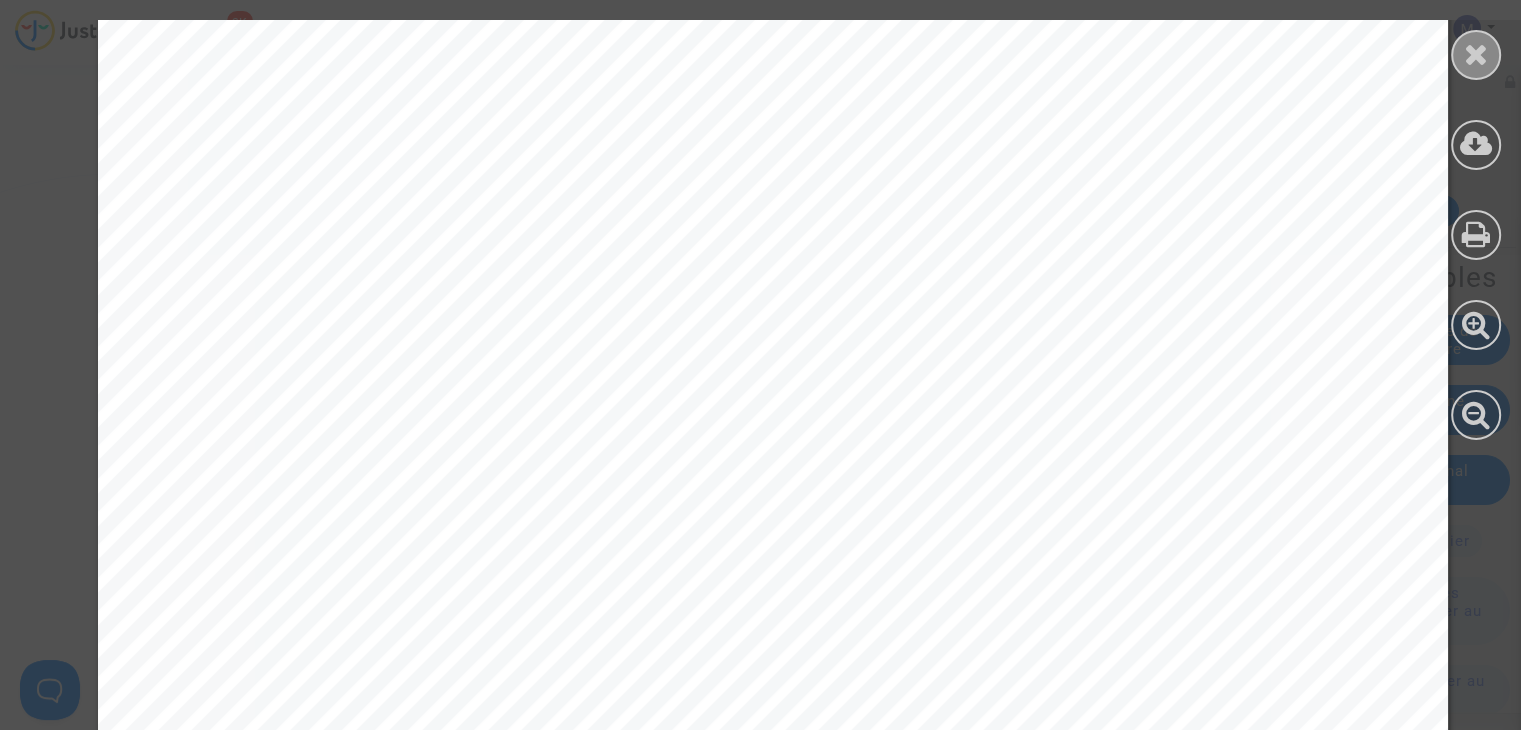 click at bounding box center (1476, 54) 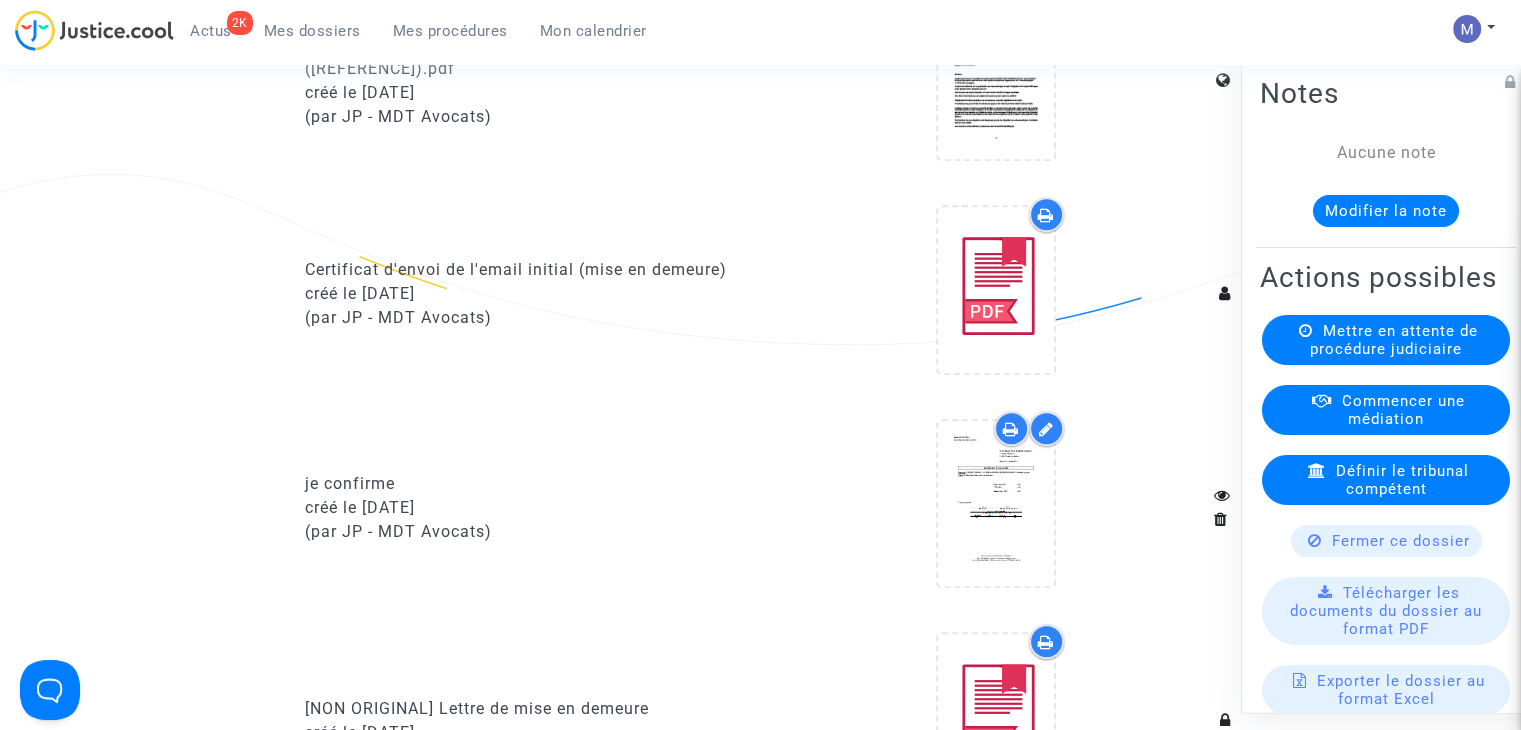 click at bounding box center (1046, 429) 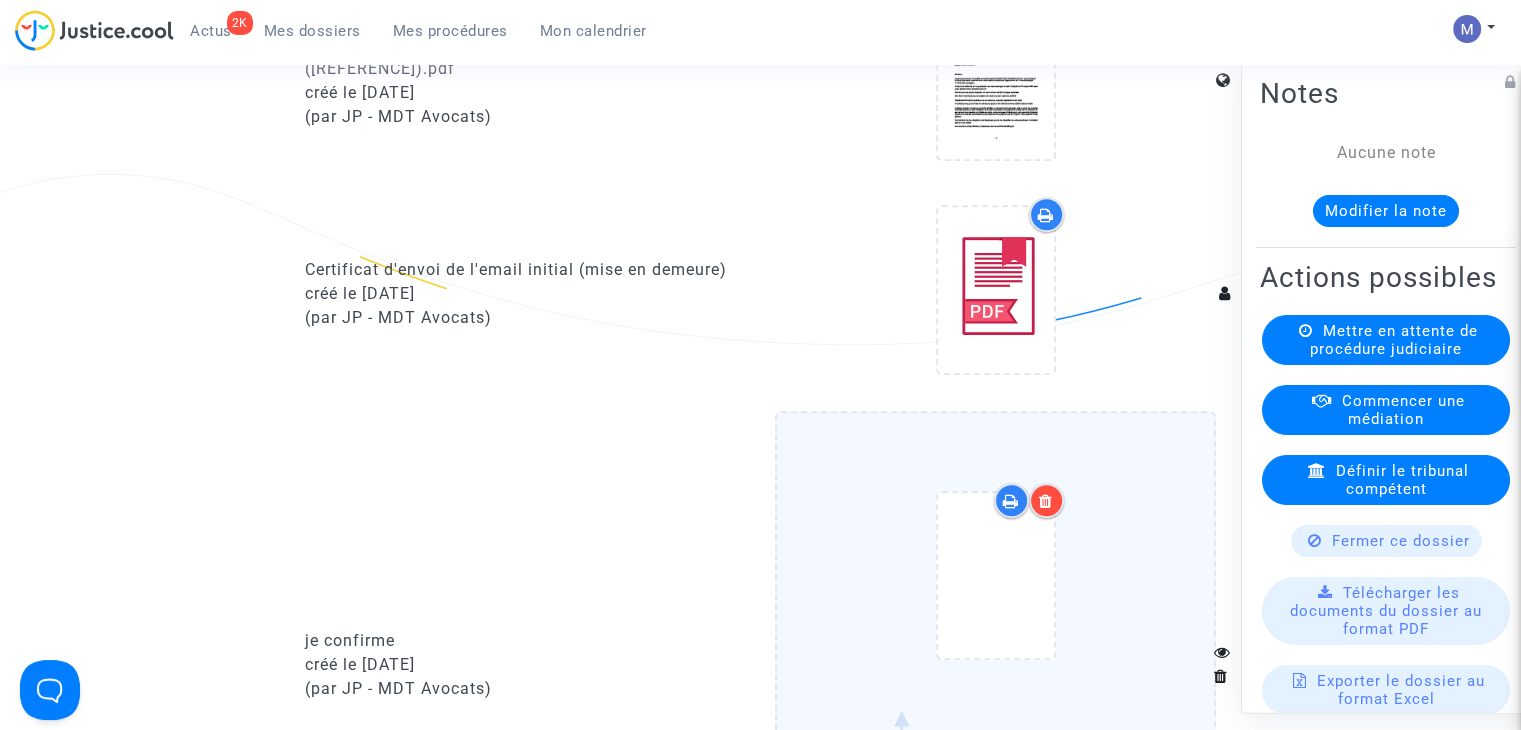 click on "je confirme" 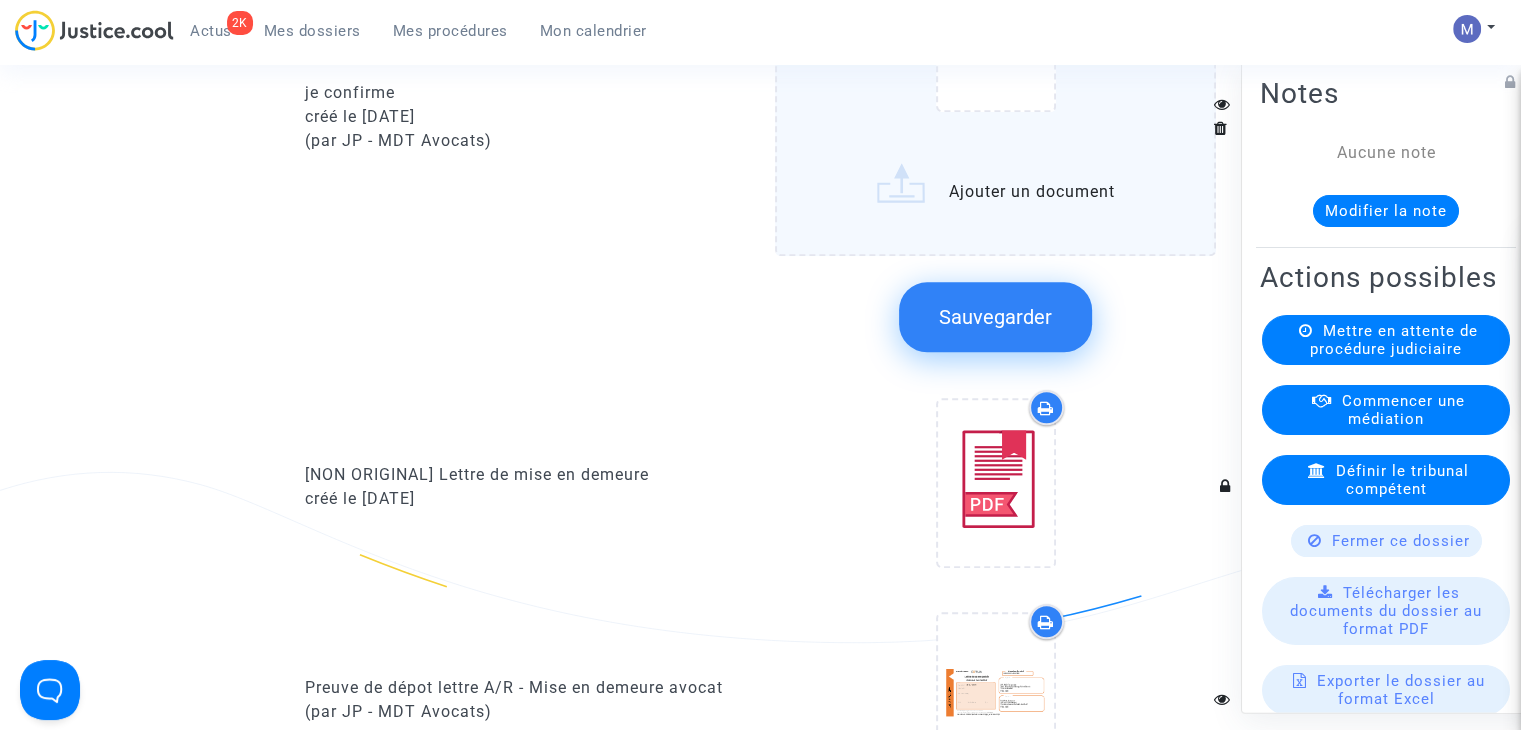 scroll, scrollTop: 1668, scrollLeft: 0, axis: vertical 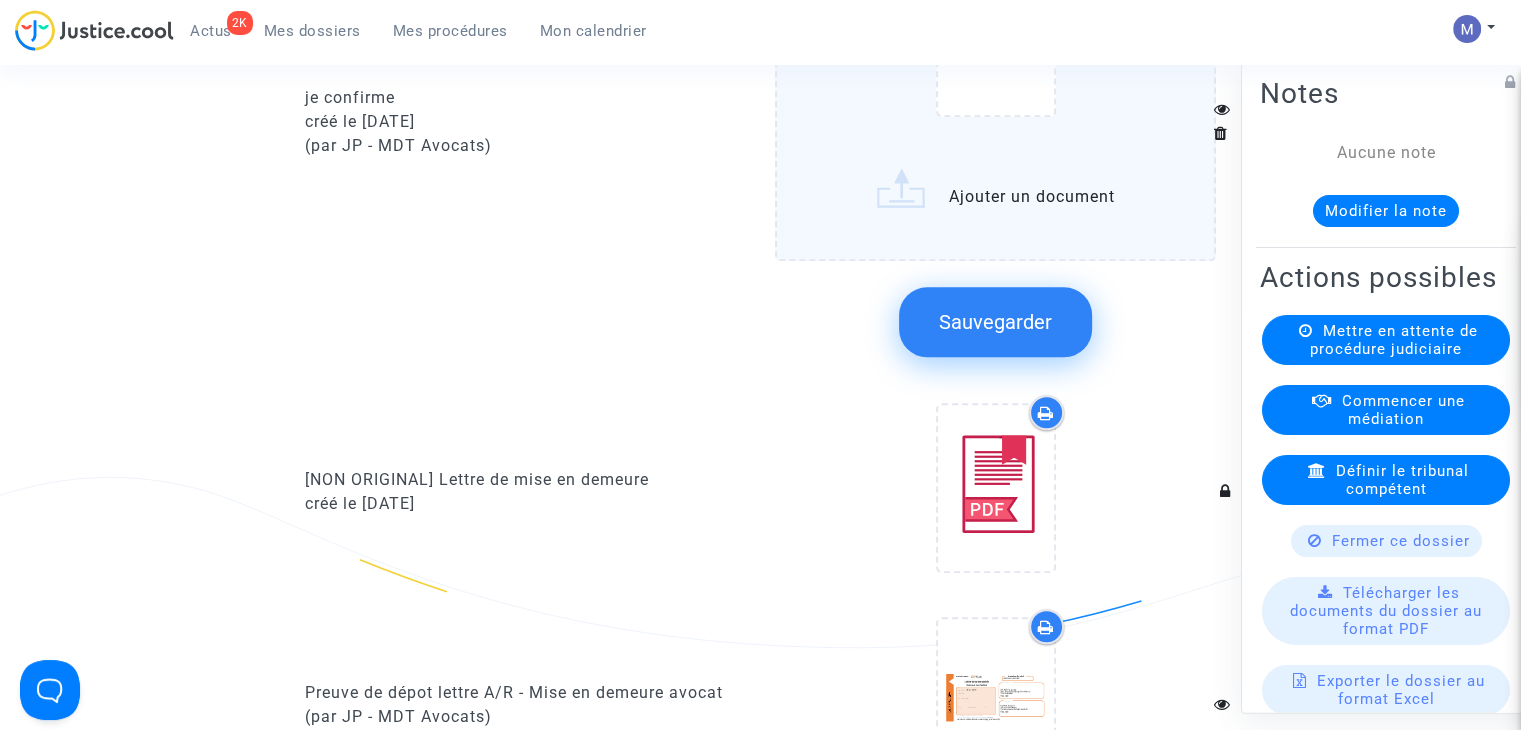 click on "Sauvegarder" 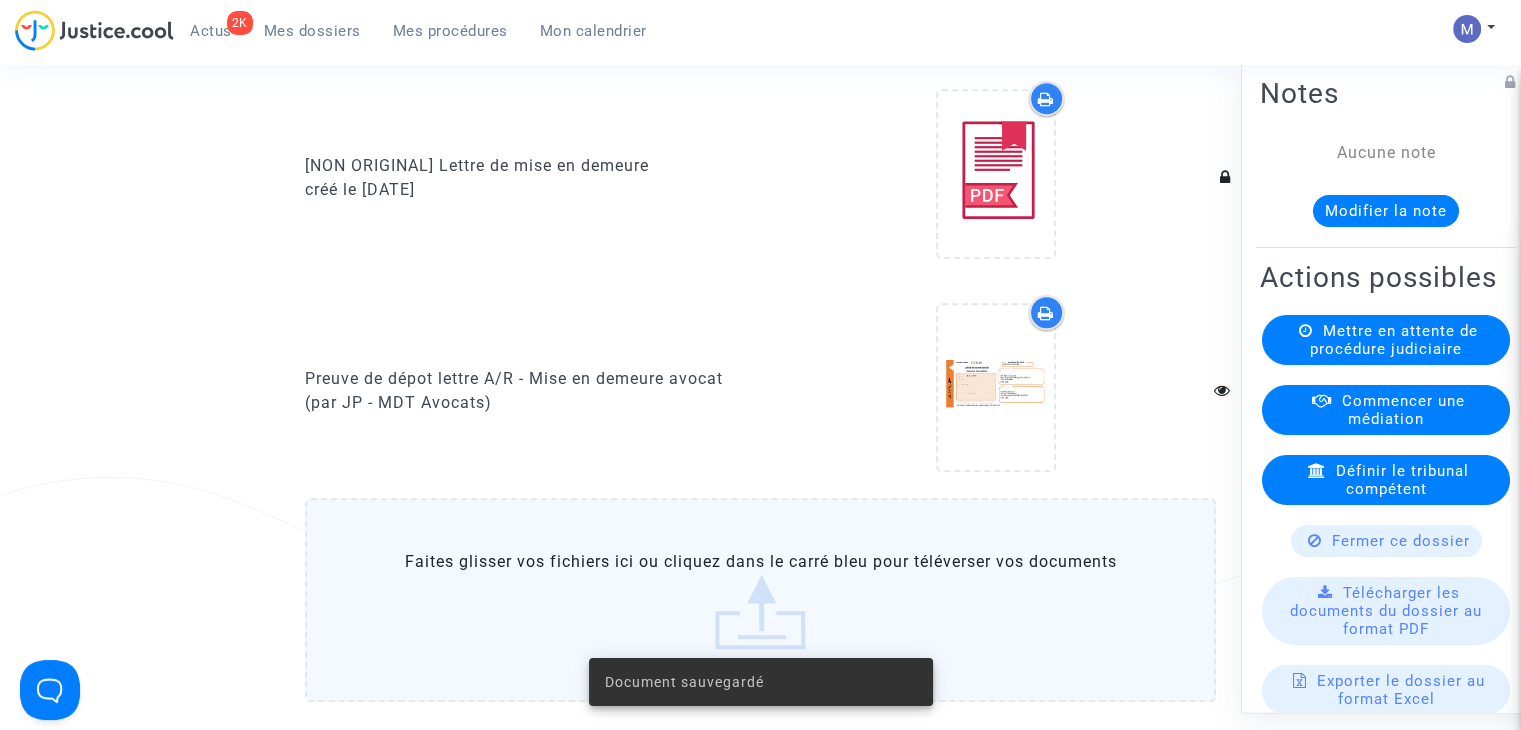 scroll, scrollTop: 0, scrollLeft: 0, axis: both 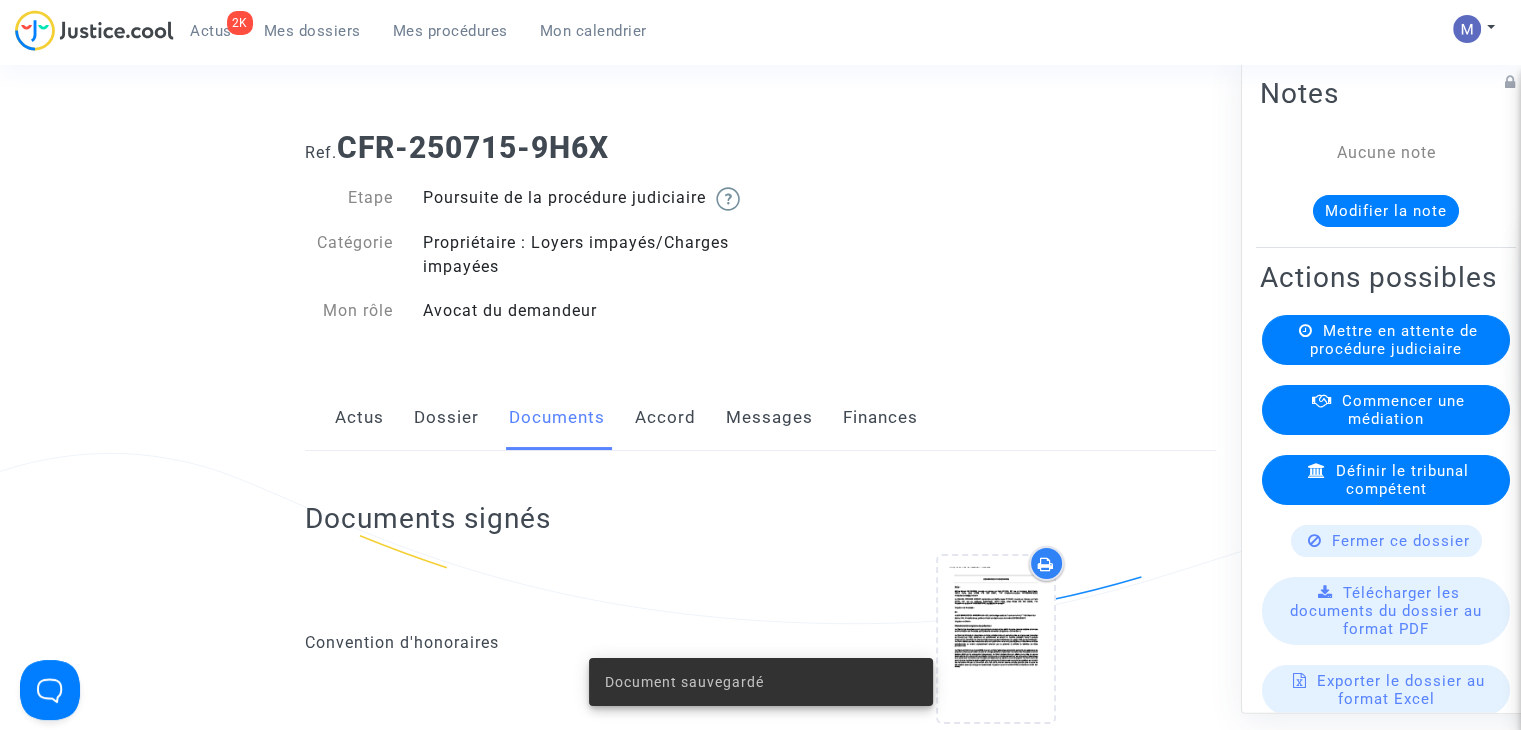click on "Dossier" 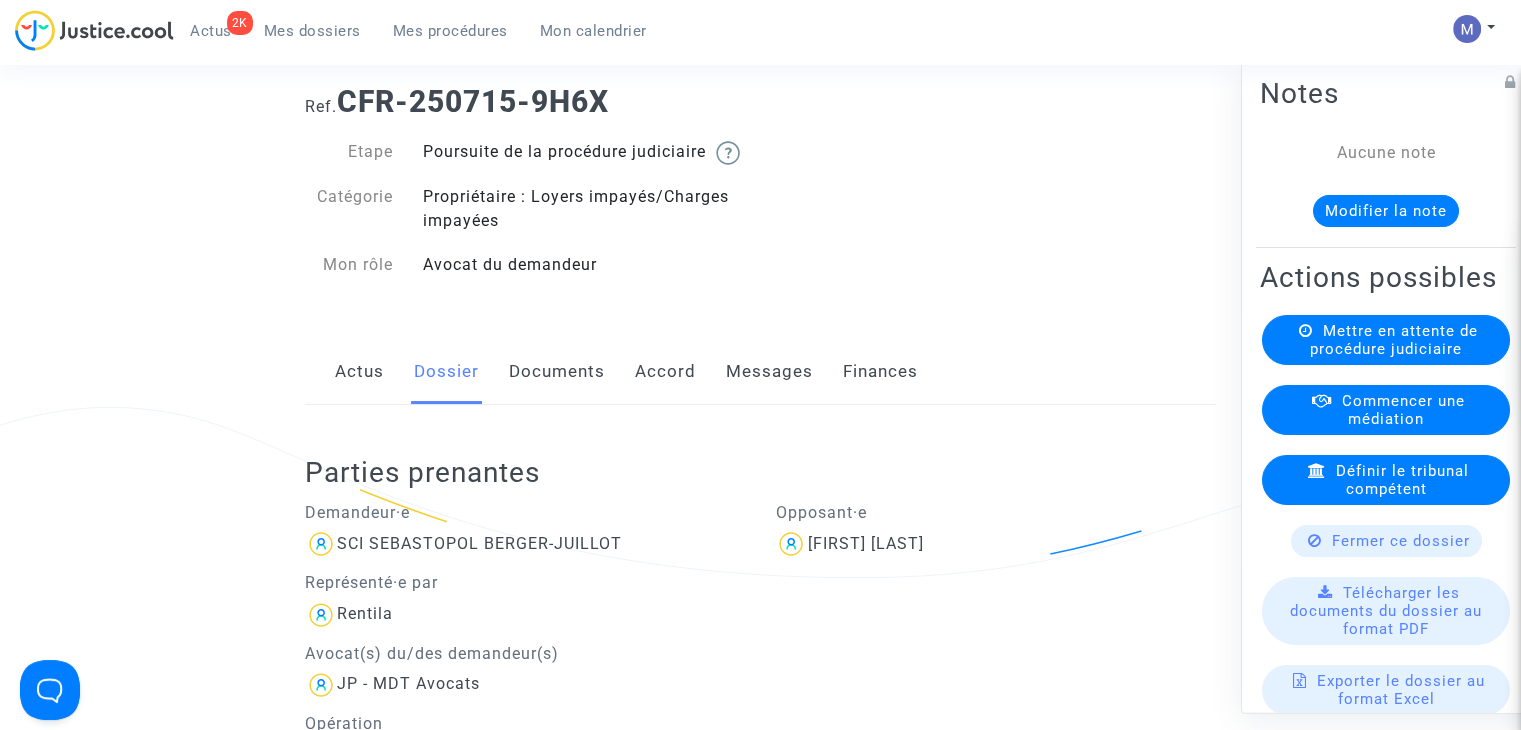 scroll, scrollTop: 27, scrollLeft: 0, axis: vertical 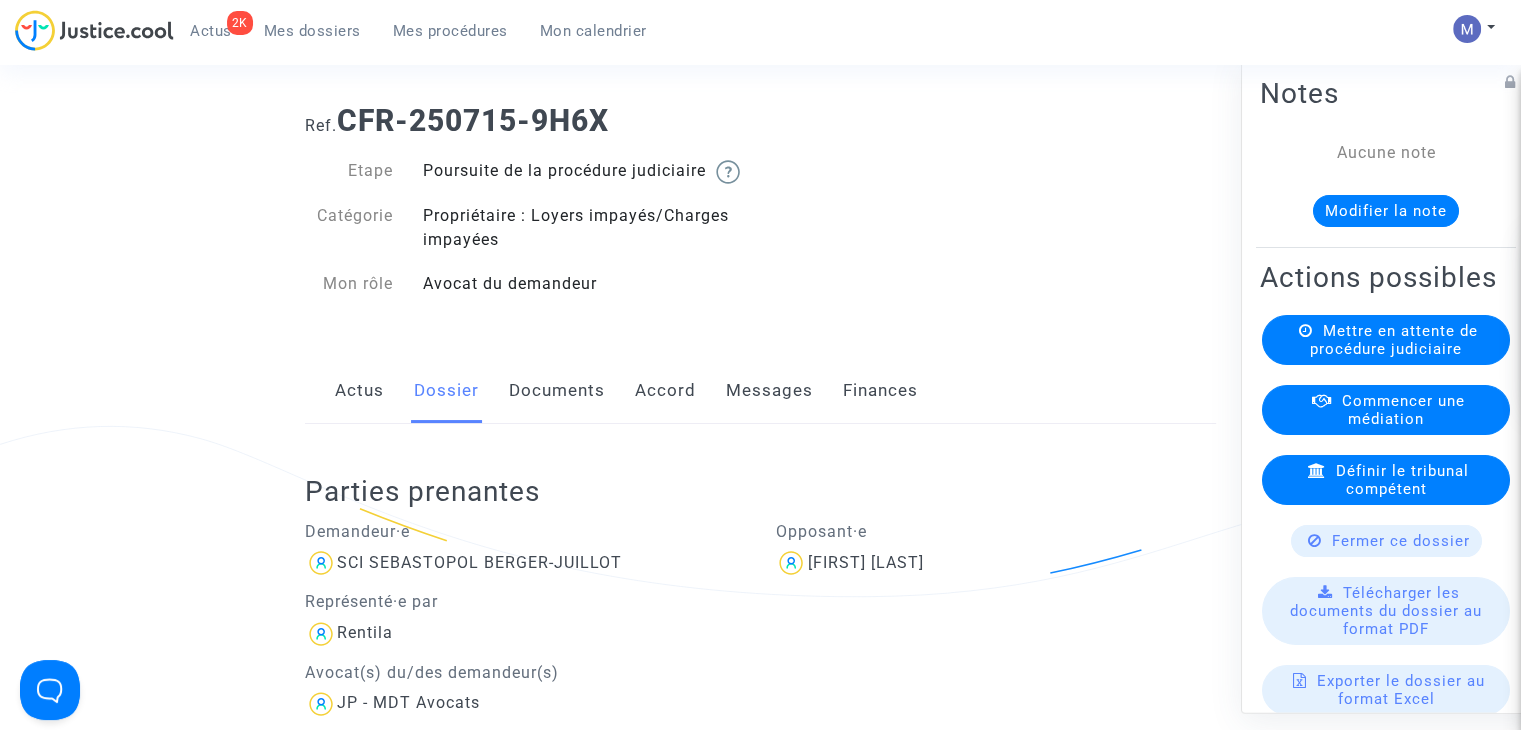 click on "Documents" 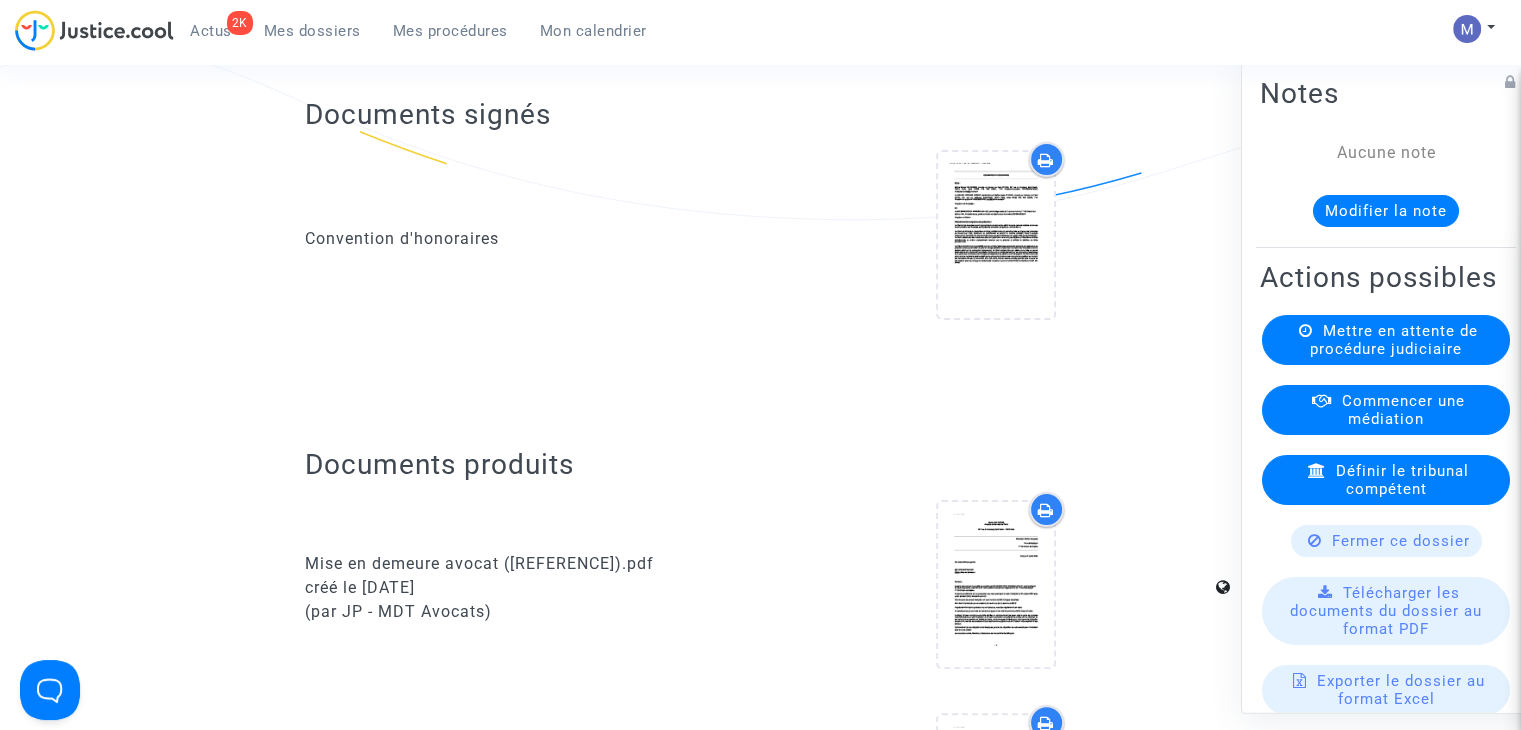 scroll, scrollTop: 0, scrollLeft: 0, axis: both 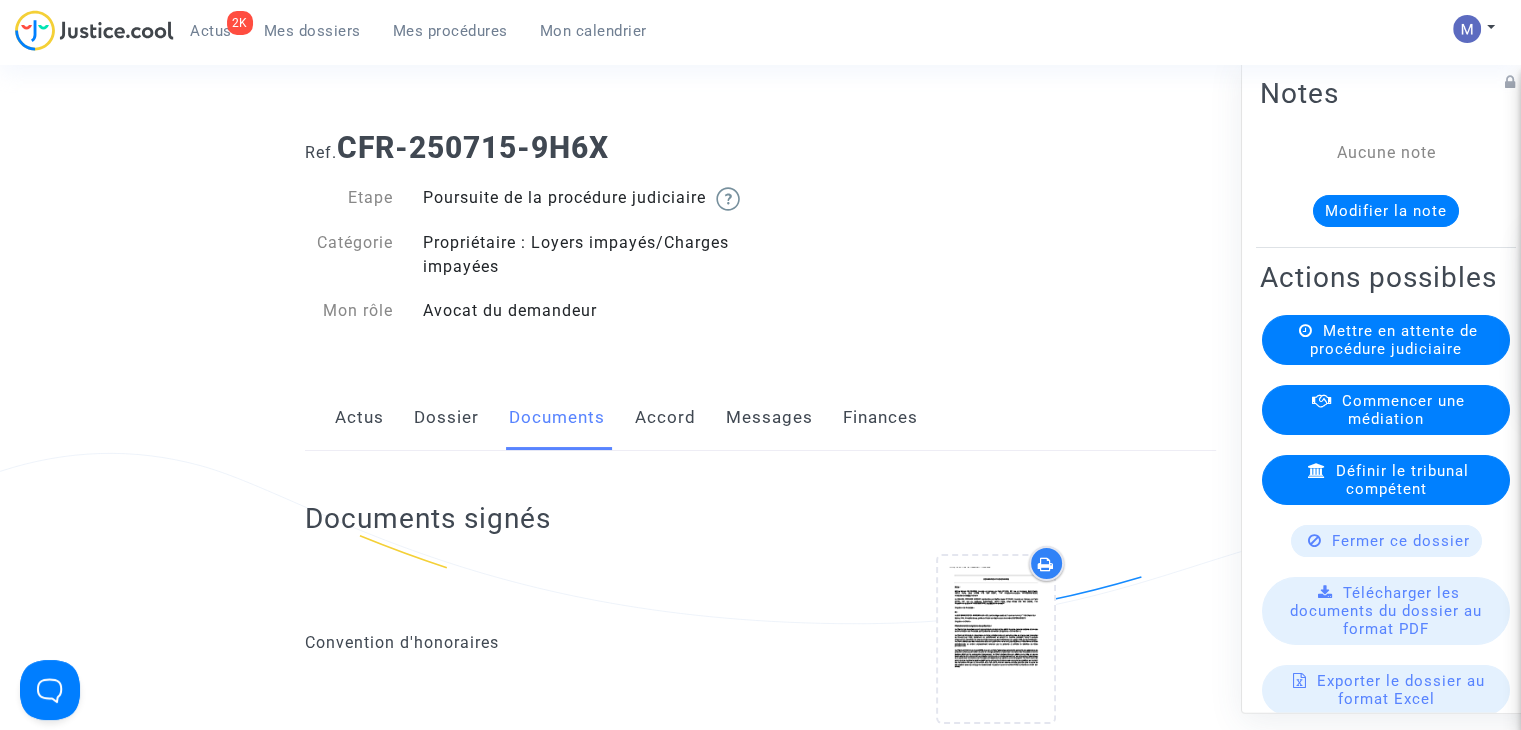 click on "Messages" 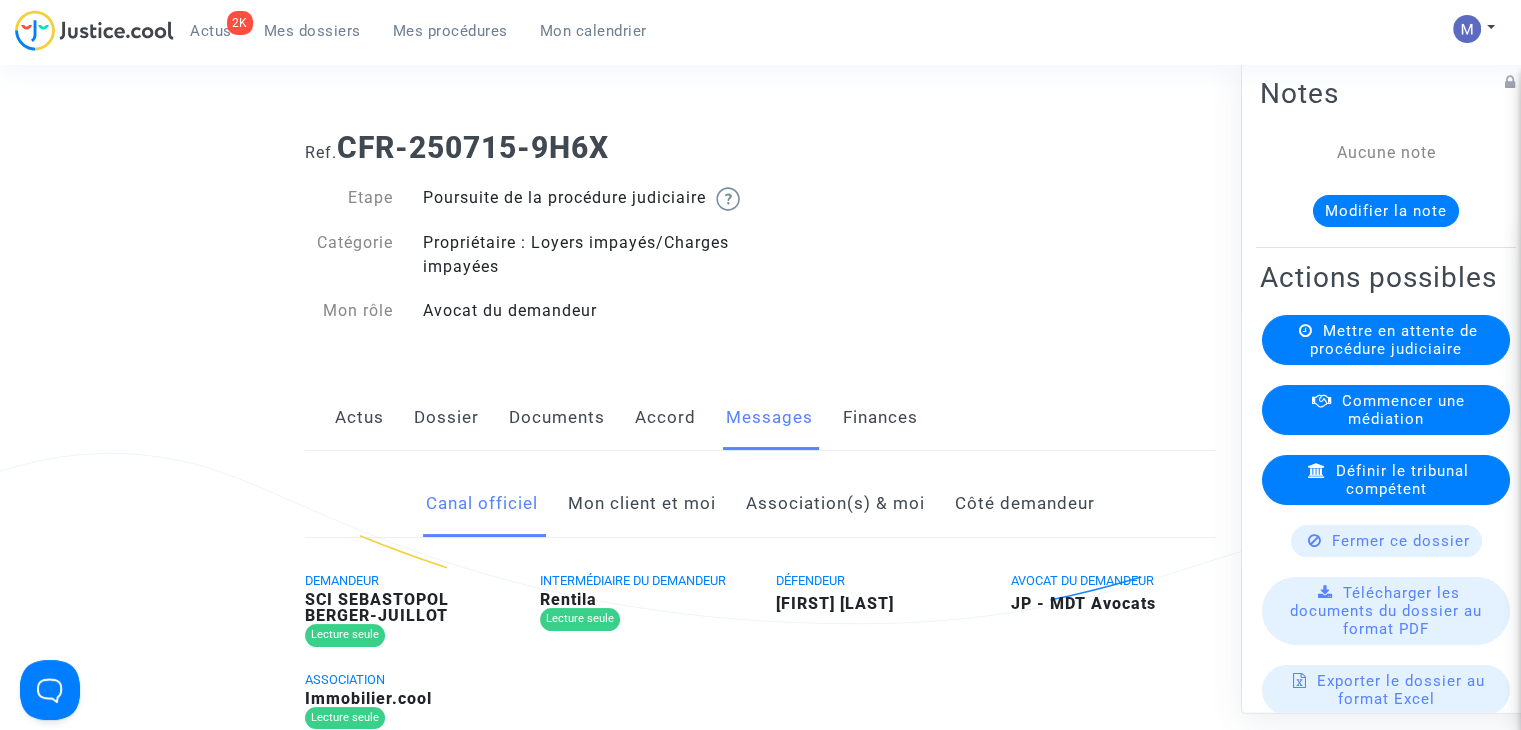 click on "Mon client et moi" 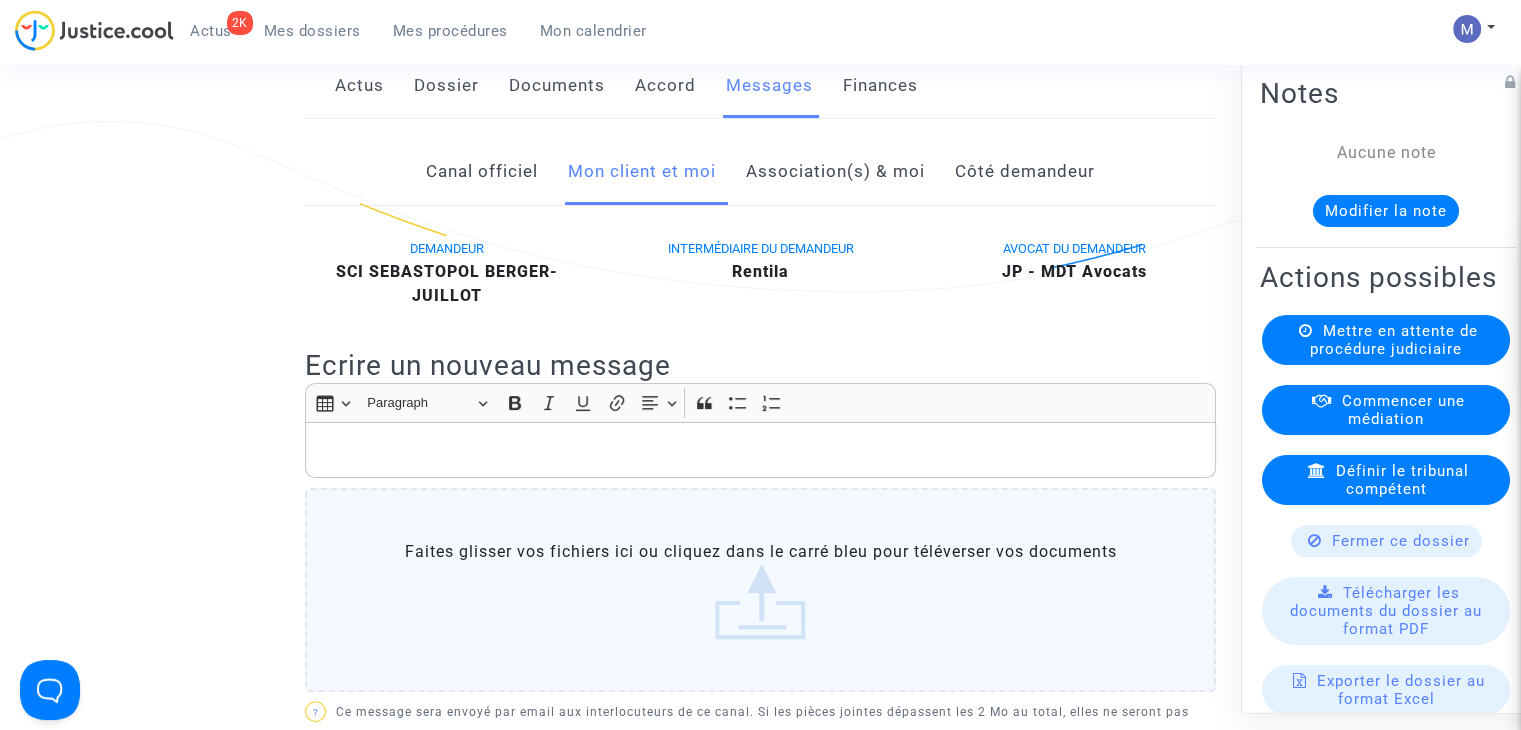 scroll, scrollTop: 376, scrollLeft: 0, axis: vertical 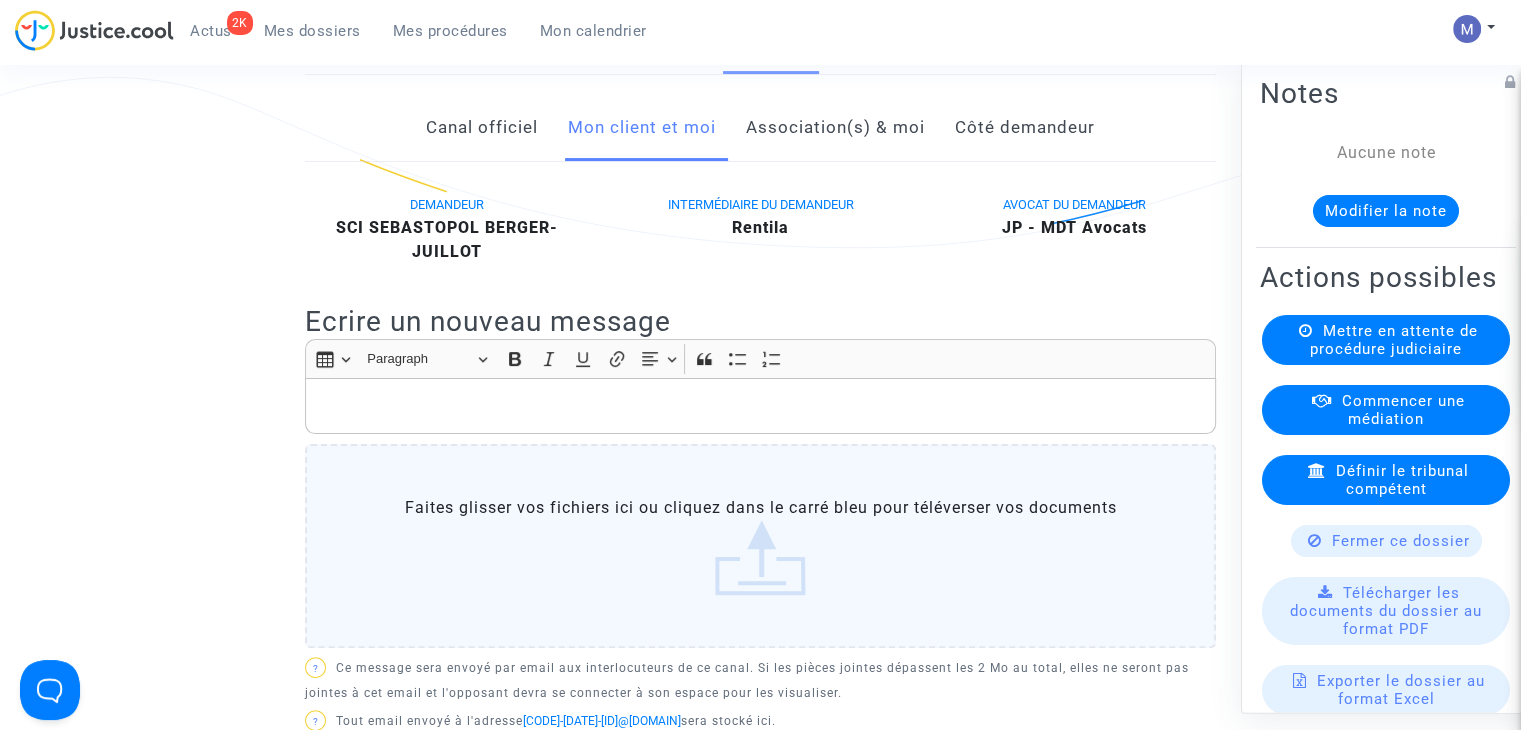 click 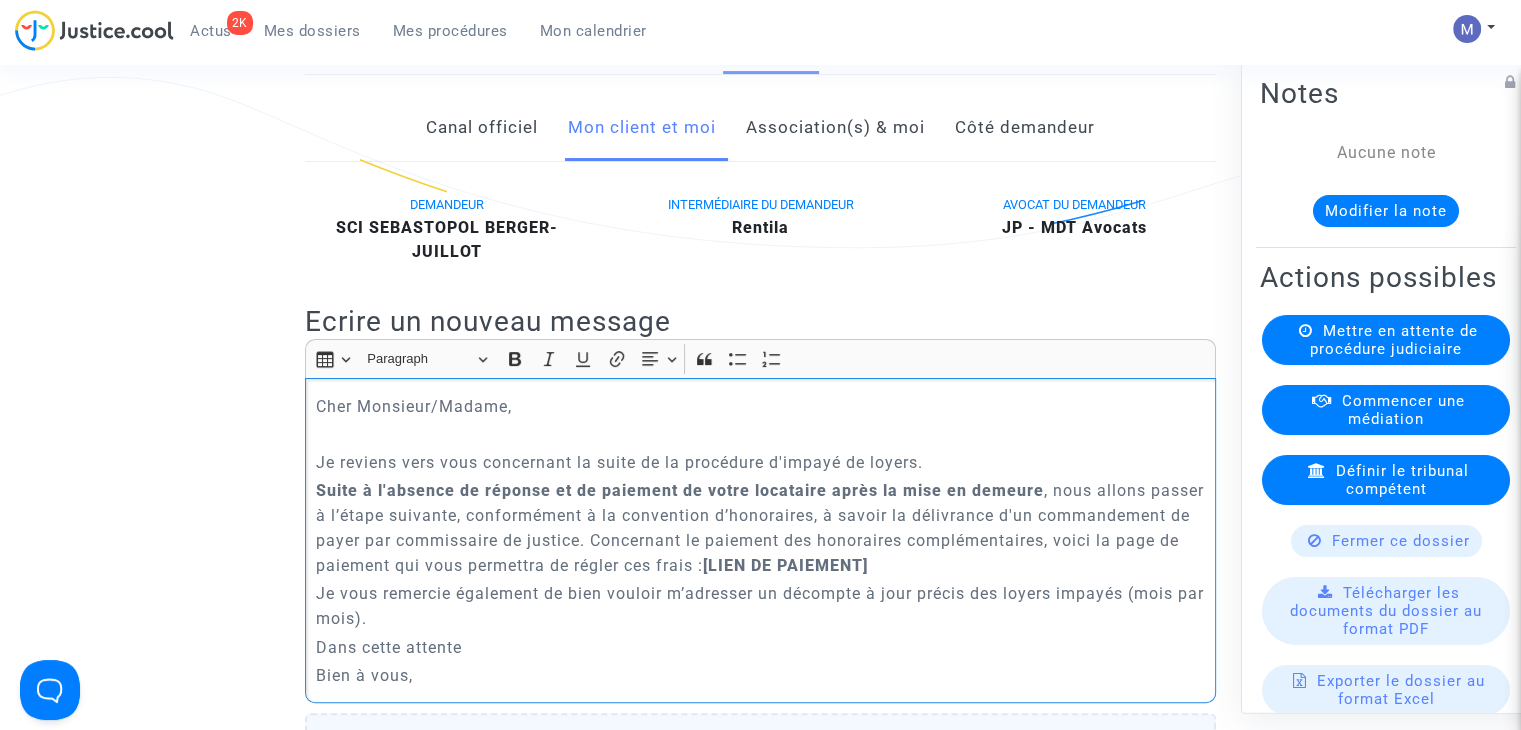 drag, startPoint x: 532, startPoint y: 438, endPoint x: 296, endPoint y: 433, distance: 236.05296 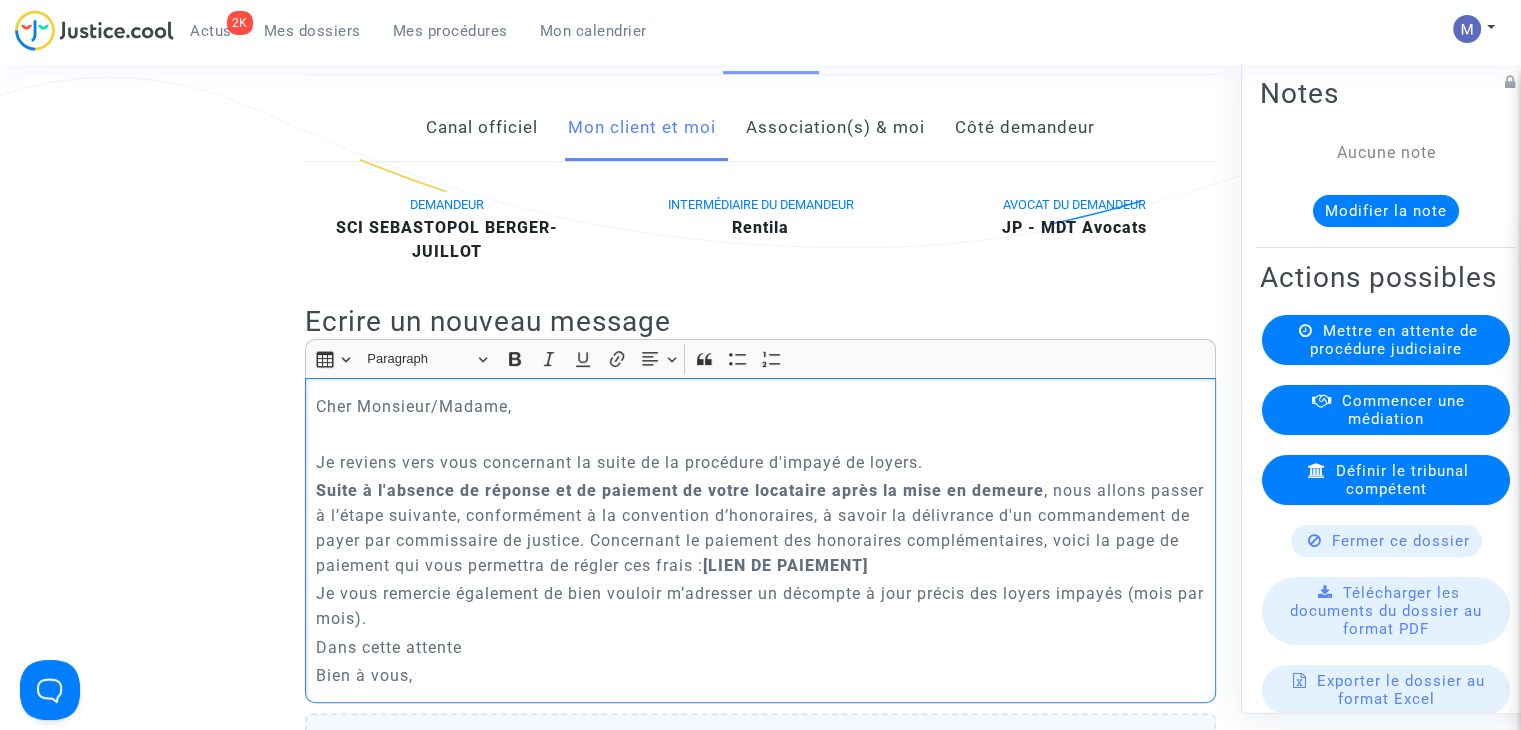 click on "Canal officiel Mon client et moi Association(s) moi Côté demandeur DEMANDEUR SCI SEBASTOPOL BERGER-JUILLOT INTERMÉDIAIRE DU DEMANDEUR Rentila AVOCAT DU DEMANDEUR JP - MDT Avocats Ecrire un nouveau message Rich Text Editor Insert table Insert table Heading Paragraph Paragraph Heading 1 Heading 2 Heading 3 Bold (CTRL+B) Bold Italic (CTRL+I) Italic Underline (CTRL+U) Underline Link (Ctrl+K) Link Text alignment Text alignment Align left Align left Align right Align right Align center Align center Justify Justify Block quote Block quote Bulleted List Bulleted List Numbered List Numbered List Cher Monsieur/Madame, Je reviens vers vous concernant la suite de la procédure d'impayé de loyers. Suite à l'absence de réponse et de paiement de votre locataire après la mise en demeure [LIEN DE PAIEMENT] Je vous remercie également de bien vouloir m’adresser un décompte à jour précis des loyers impayés (mois par mois). Dans cette attente Bien à vous, ? ? Tout email envoyé à l'adresse" 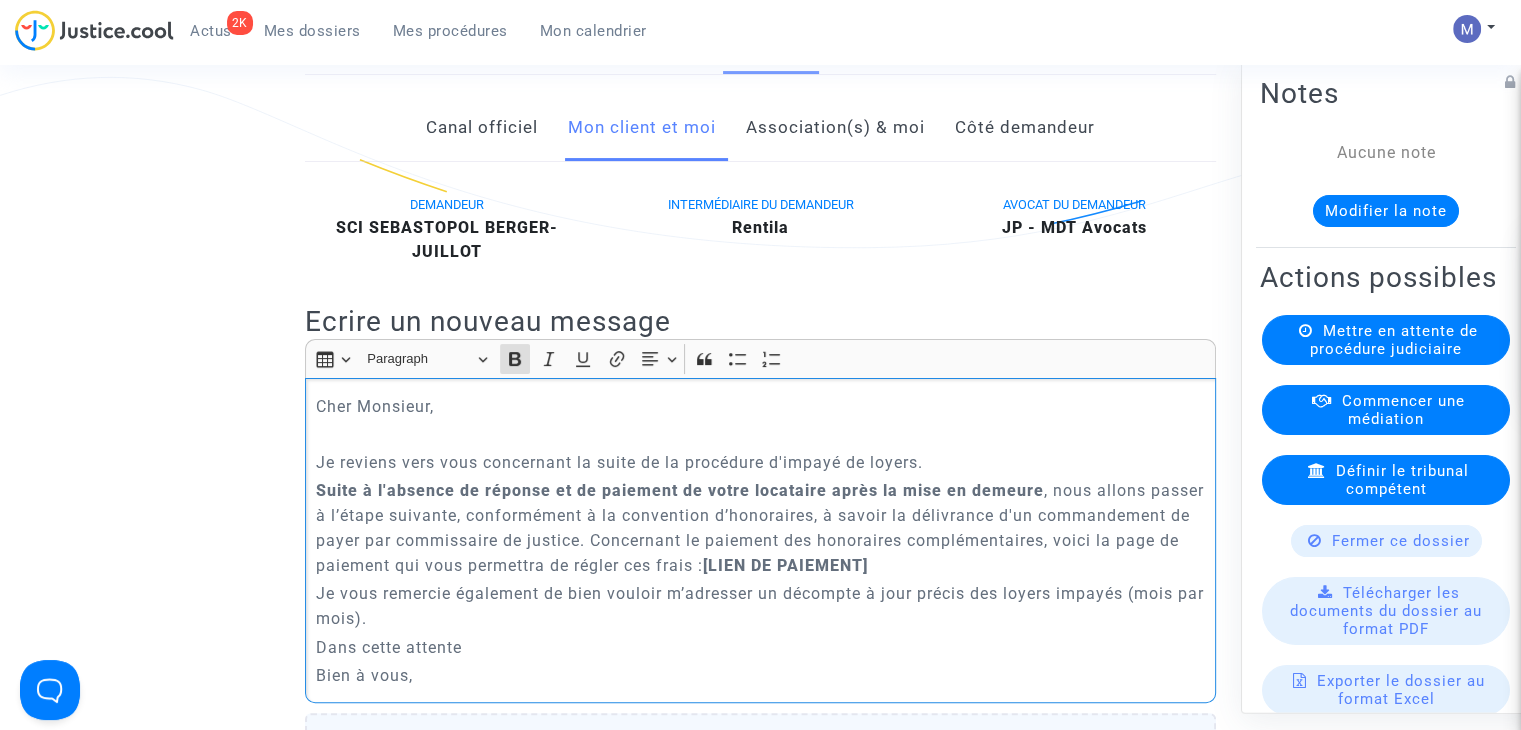 click on "Suite à l'absence de réponse et de paiement de votre locataire après la mise en demeure , nous allons passer à l’étape suivante, conformément à la convention d’honoraires, à savoir la délivrance d'un commandement de payer par commissaire de justice. Concernant le paiement des honoraires complémentaires, voici la page de paiement qui vous permettra de régler ces frais :  [LINK]" 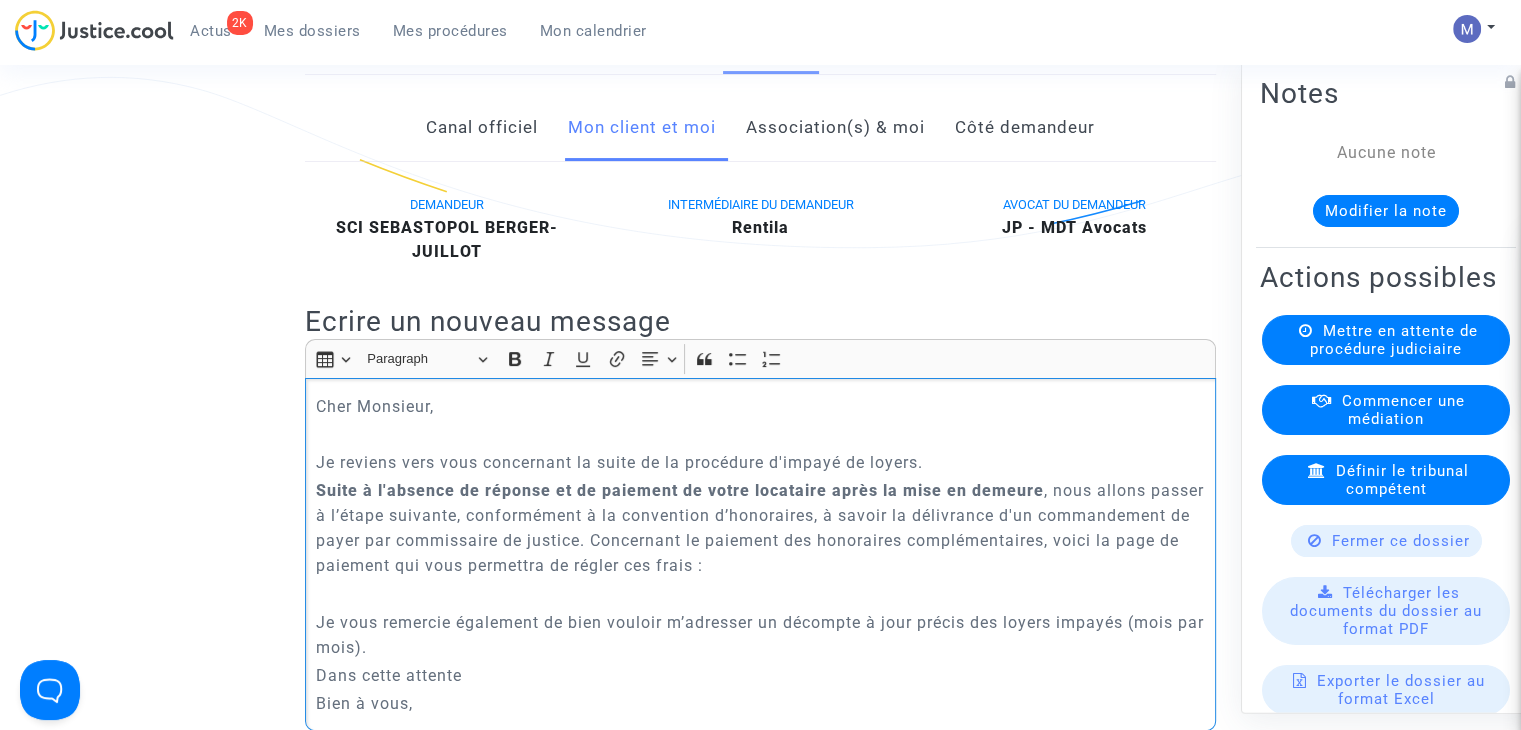 click on "Je vous remercie également de bien vouloir m’adresser un décompte à jour précis des loyers impayés (mois par mois)." 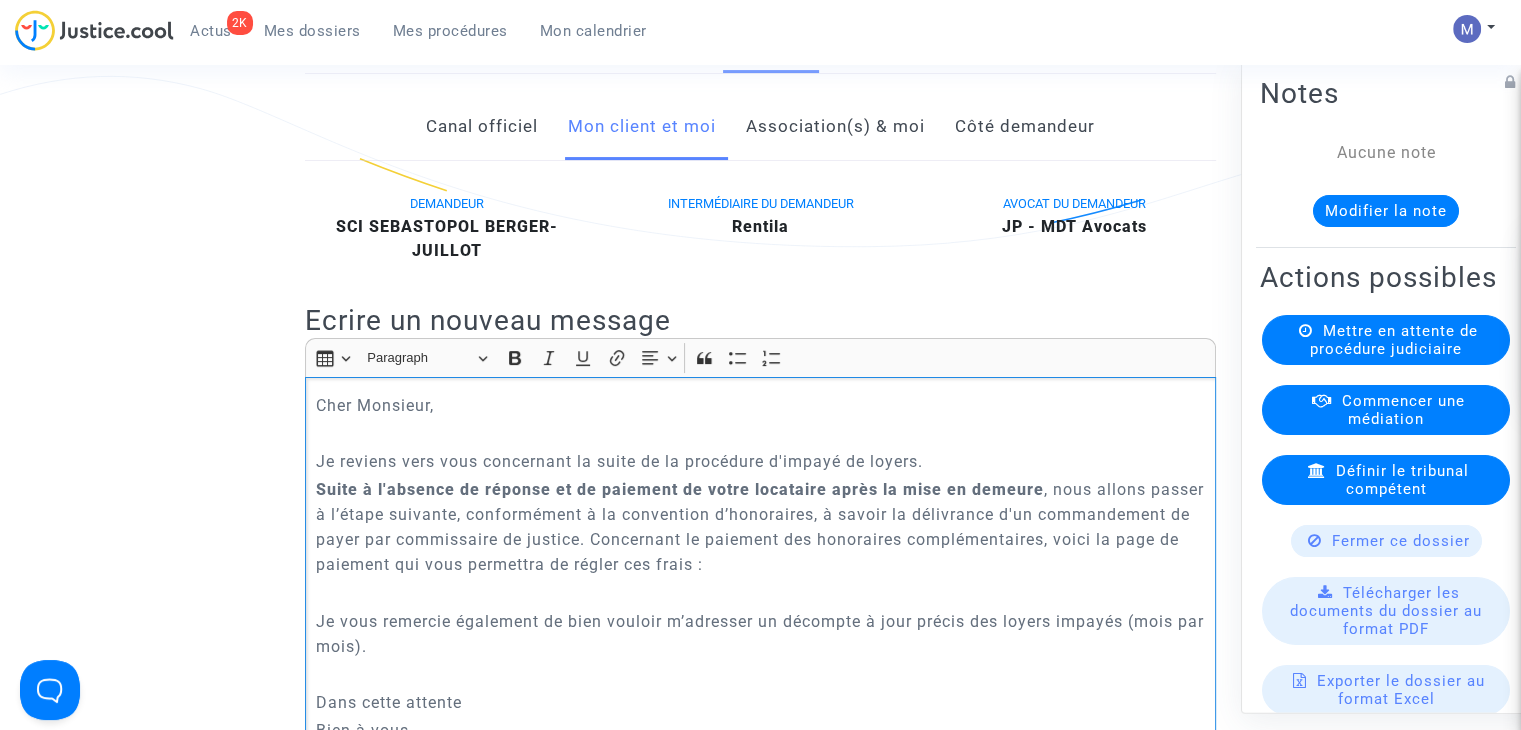 click on "Dans cette attente" 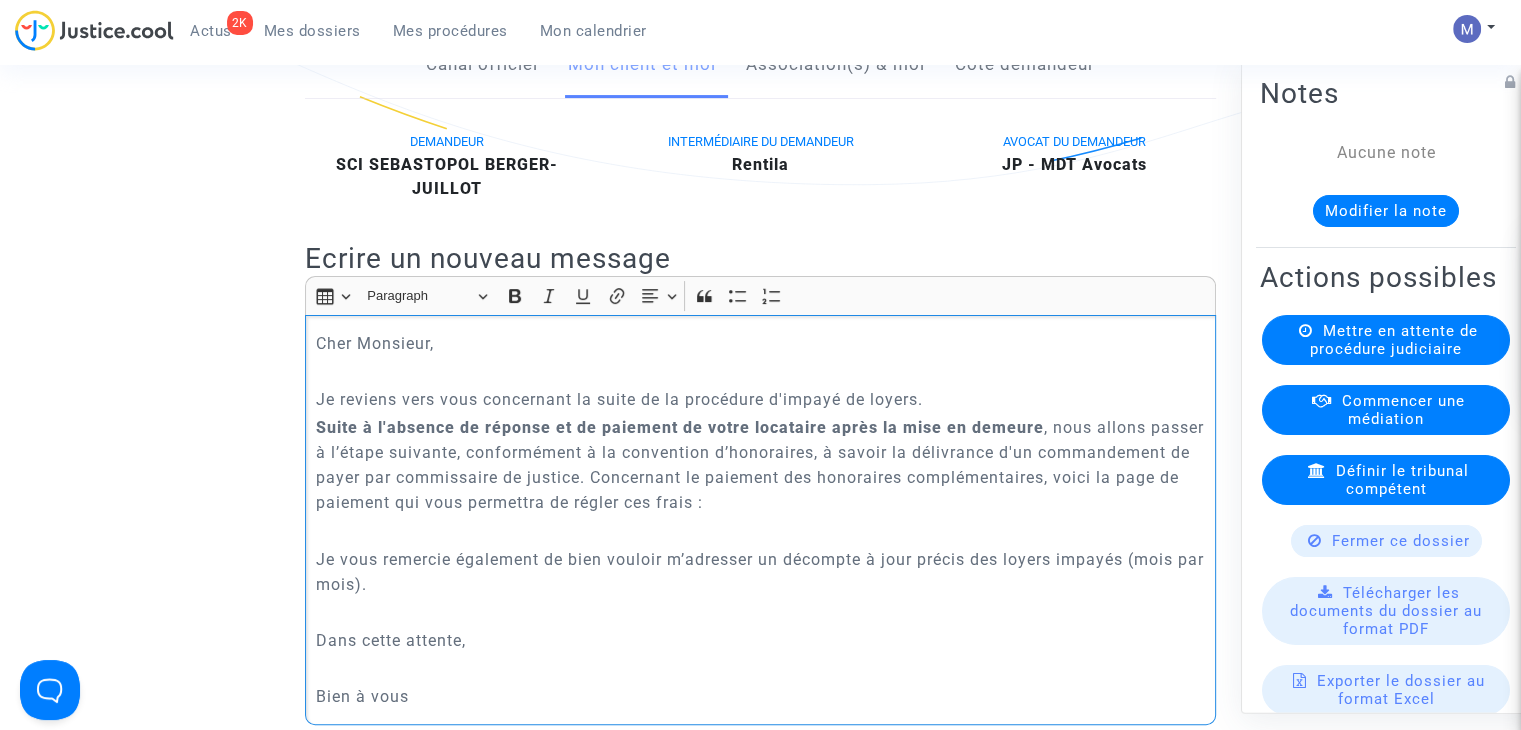 scroll, scrollTop: 458, scrollLeft: 0, axis: vertical 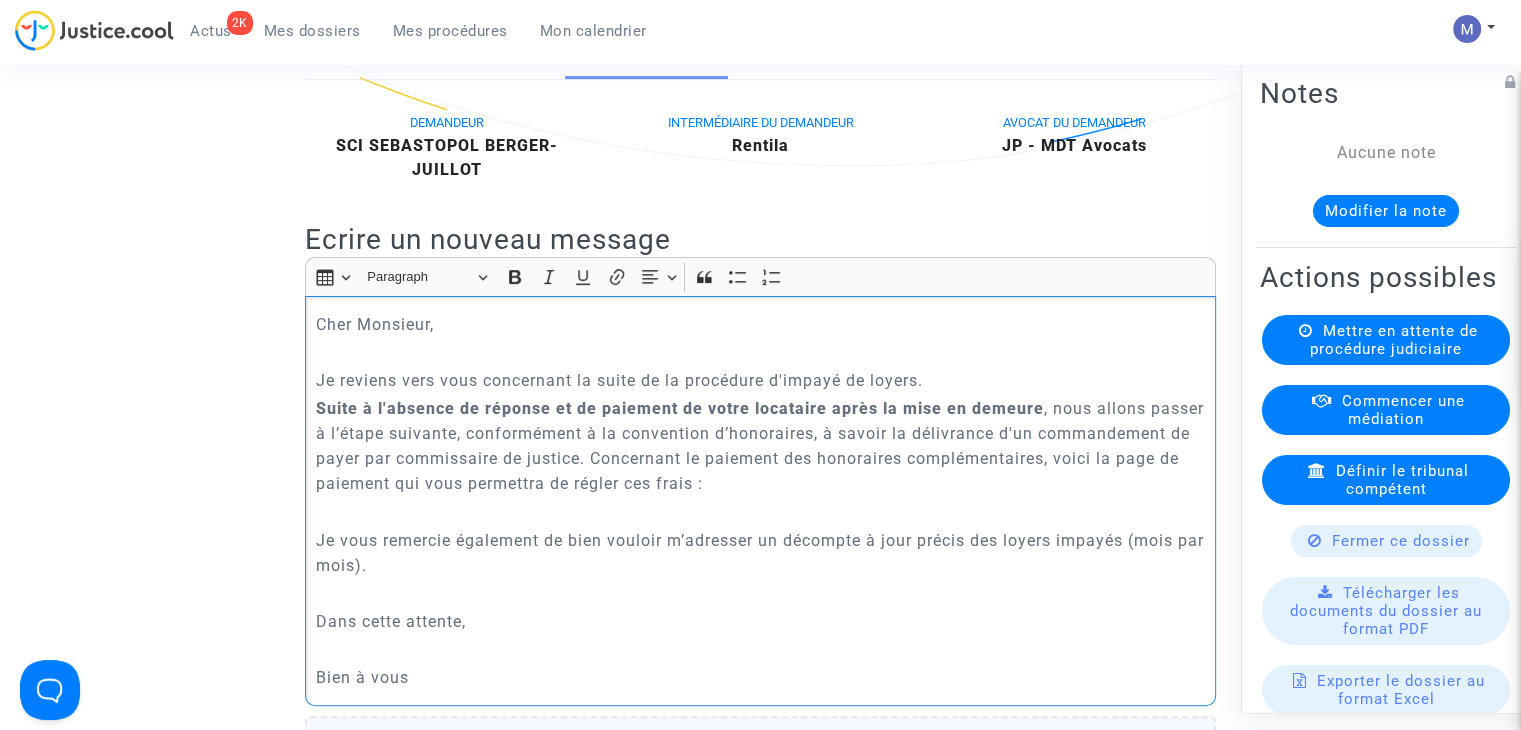 click on "Suite à l'absence de réponse et de paiement de votre locataire après la mise en demeure , nous allons passer à l’étape suivante, conformément à la convention d’honoraires, à savoir la délivrance d'un commandement de payer par commissaire de justice. Concernant le paiement des honoraires complémentaires, voici la page de paiement qui vous permettra de régler ces frais :" 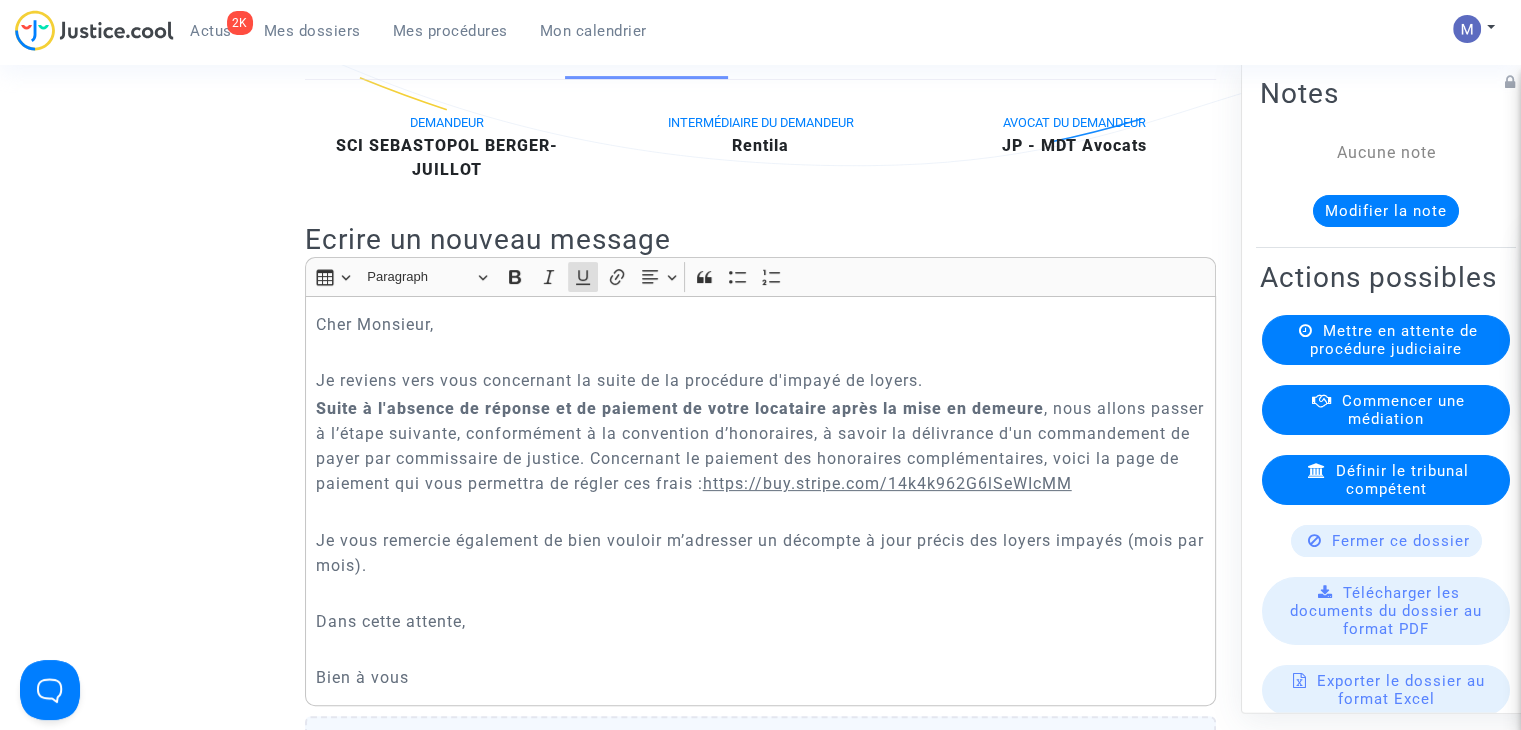 click on "Modifier la note" 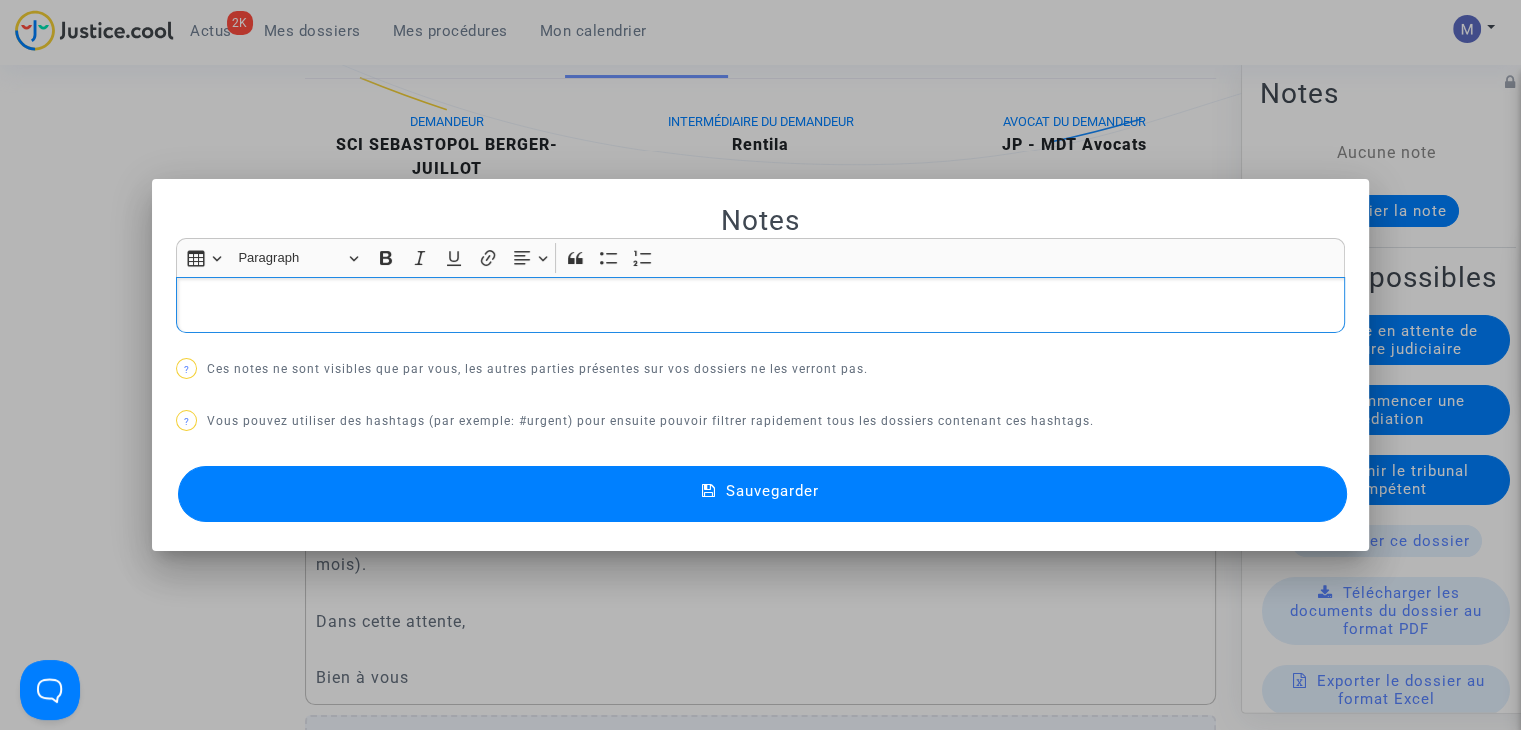 type 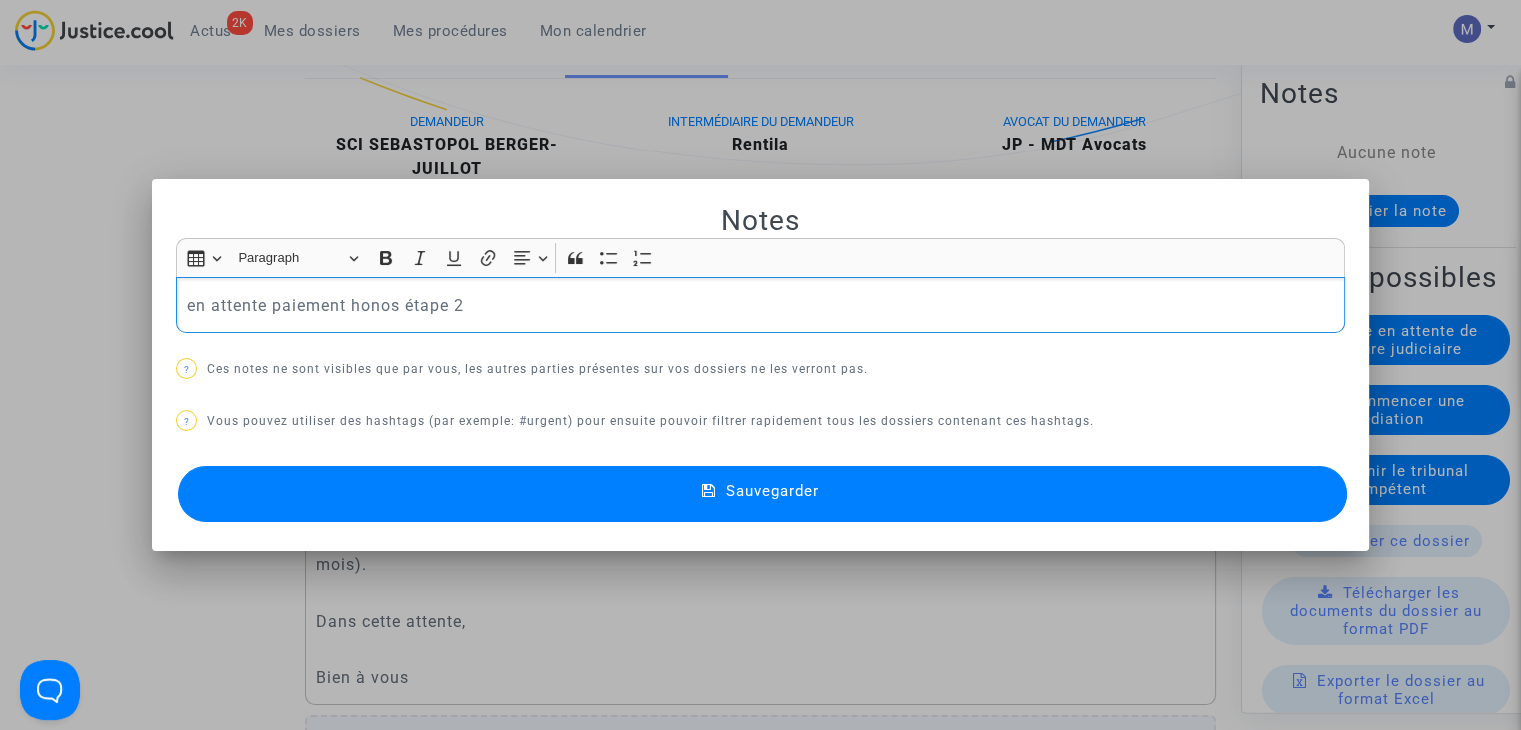 click on "Sauvegarder" at bounding box center (772, 491) 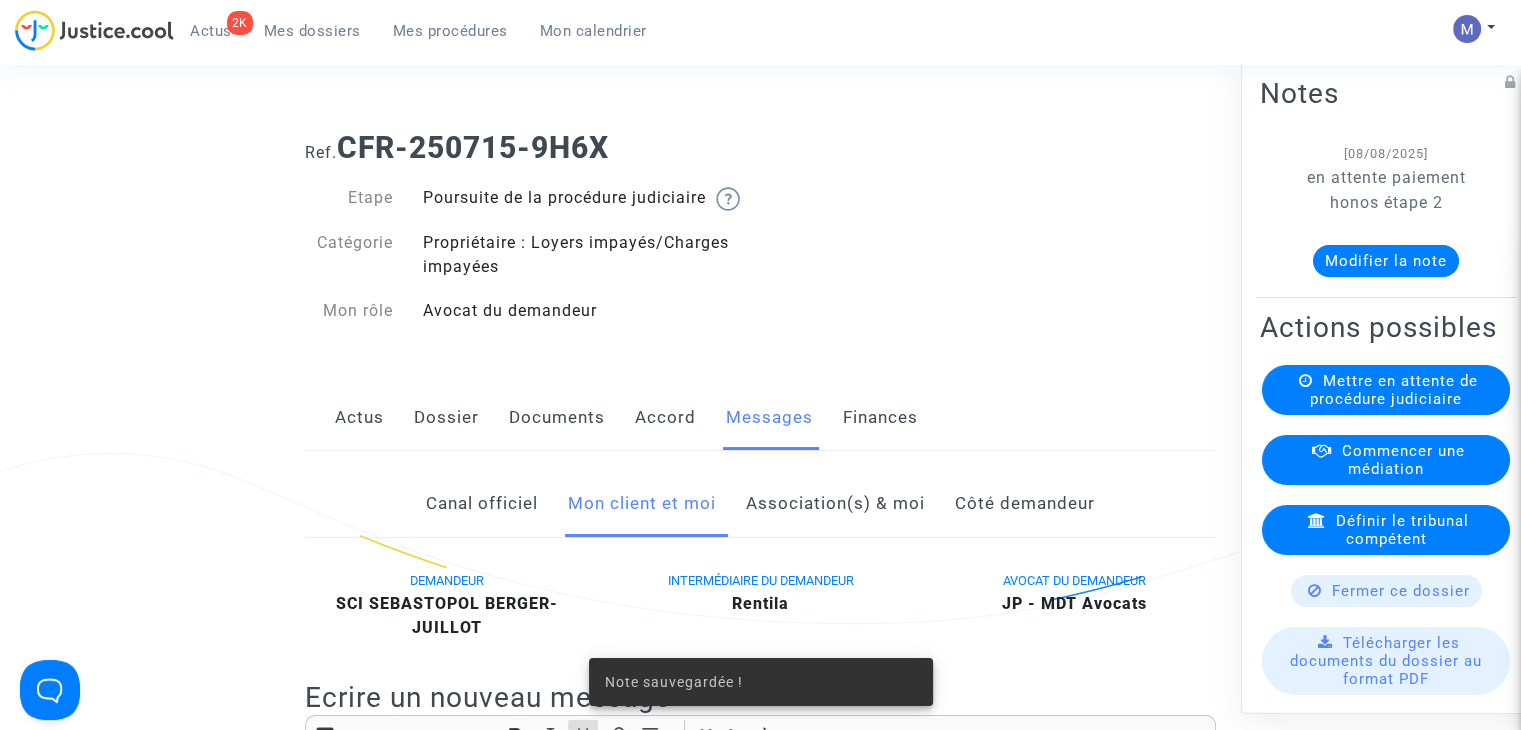 scroll, scrollTop: 458, scrollLeft: 0, axis: vertical 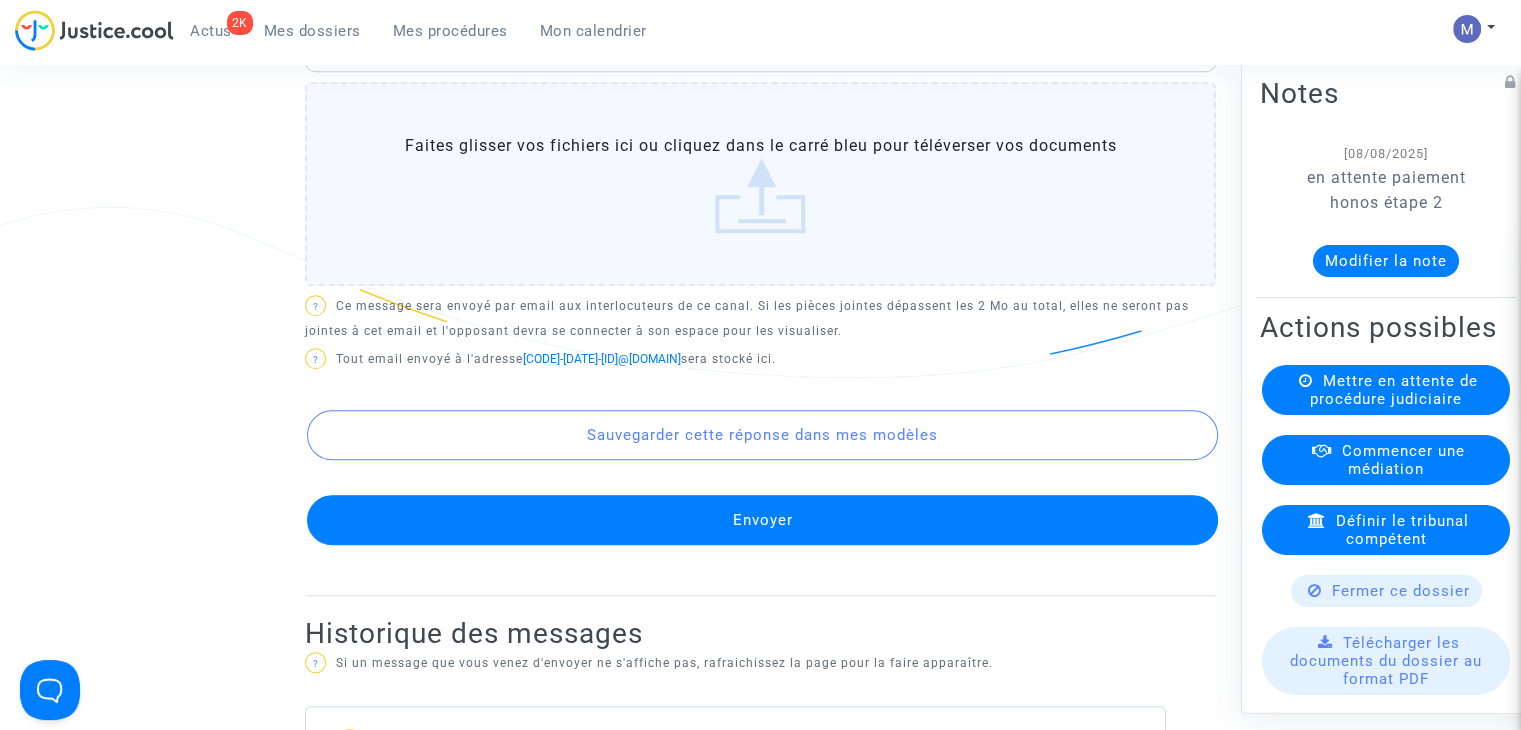 click on "Envoyer" 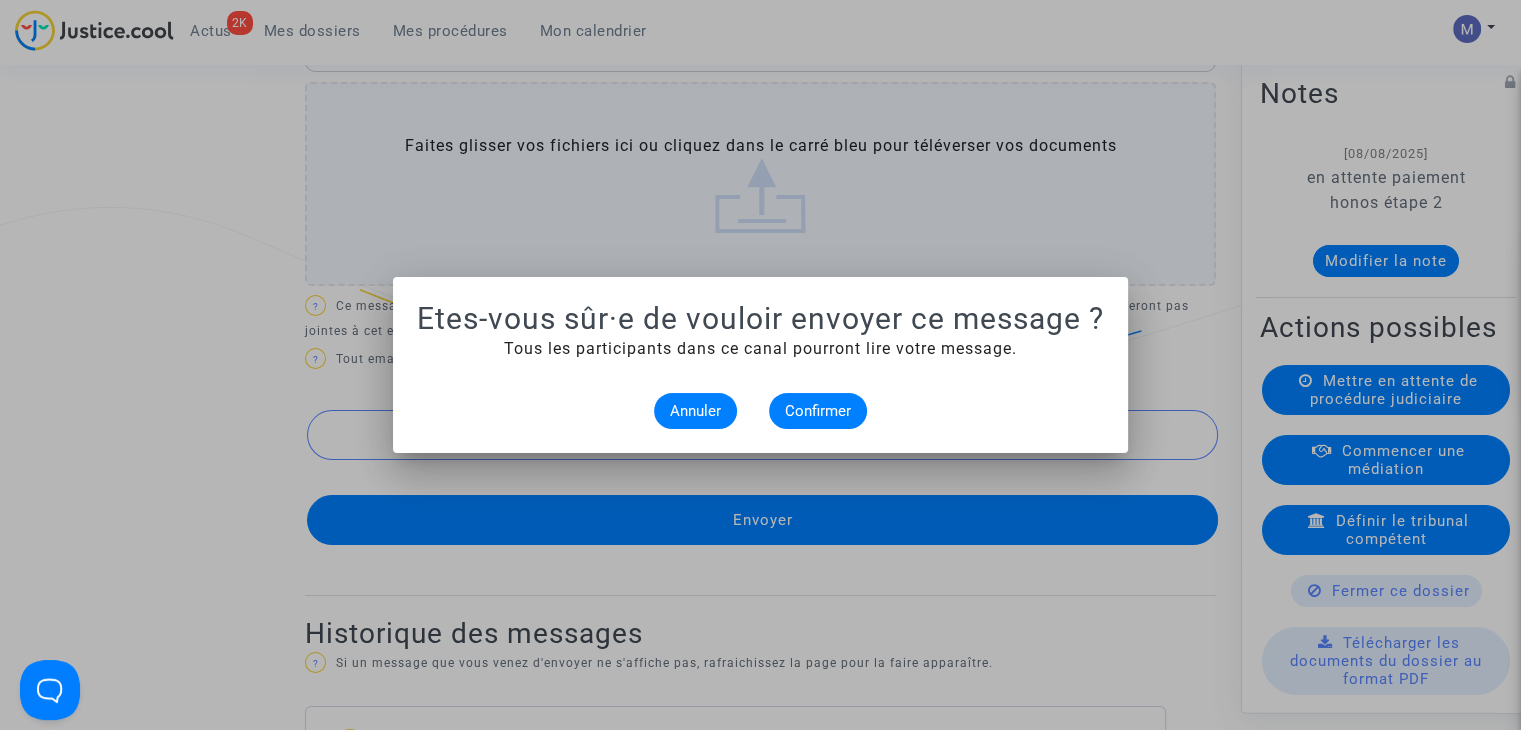 scroll, scrollTop: 0, scrollLeft: 0, axis: both 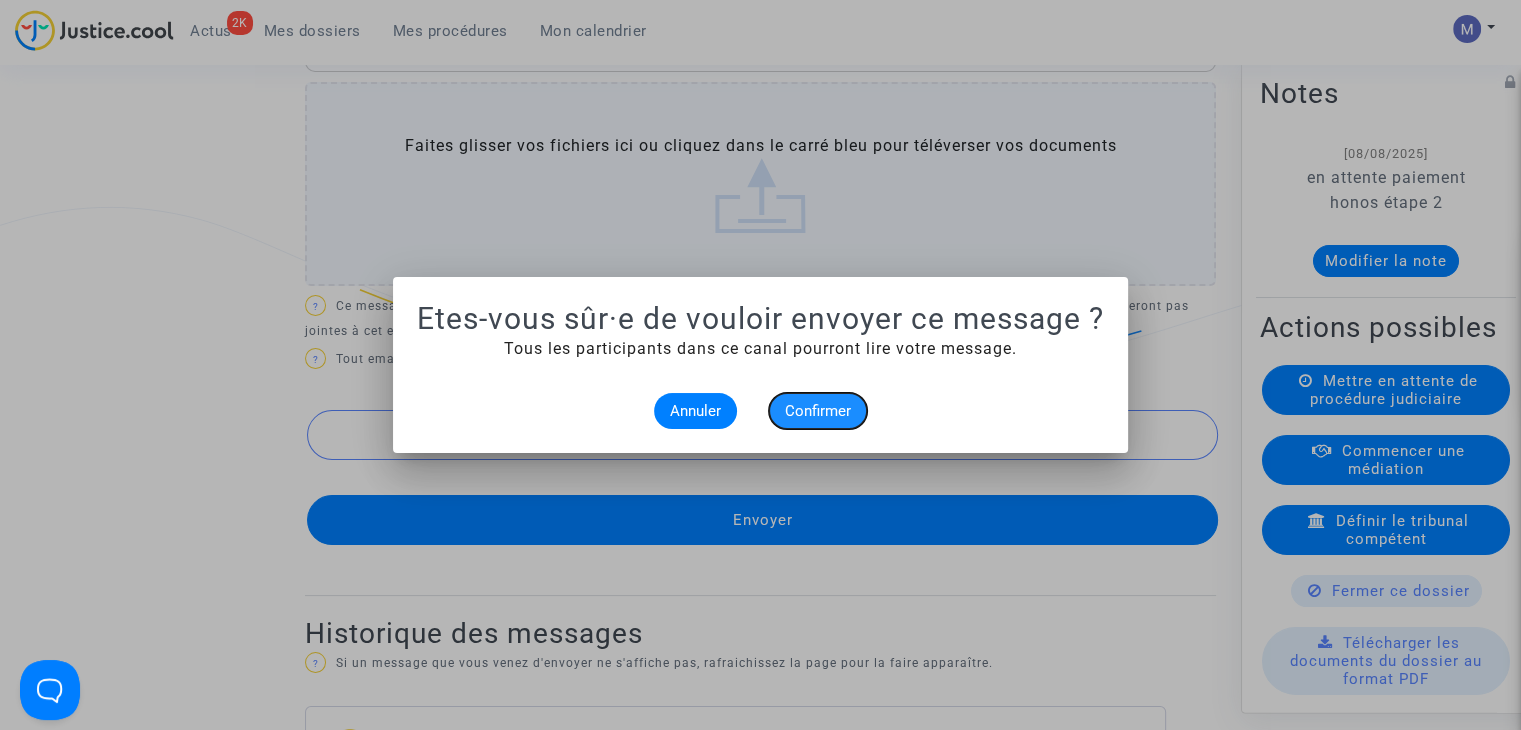 click on "Confirmer" at bounding box center [818, 411] 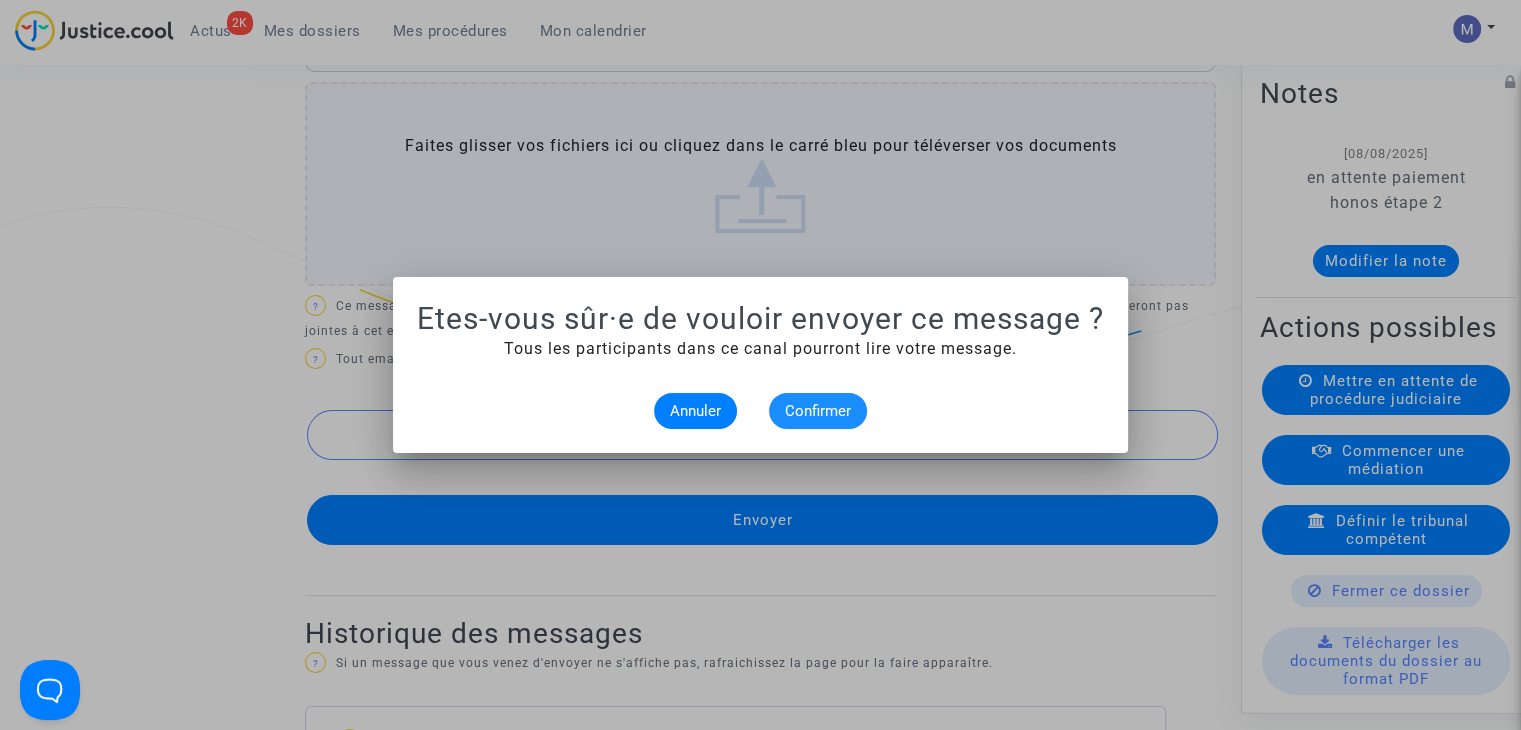 scroll, scrollTop: 1092, scrollLeft: 0, axis: vertical 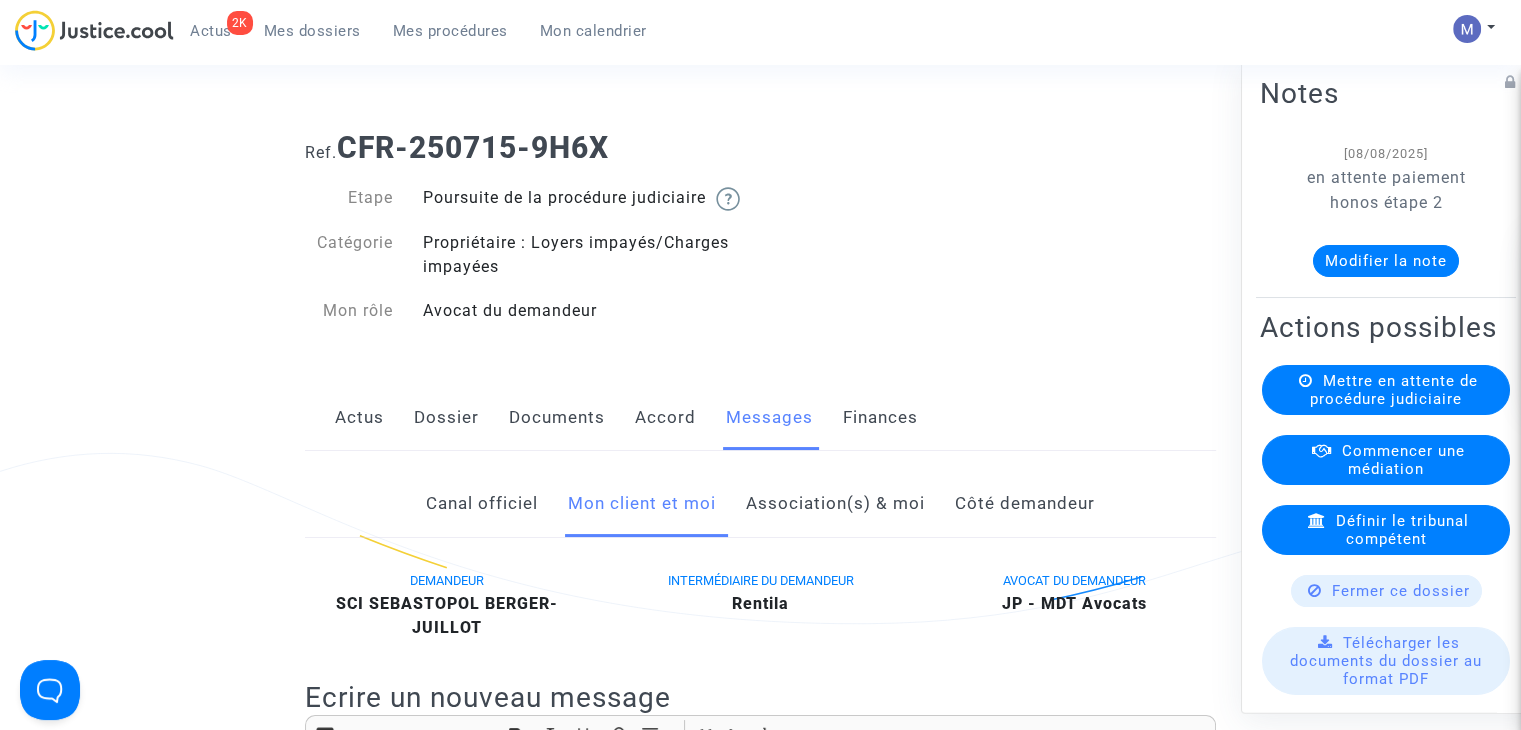 click on "Mes dossiers" at bounding box center [312, 31] 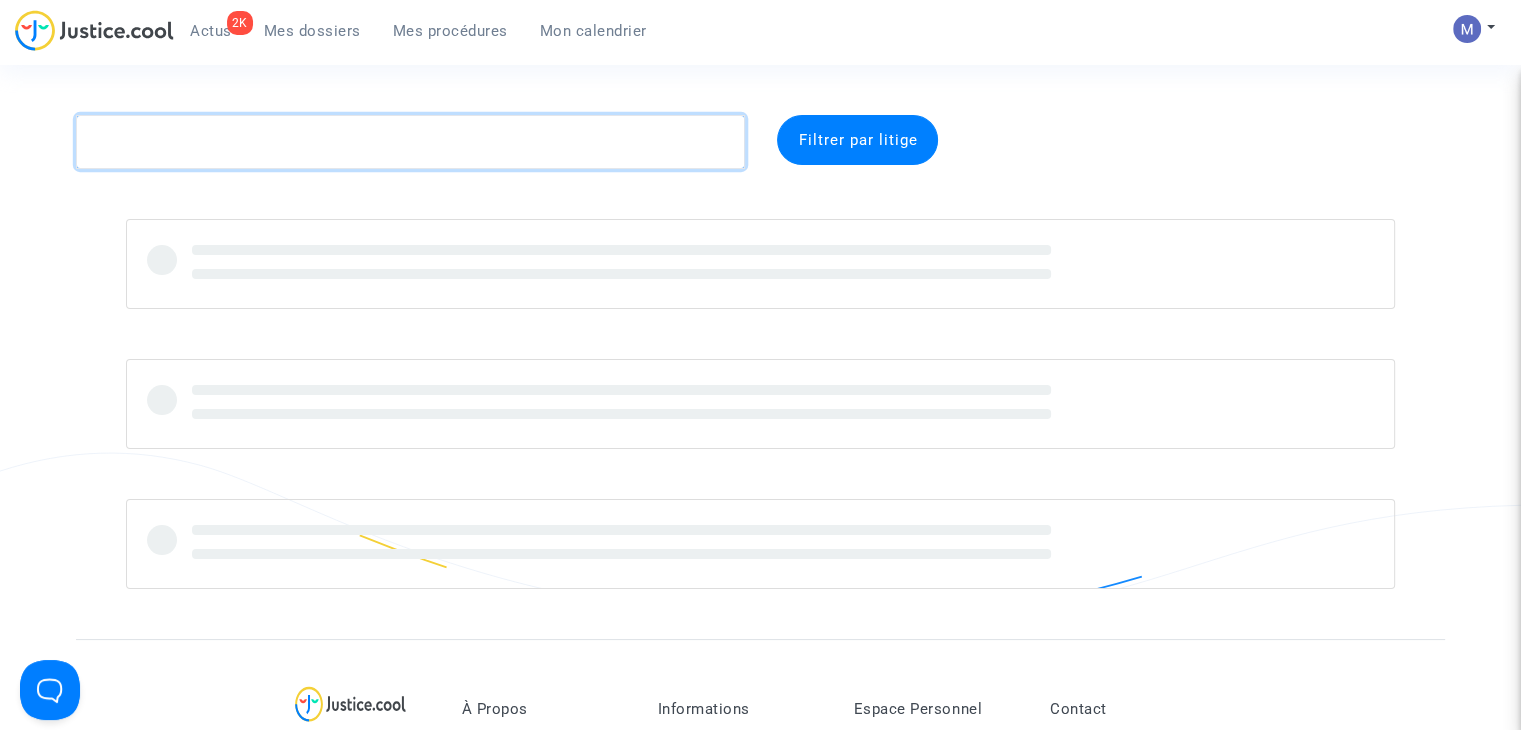 click 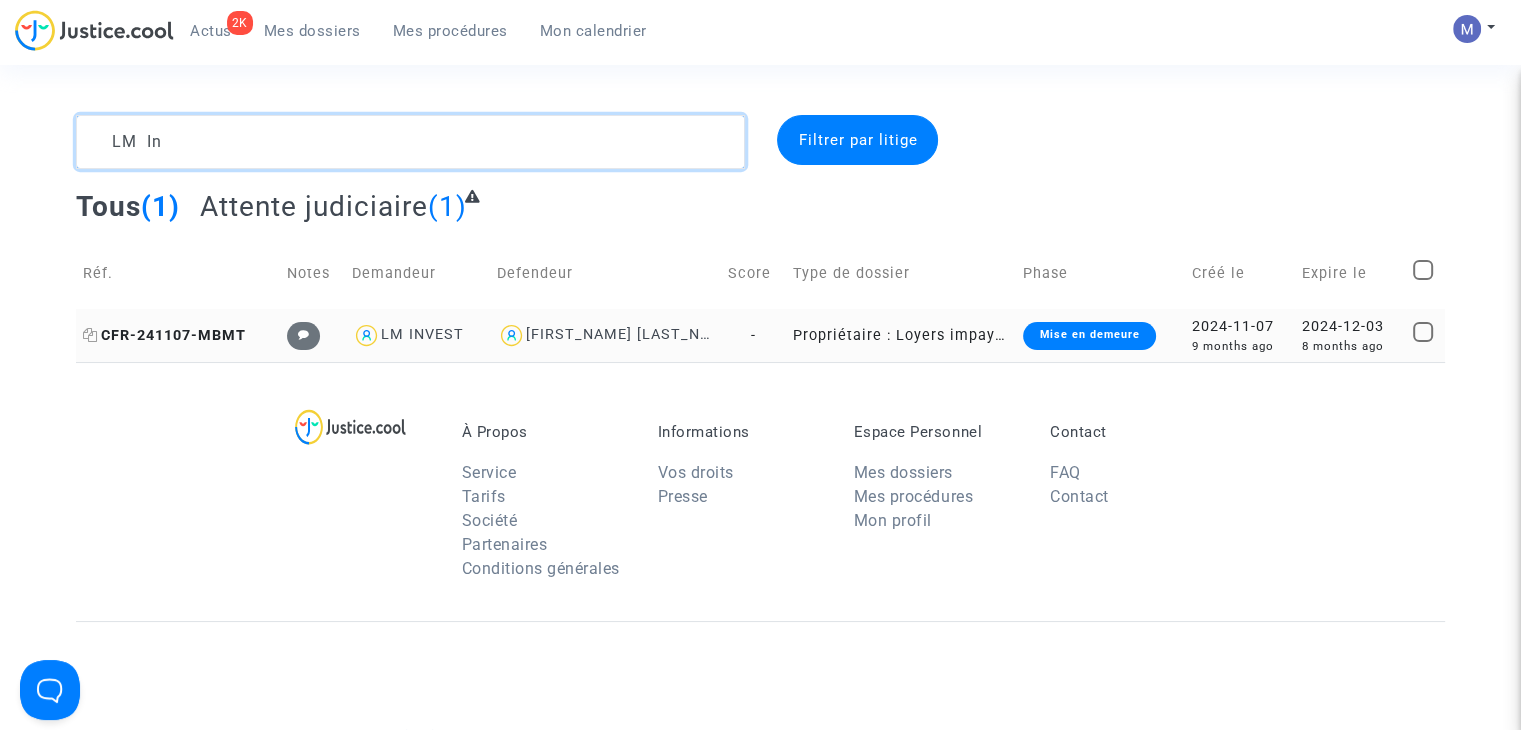 type on "LM In" 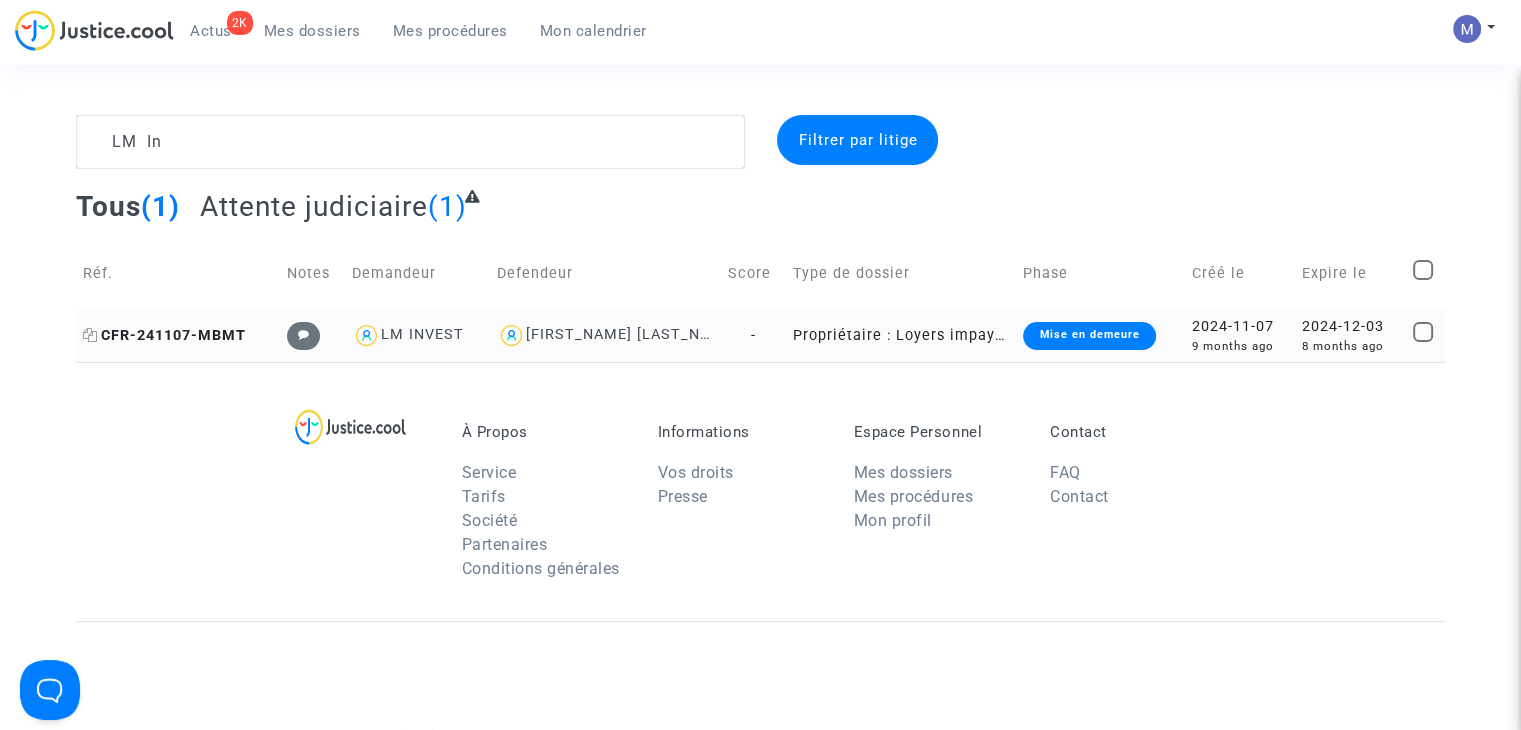 click on "CFR-241107-MBMT" 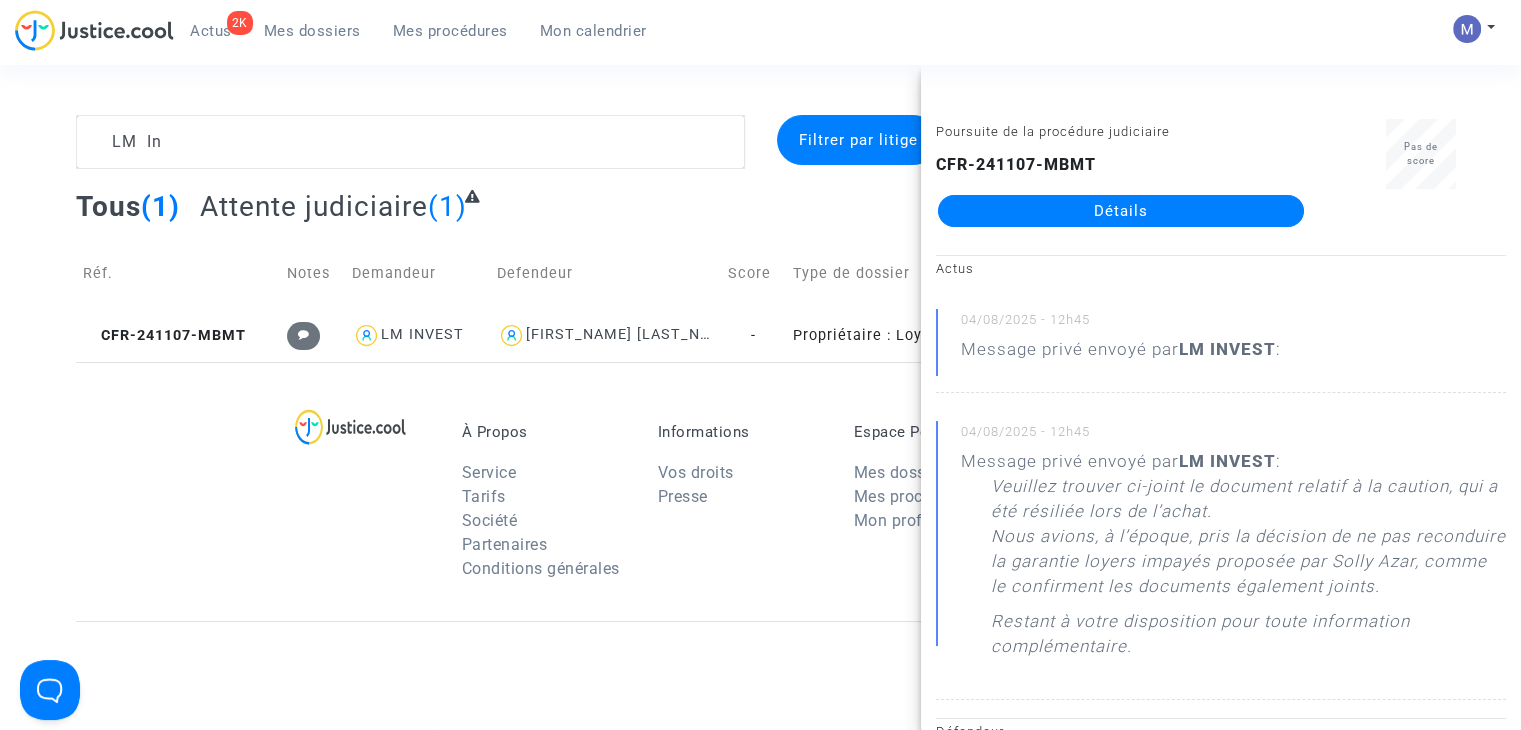 click on "Détails" 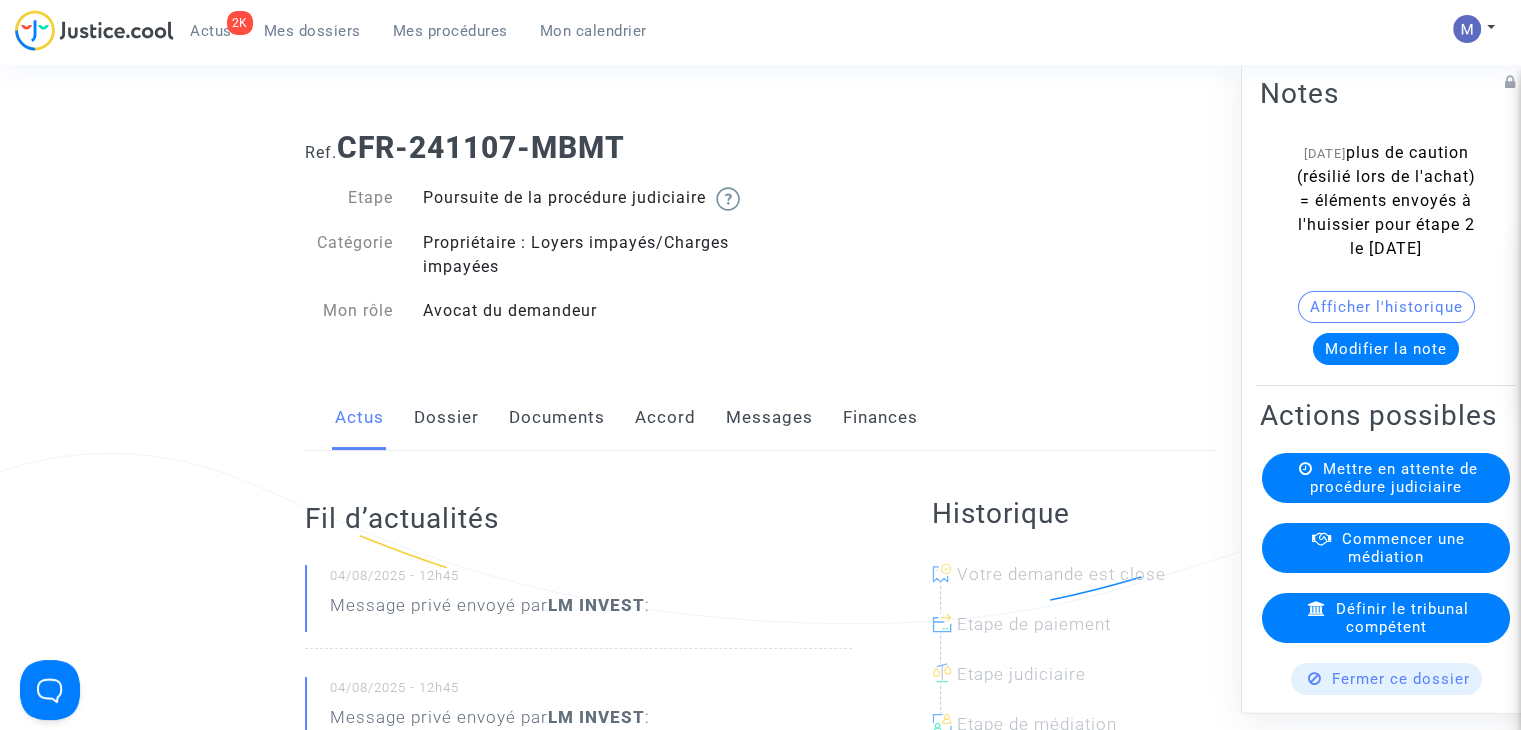 click on "Messages" 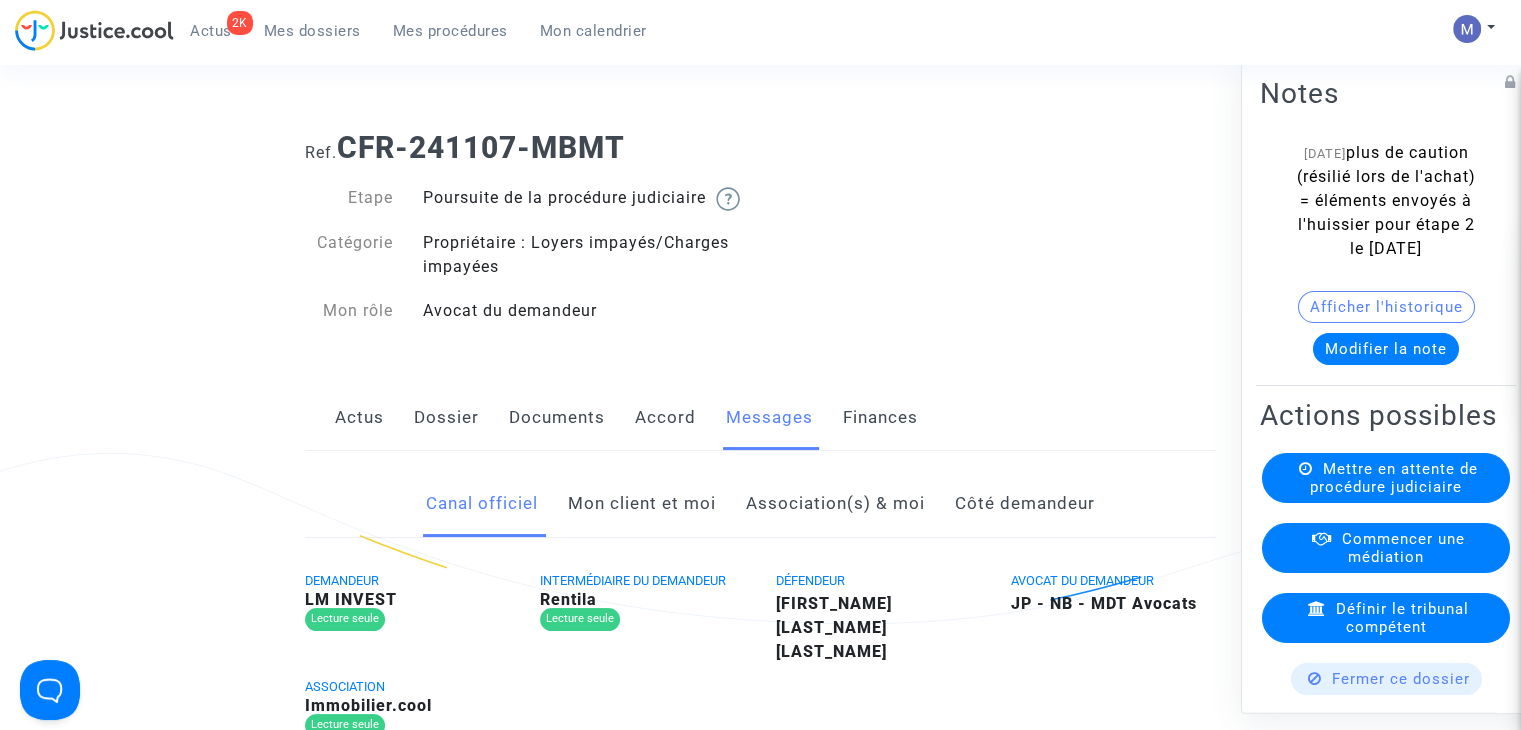 click on "Mon client et moi" 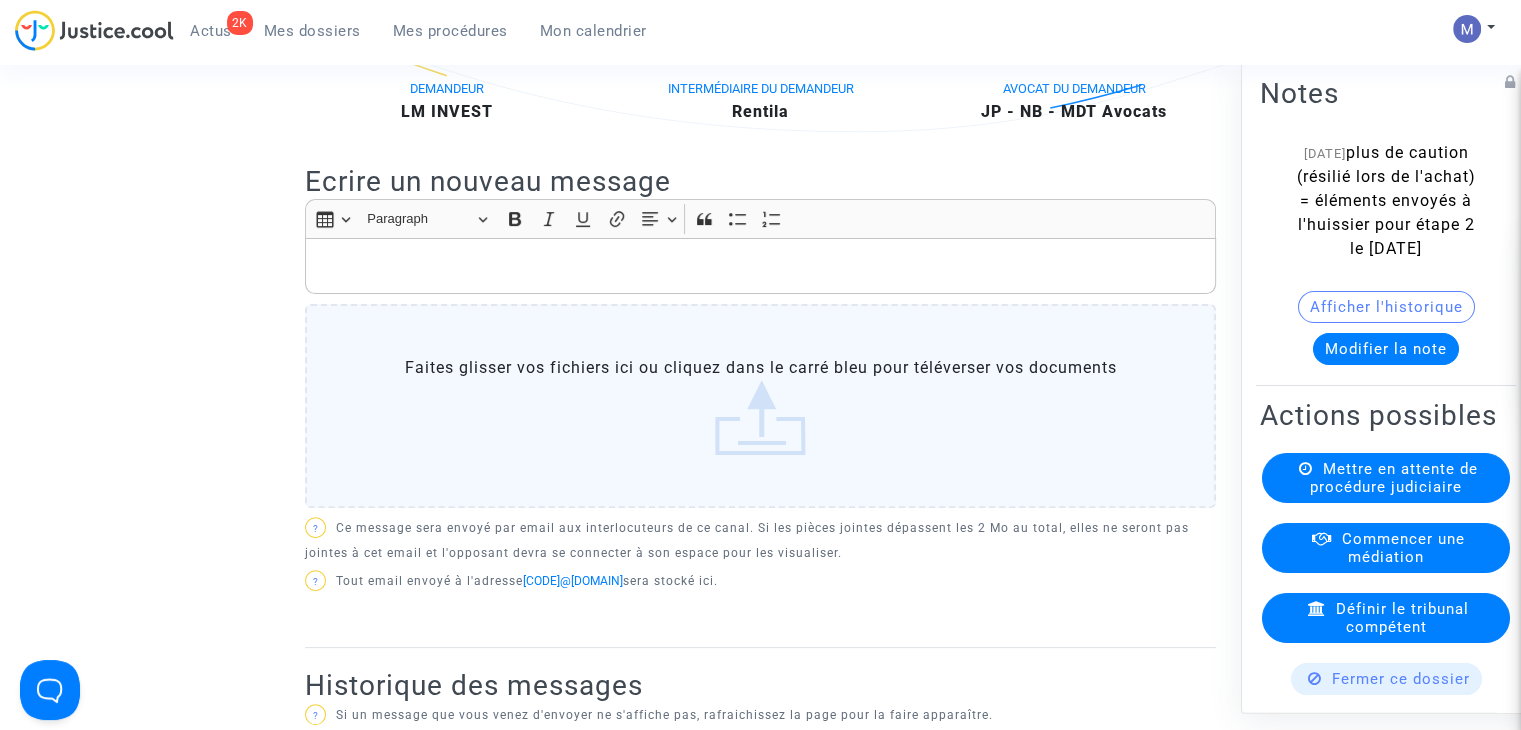 scroll, scrollTop: 393, scrollLeft: 0, axis: vertical 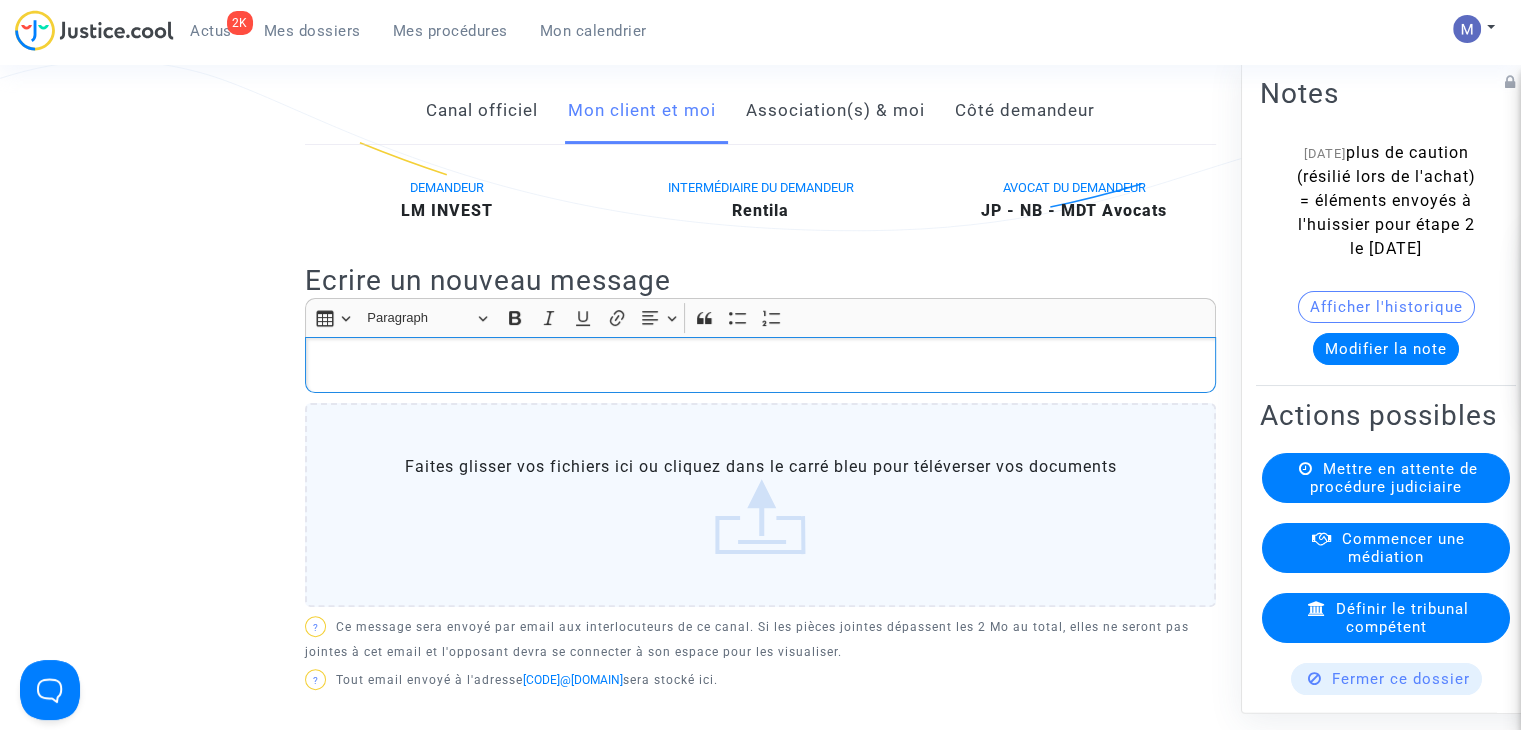 click 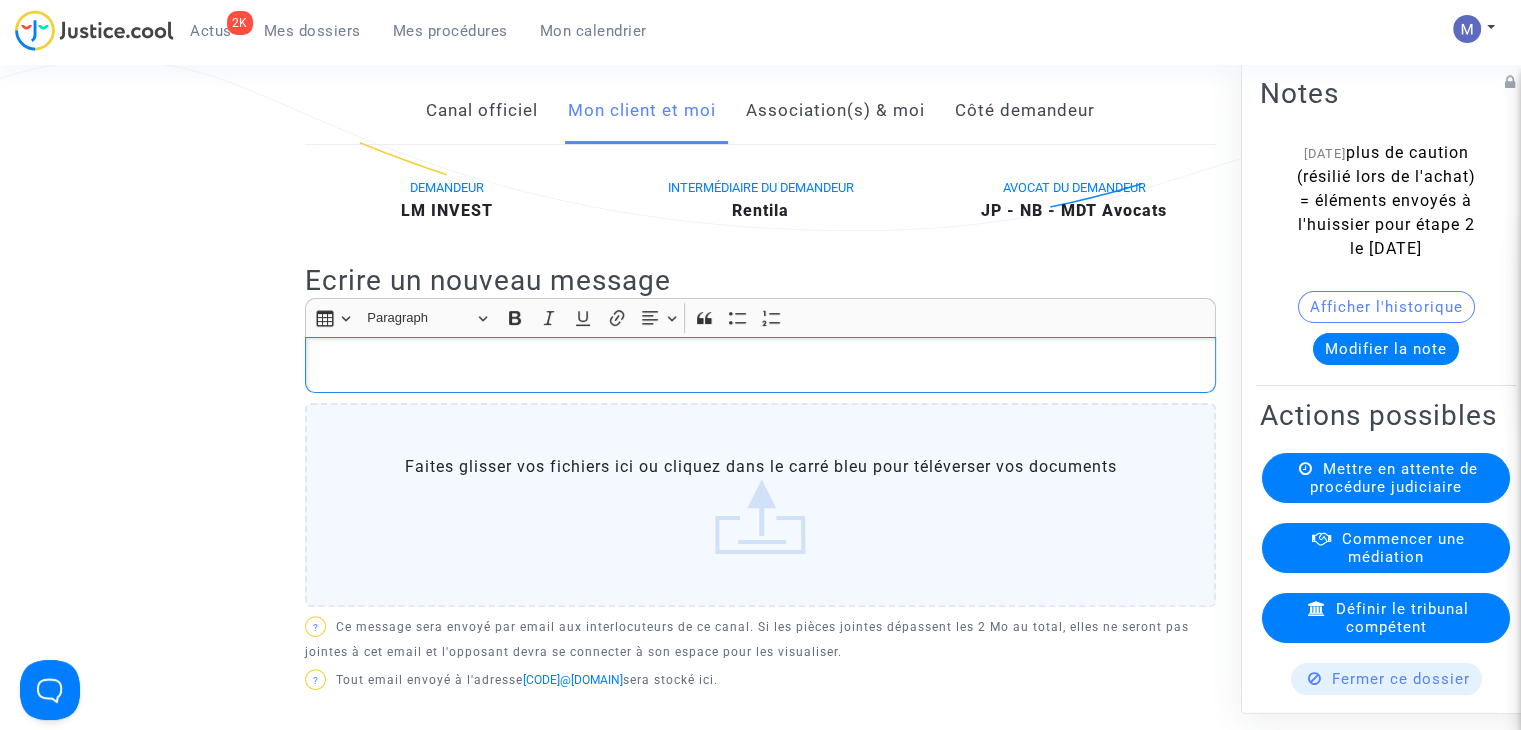 type 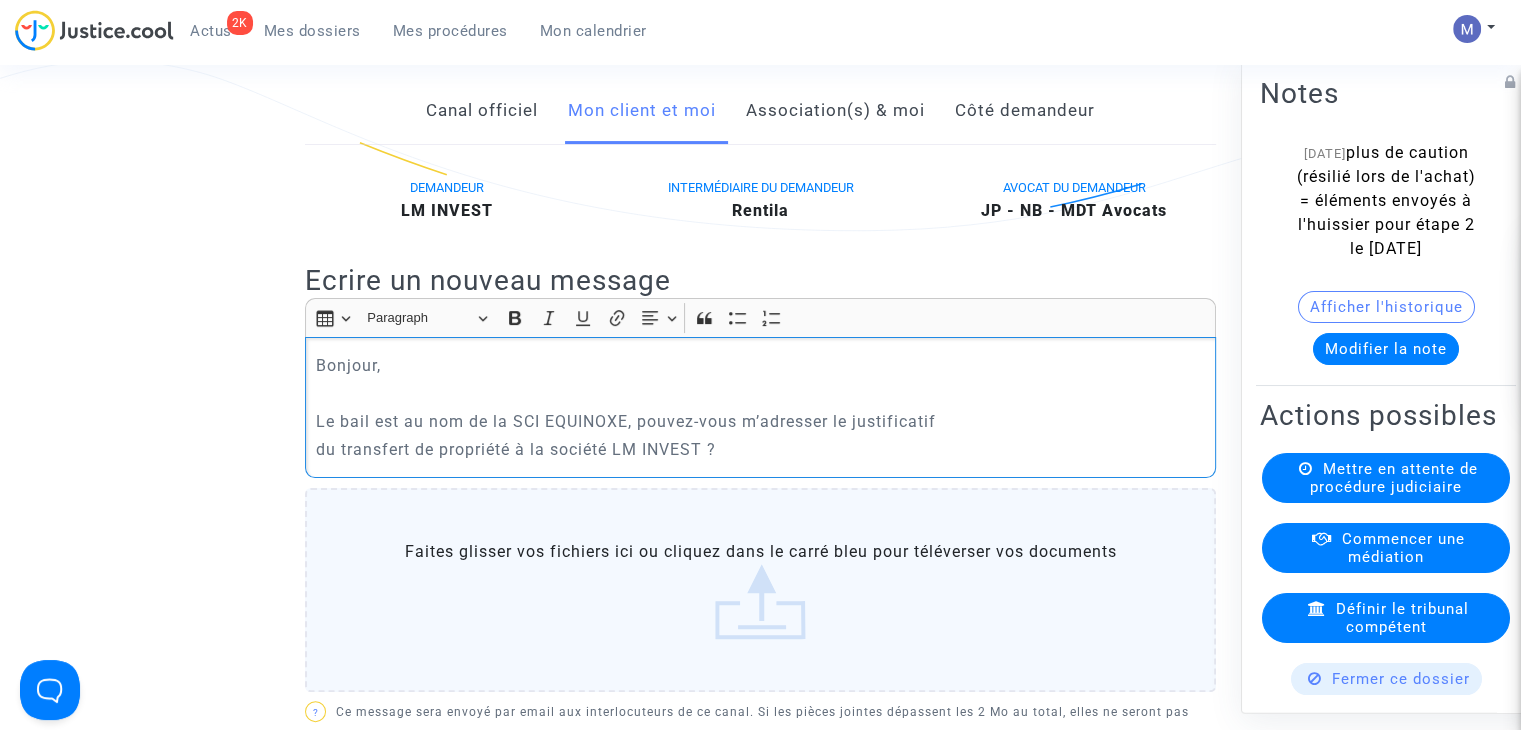 click 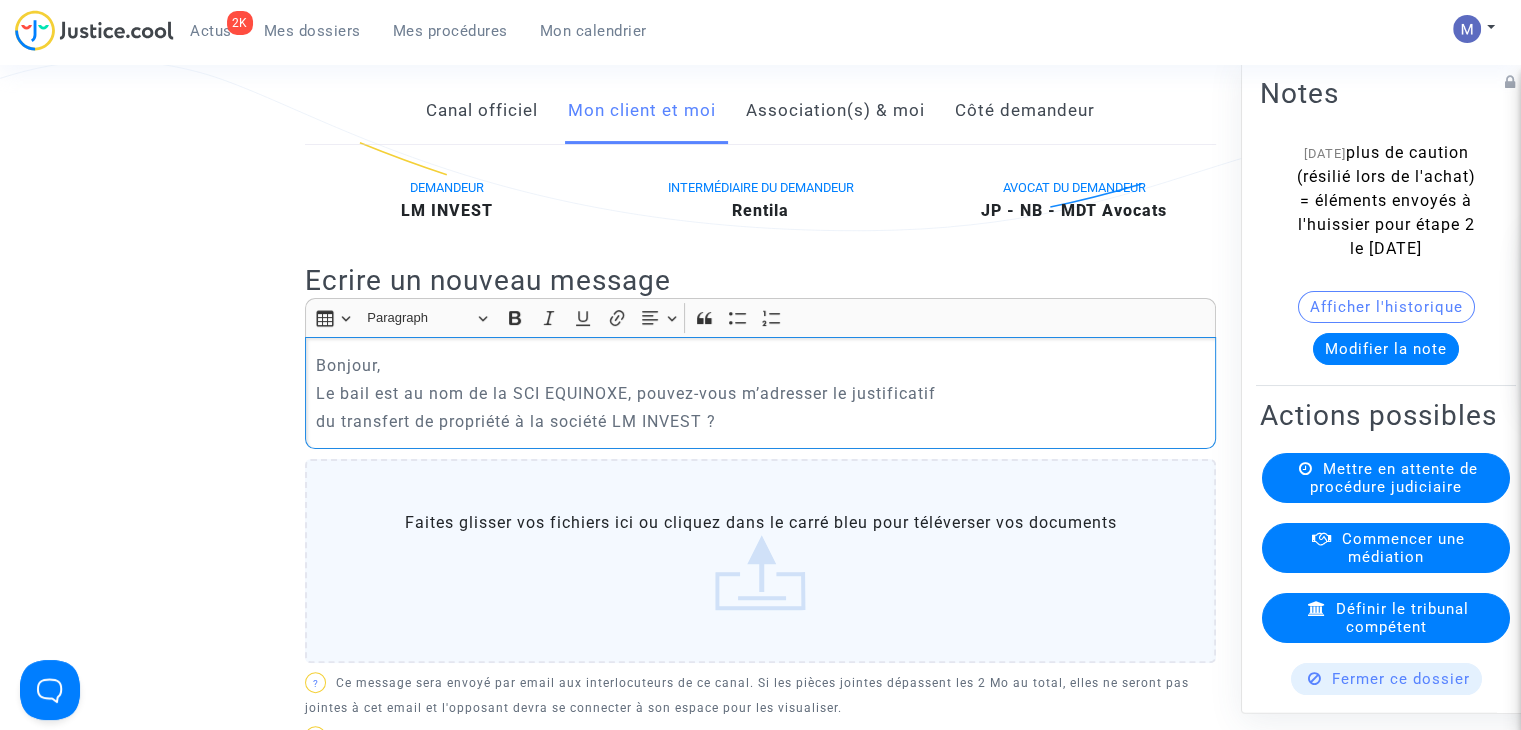 click on "Le bail est au nom de la SCI EQUINOXE, pouvez-vous m’adresser le justificatif" 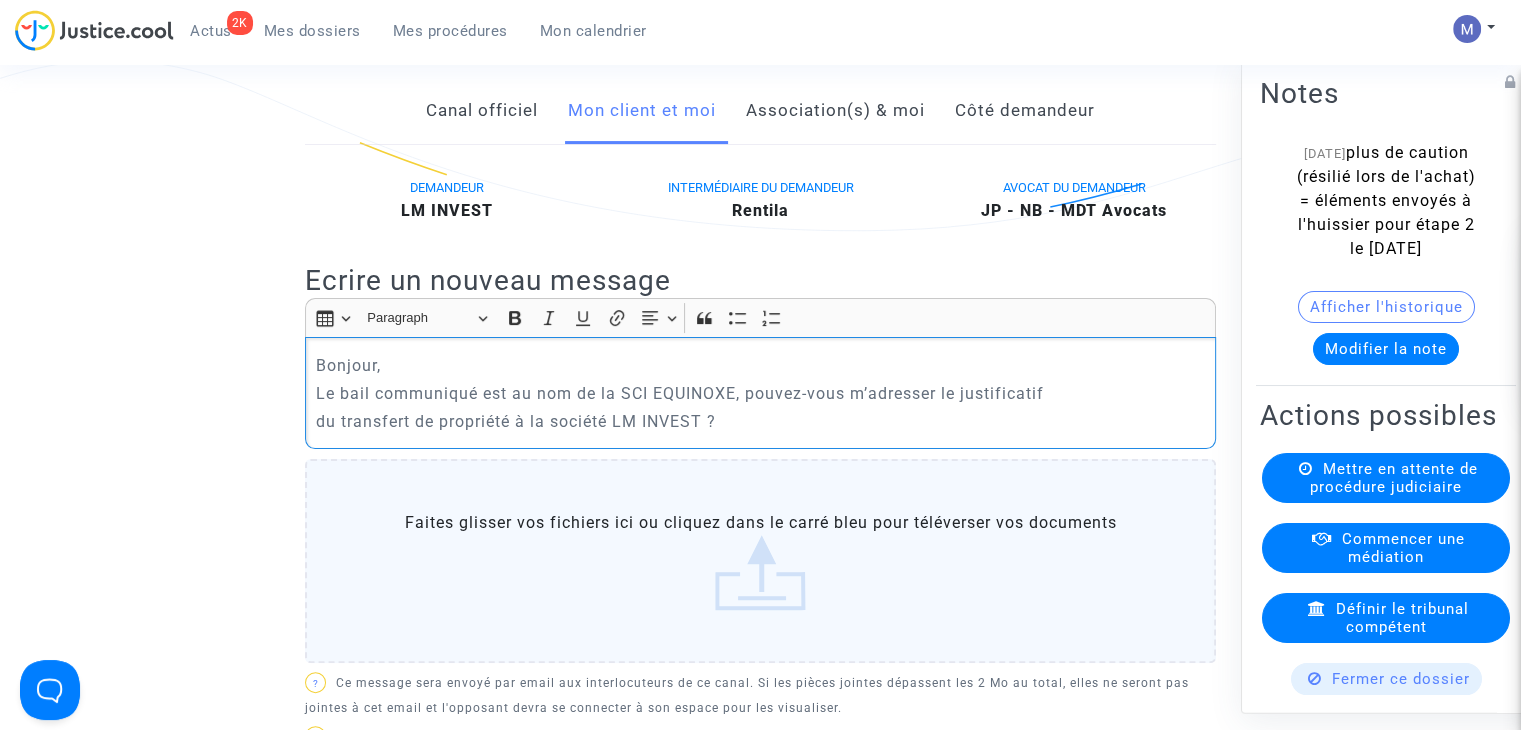 click on "du transfert de propriété à la société LM INVEST ?" 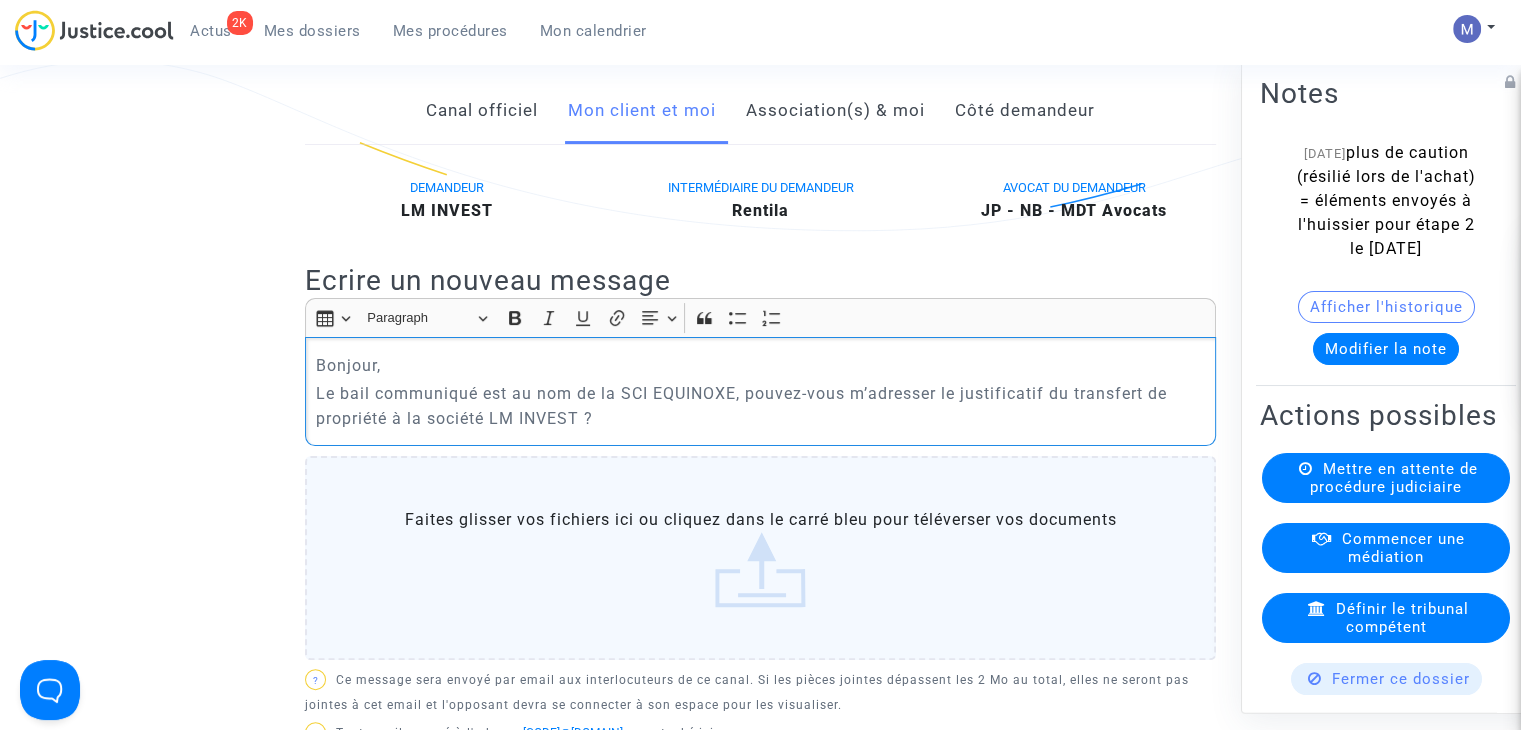 click on "Le bail communiqué est au nom de la SCI EQUINOXE, pouvez-vous m’adresser le justificatif du transfert de propriété à la société LM INVEST ?" 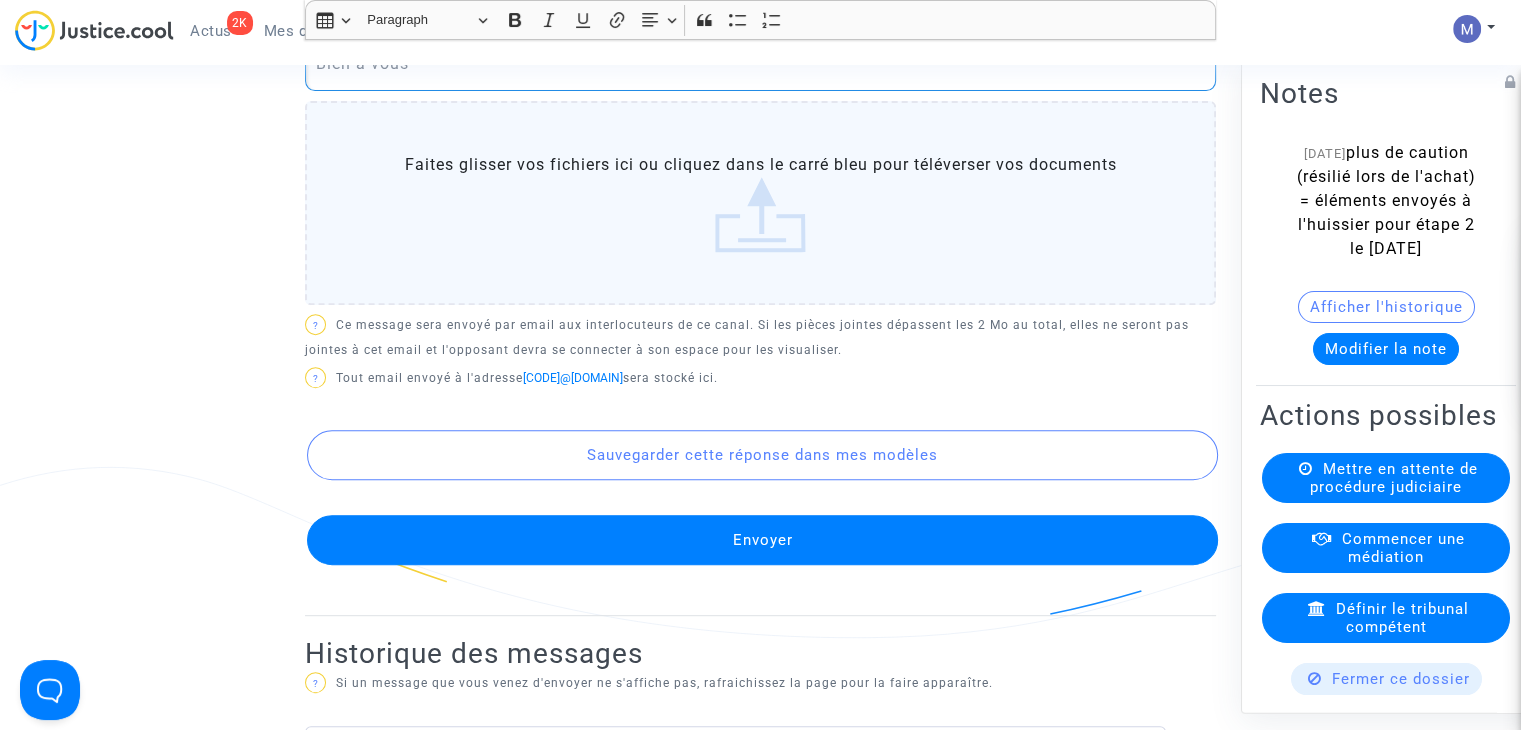 scroll, scrollTop: 850, scrollLeft: 0, axis: vertical 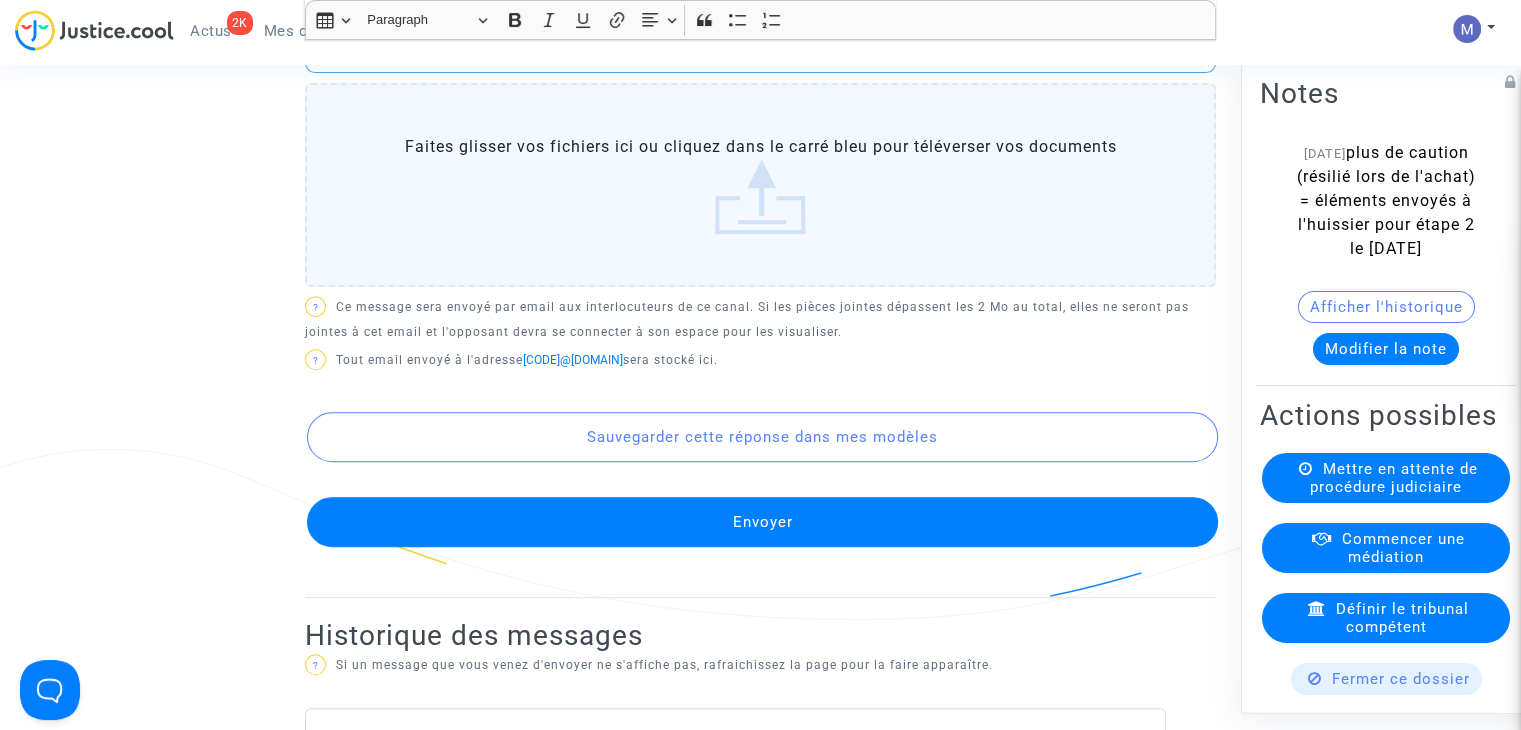 click on "Envoyer" 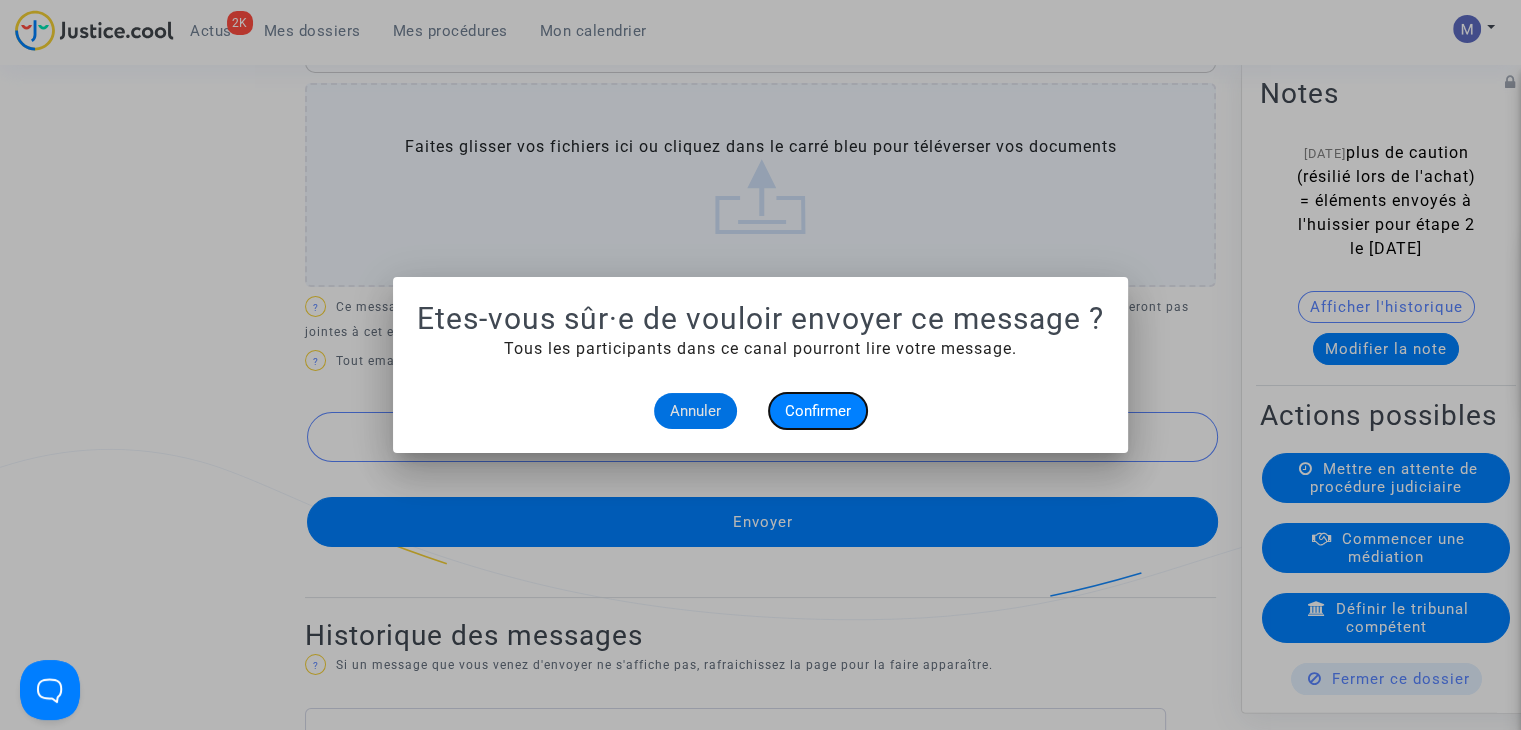 click on "Confirmer" at bounding box center (818, 411) 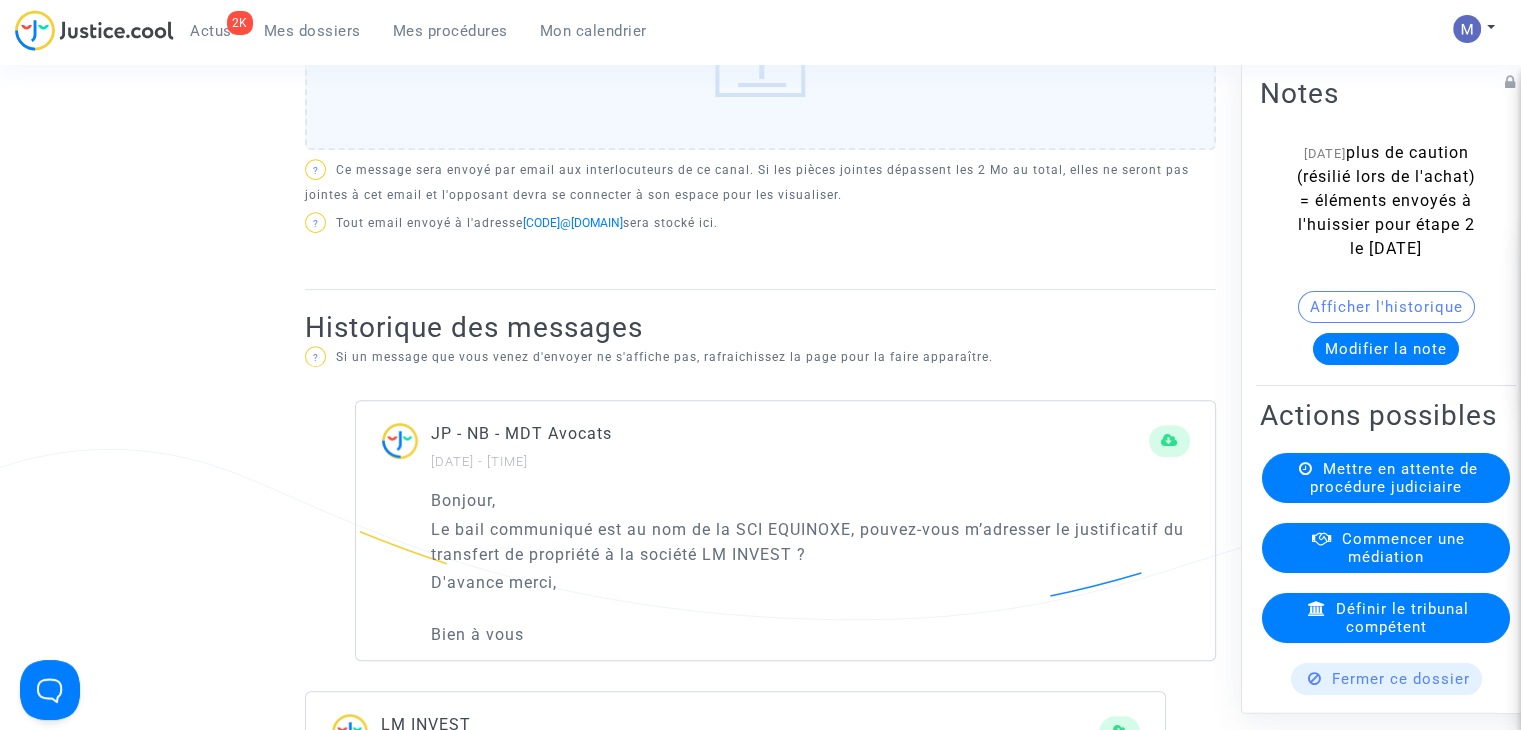 scroll, scrollTop: 0, scrollLeft: 0, axis: both 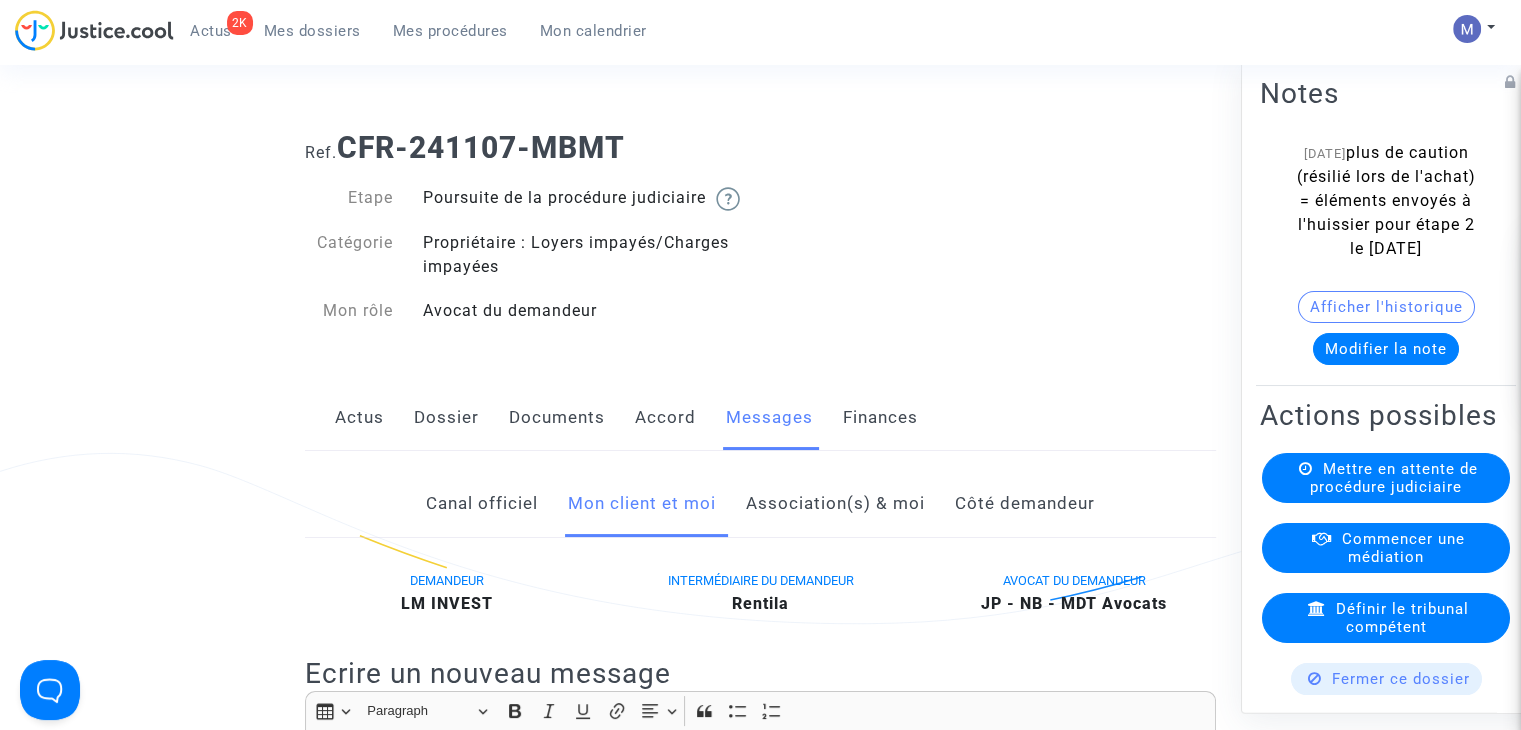 click on "Mes dossiers" at bounding box center [312, 31] 